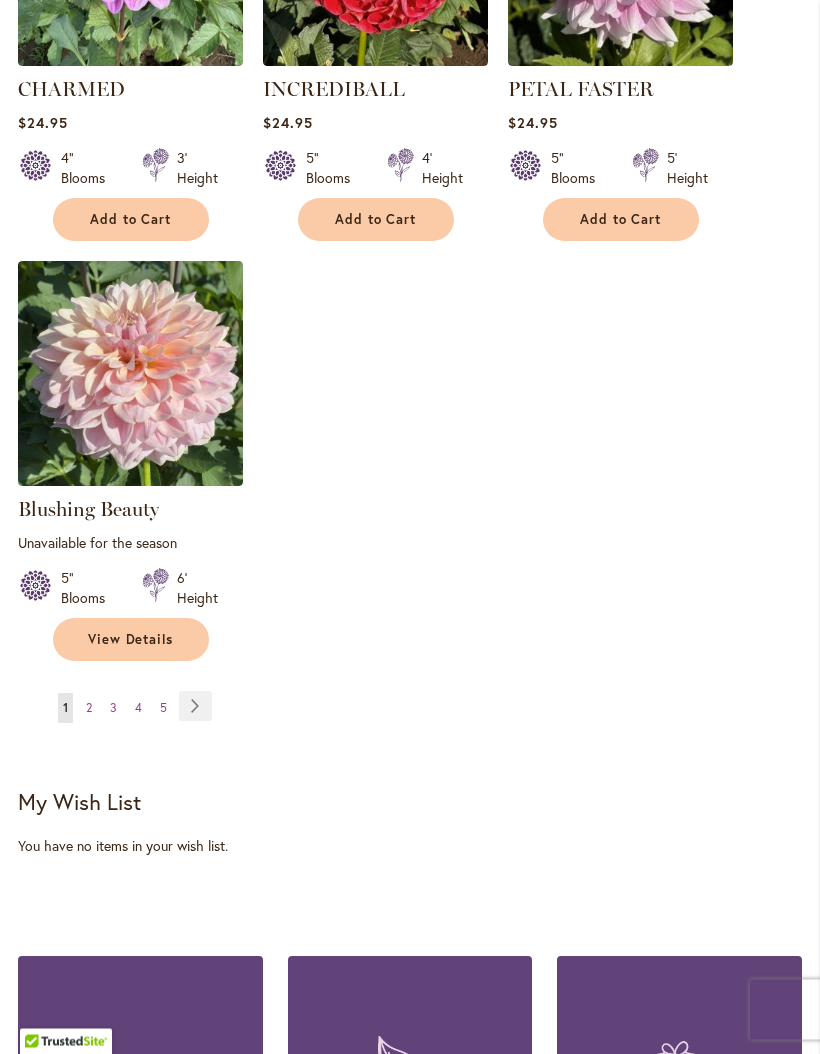 scroll, scrollTop: 2319, scrollLeft: 0, axis: vertical 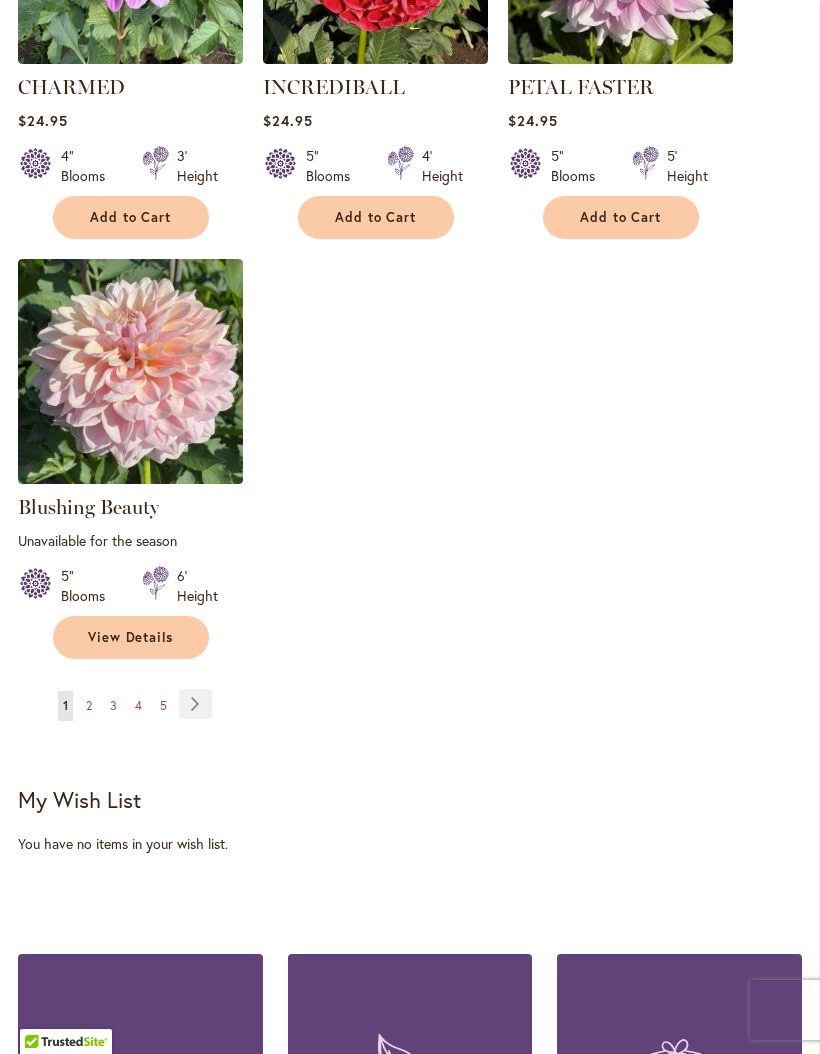 click on "Page
Next" at bounding box center (195, 704) 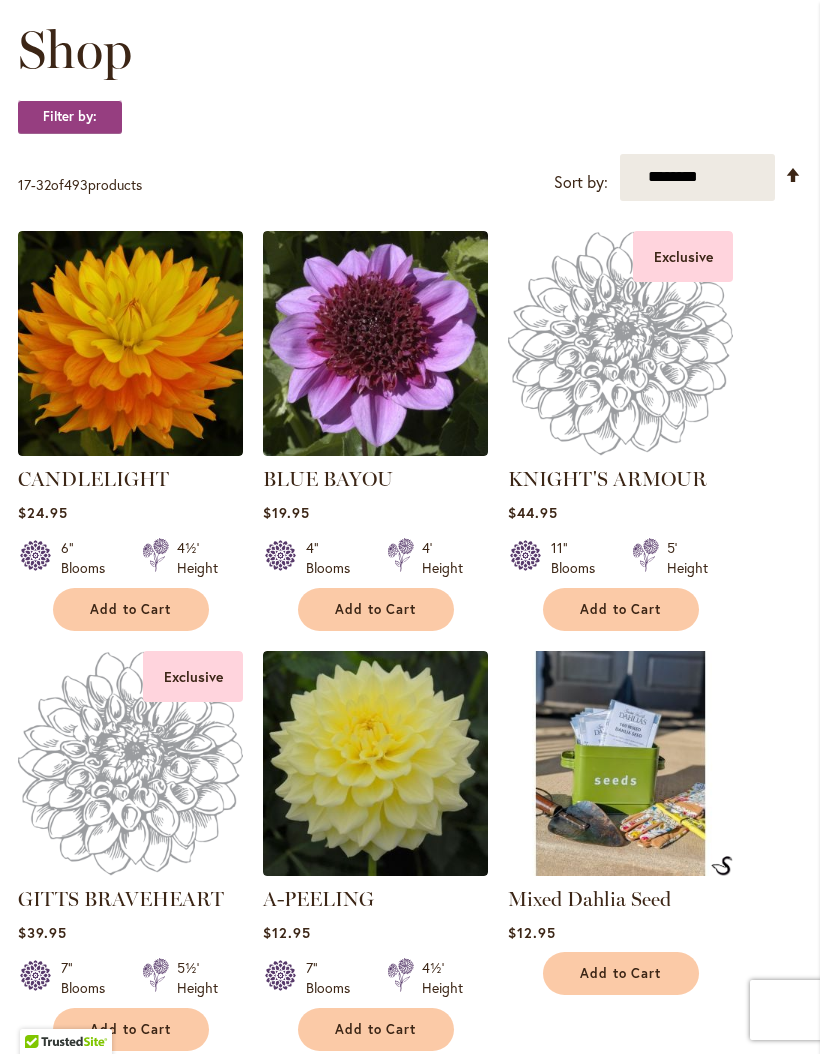 scroll, scrollTop: 0, scrollLeft: 0, axis: both 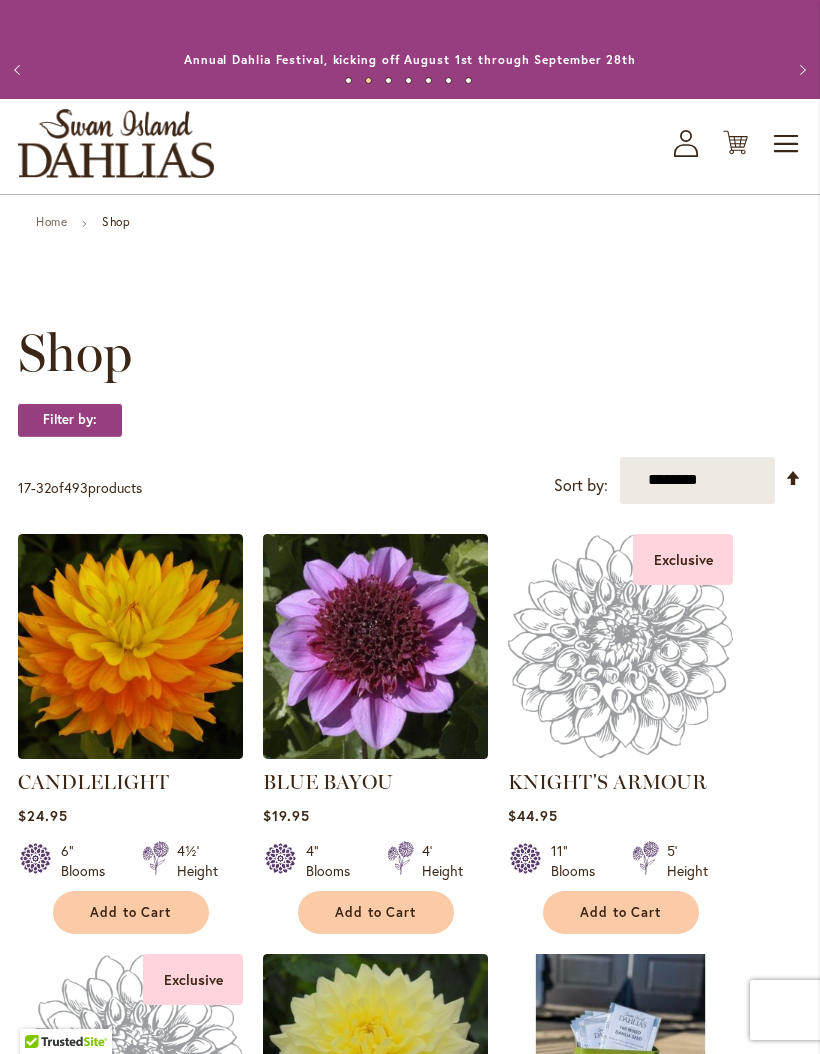 click on "Home" at bounding box center (51, 221) 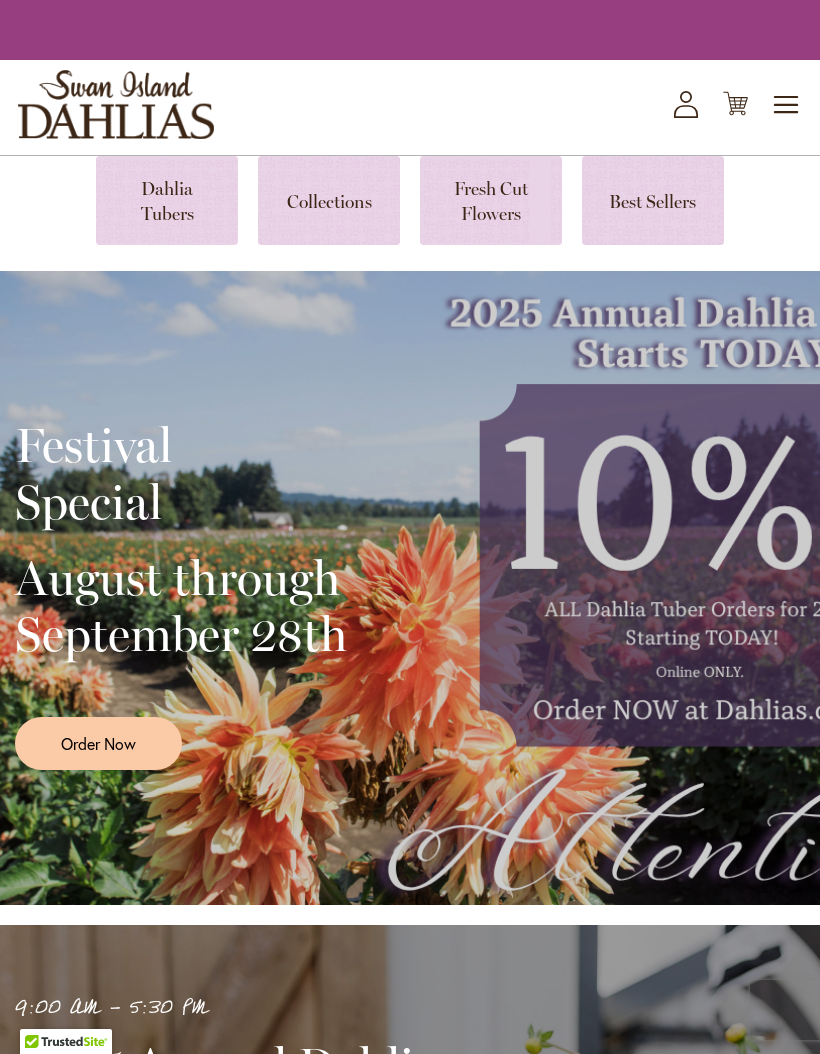 scroll, scrollTop: 0, scrollLeft: 0, axis: both 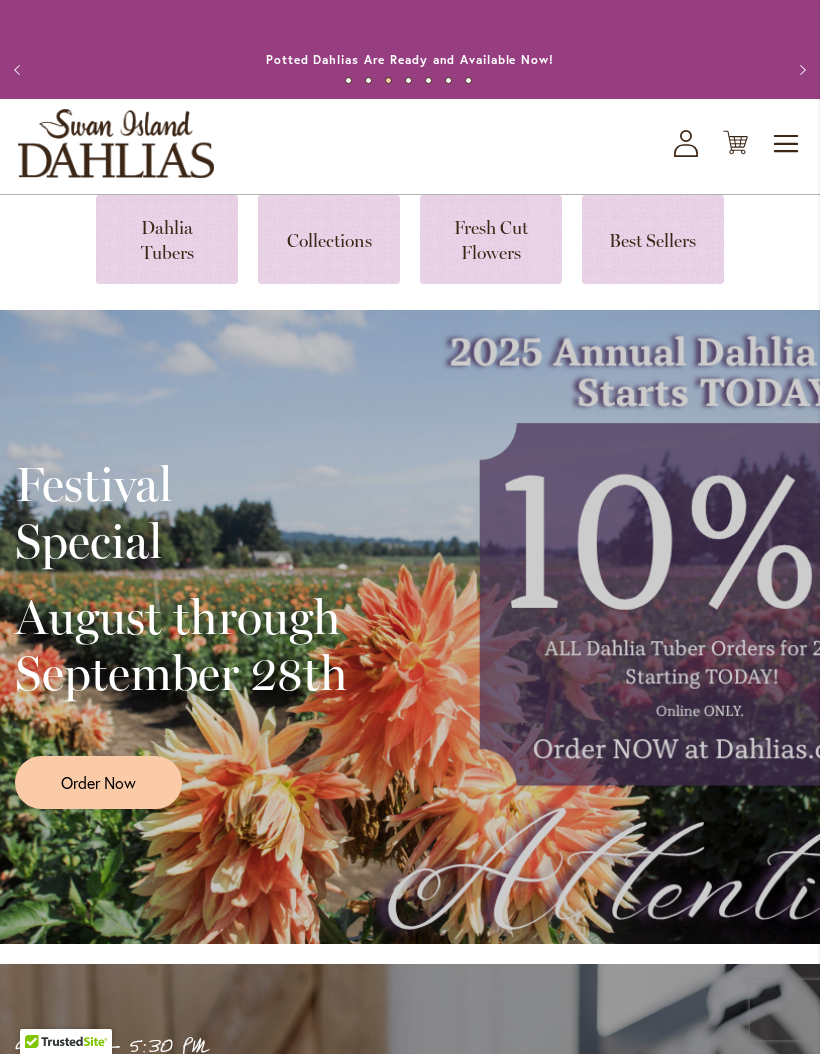 click on "Order Now" at bounding box center [98, 782] 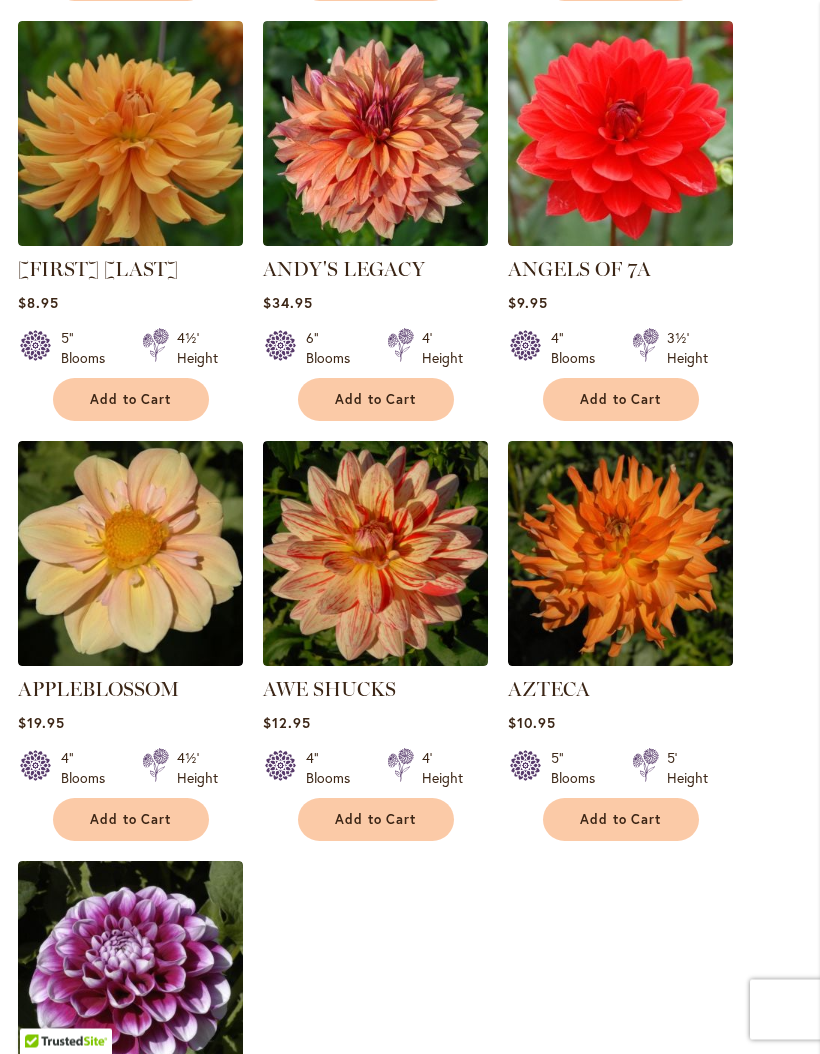 scroll, scrollTop: 1893, scrollLeft: 0, axis: vertical 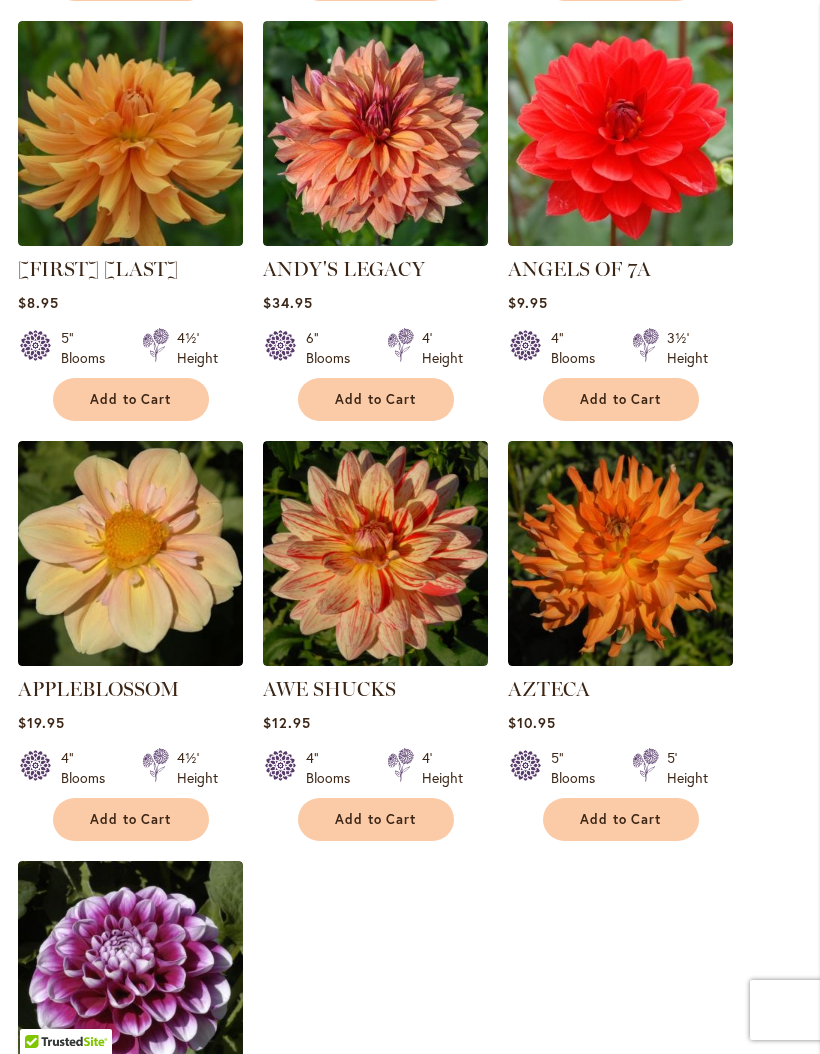 click on "Add to Cart" at bounding box center [131, 819] 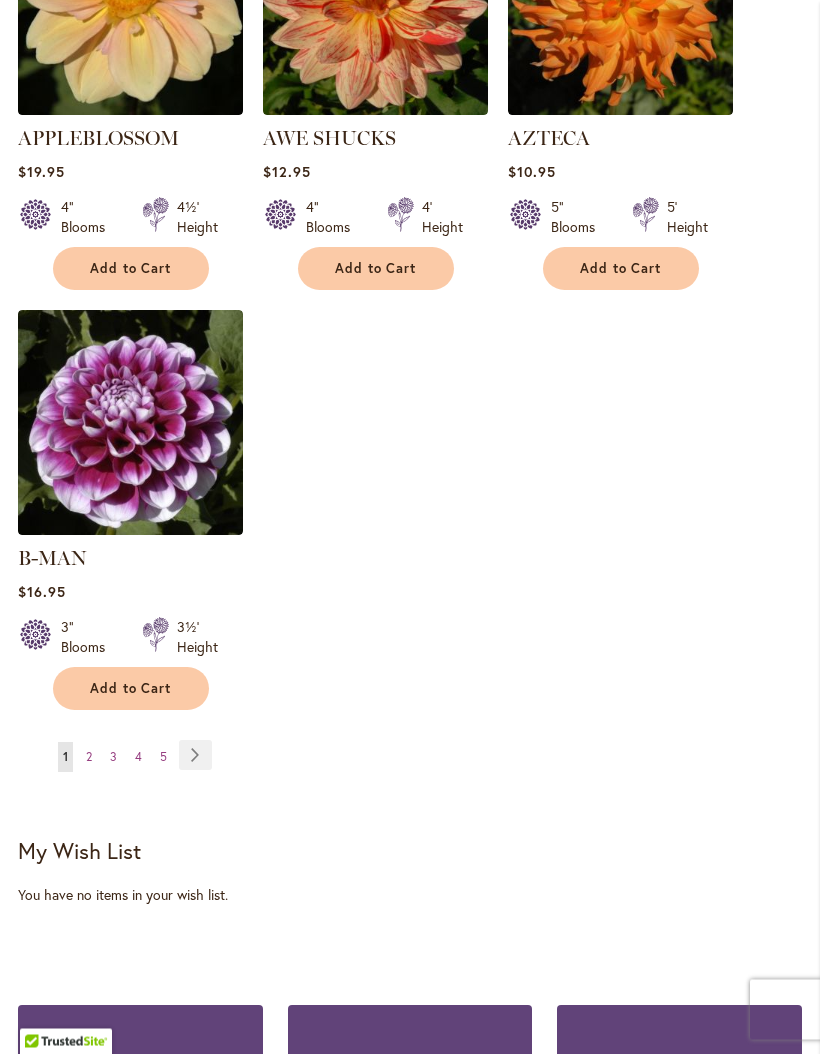 scroll, scrollTop: 2496, scrollLeft: 0, axis: vertical 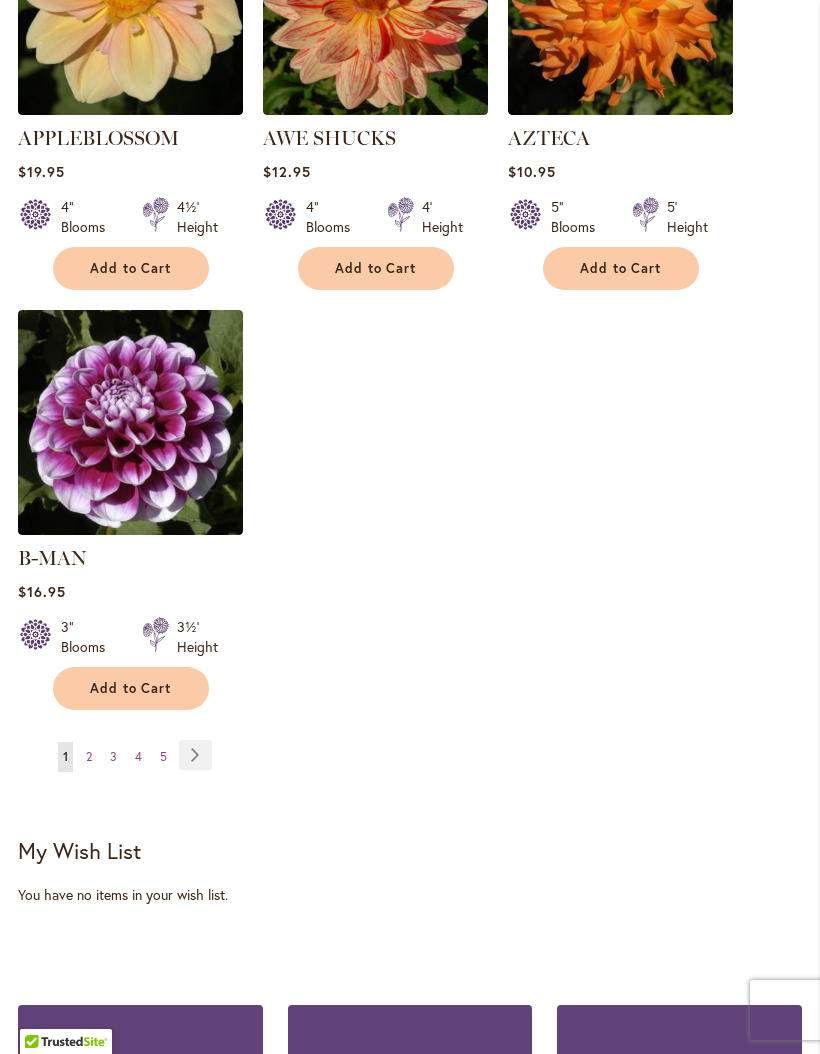 click on "Page
Next" at bounding box center [195, 755] 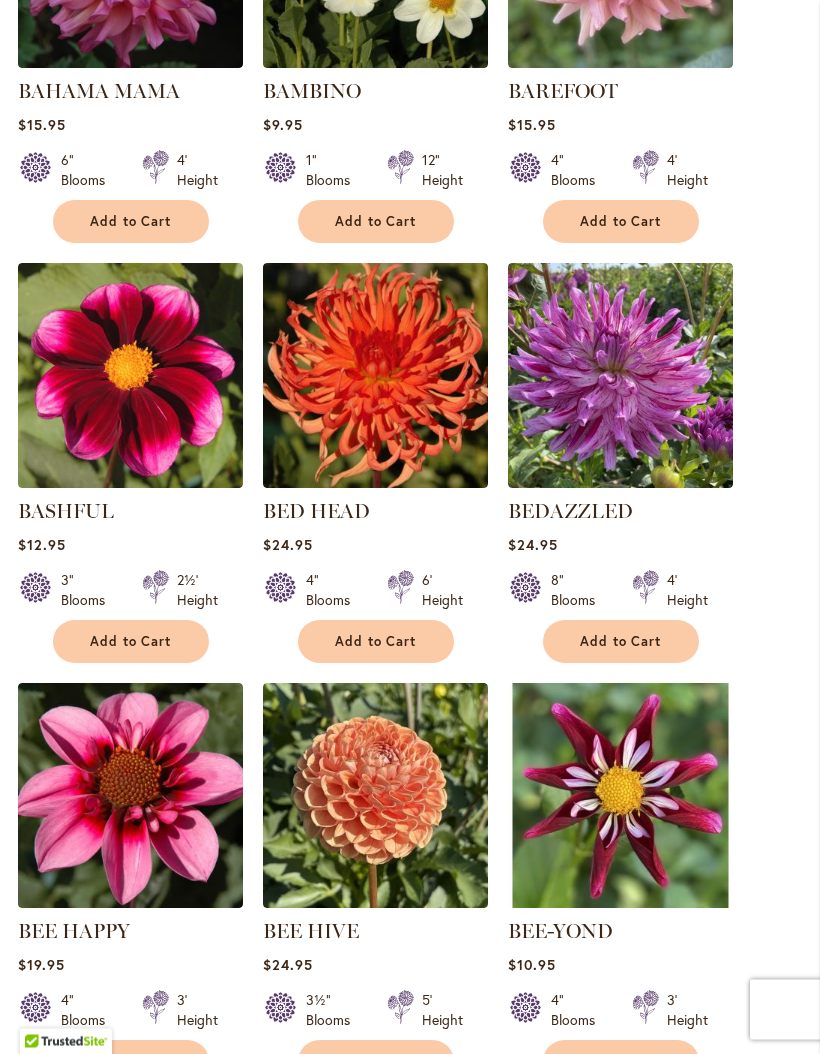 scroll, scrollTop: 1233, scrollLeft: 0, axis: vertical 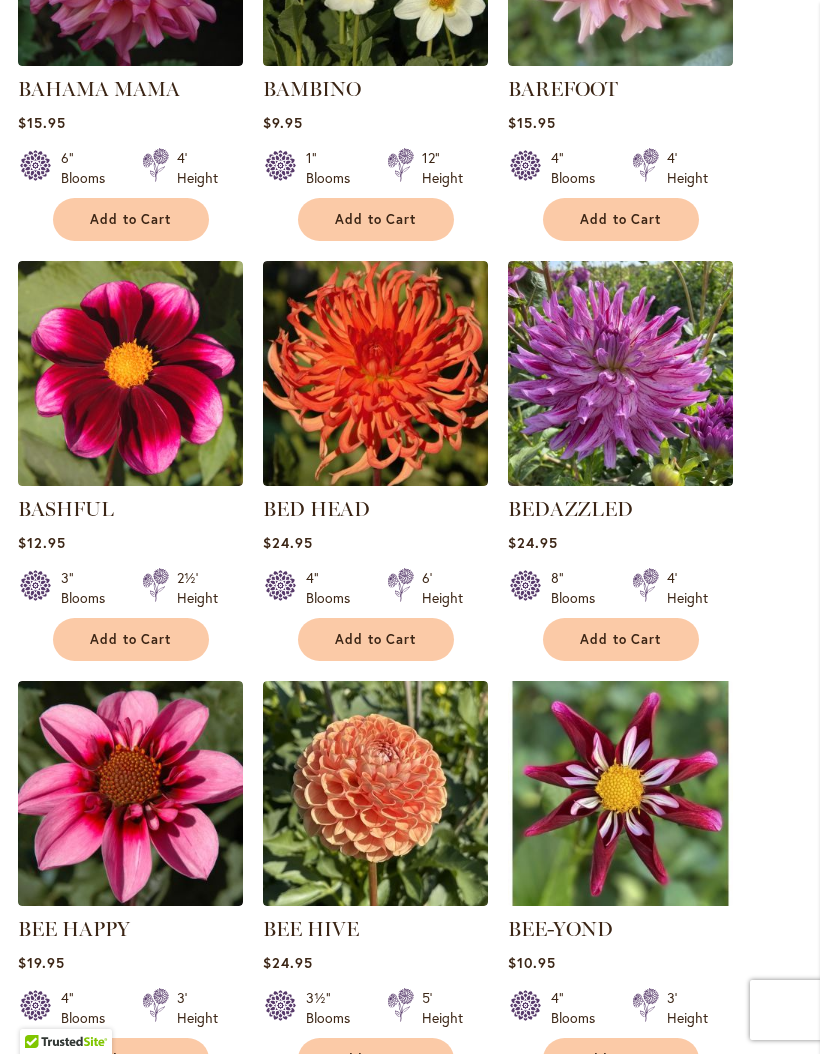 click on "Add to Cart" at bounding box center (131, 1059) 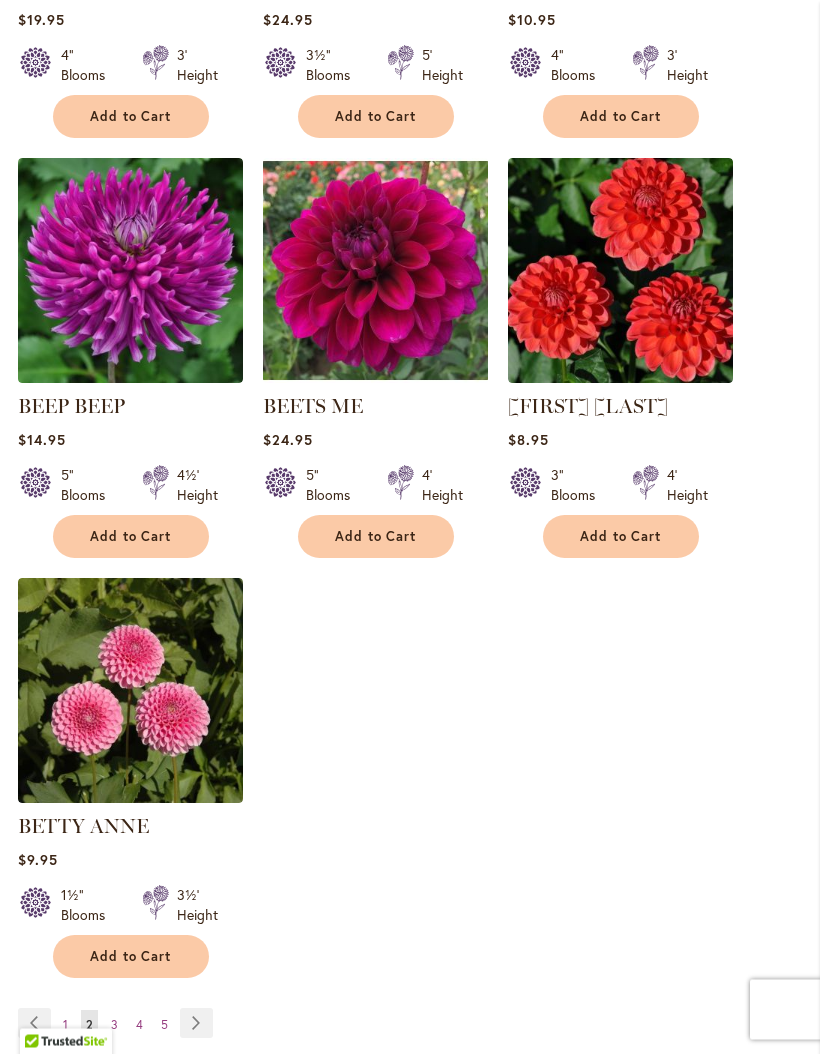 scroll, scrollTop: 2236, scrollLeft: 0, axis: vertical 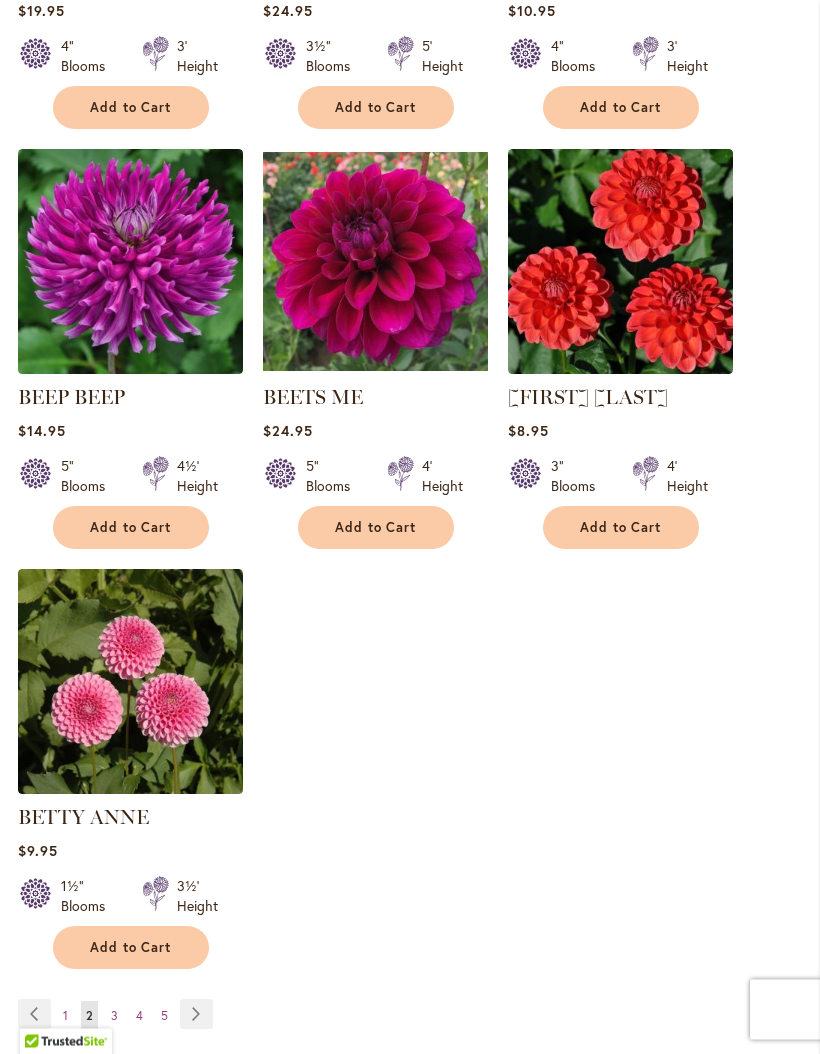click on "Page
Next" at bounding box center (196, 1015) 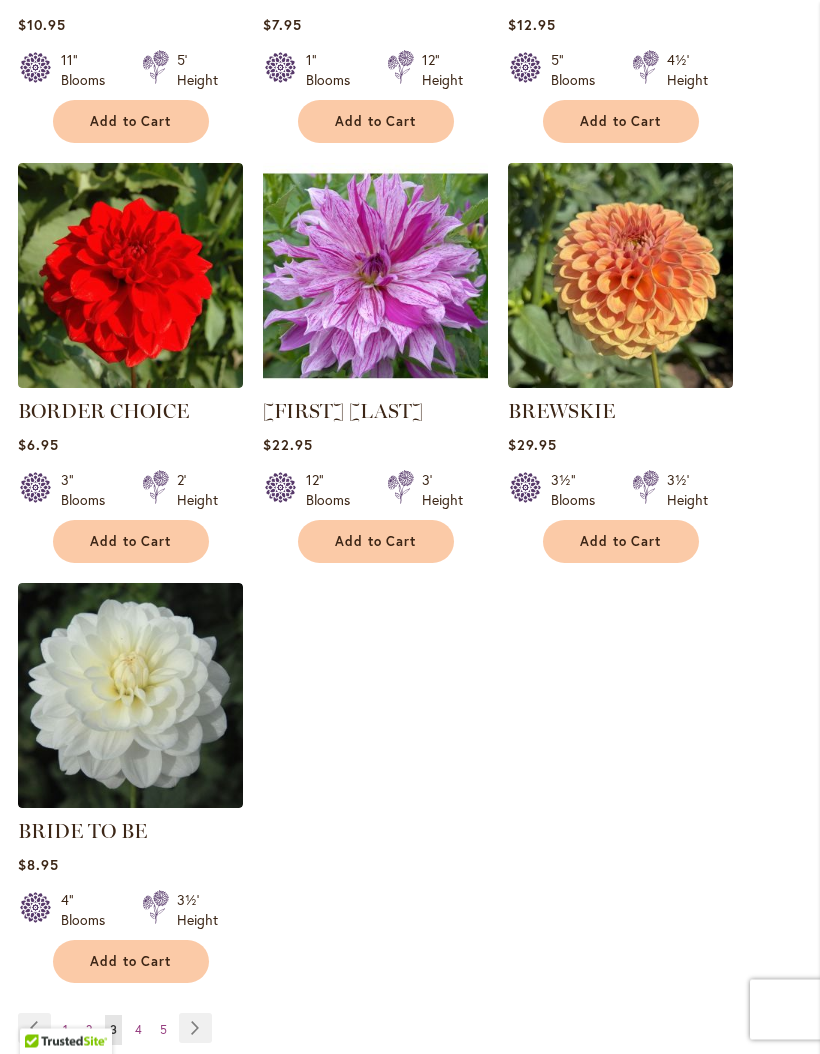 scroll, scrollTop: 2171, scrollLeft: 0, axis: vertical 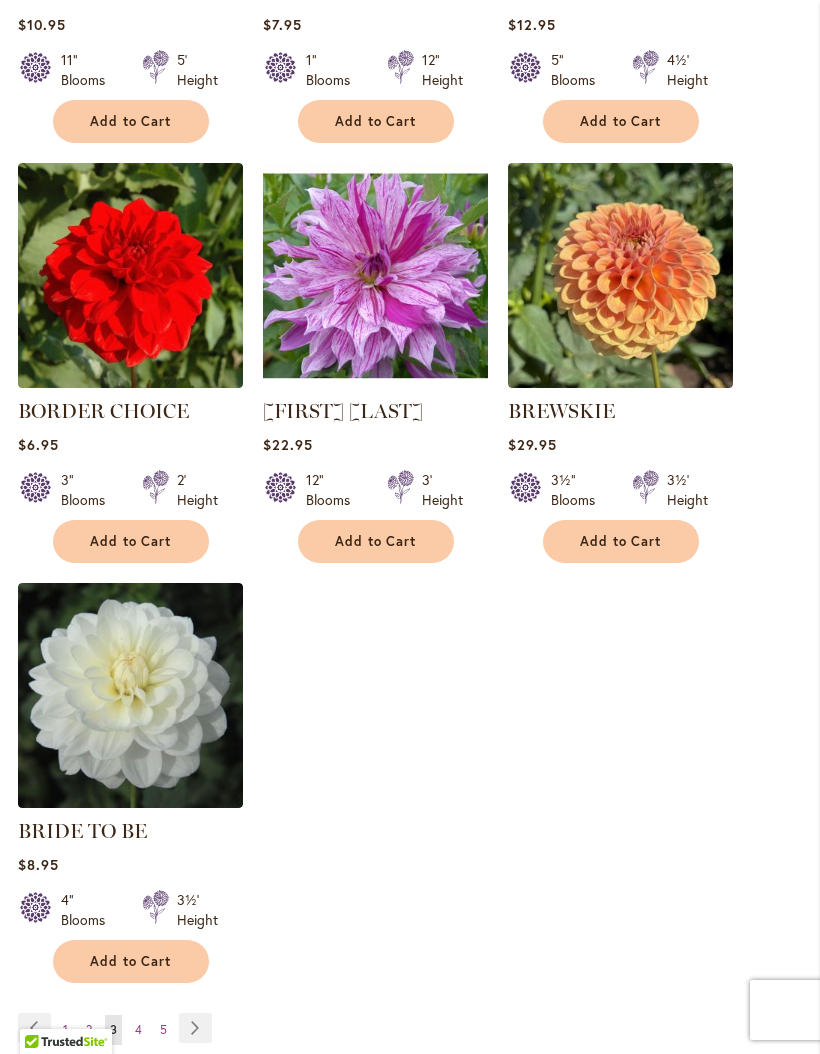 click on "Page
Next" at bounding box center [195, 1028] 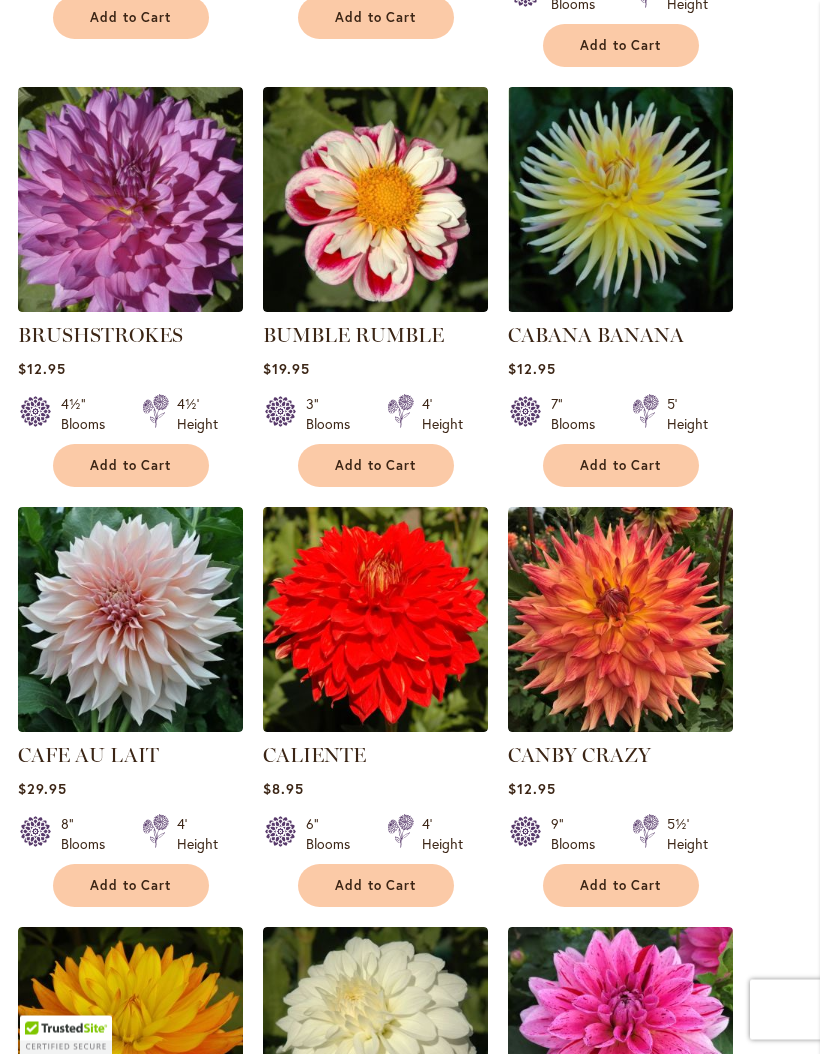 scroll, scrollTop: 1059, scrollLeft: 0, axis: vertical 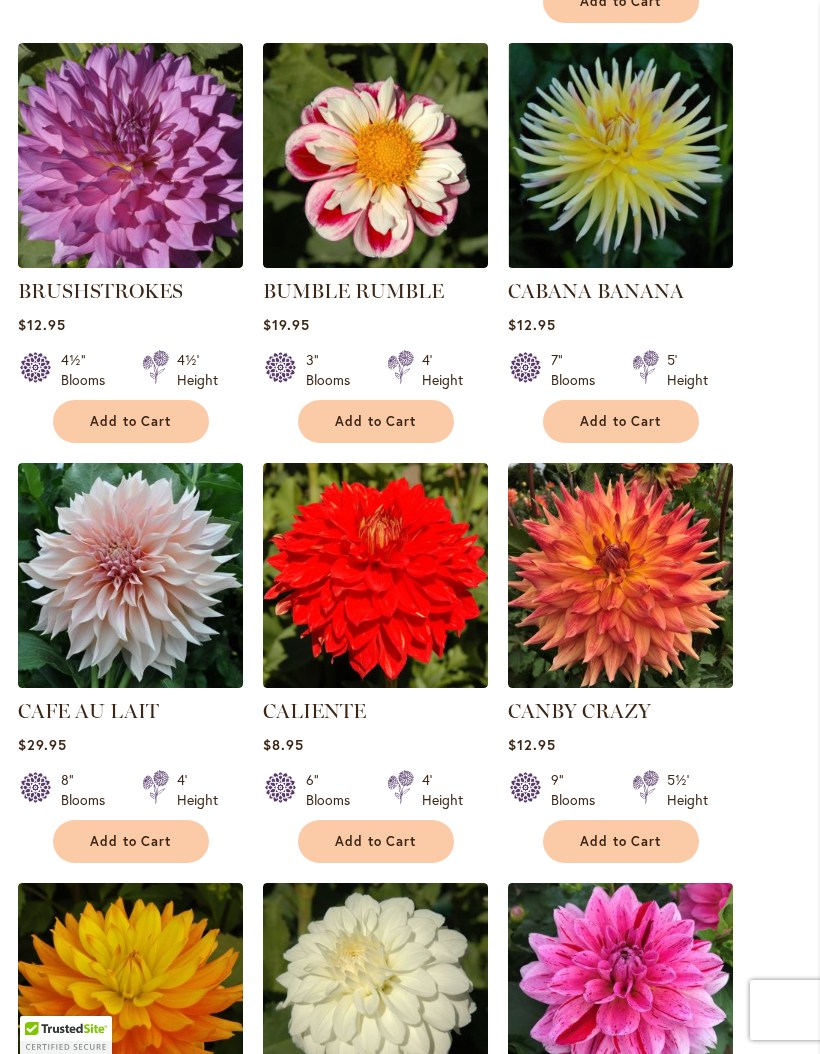 click on "Add to Cart" at bounding box center [131, 841] 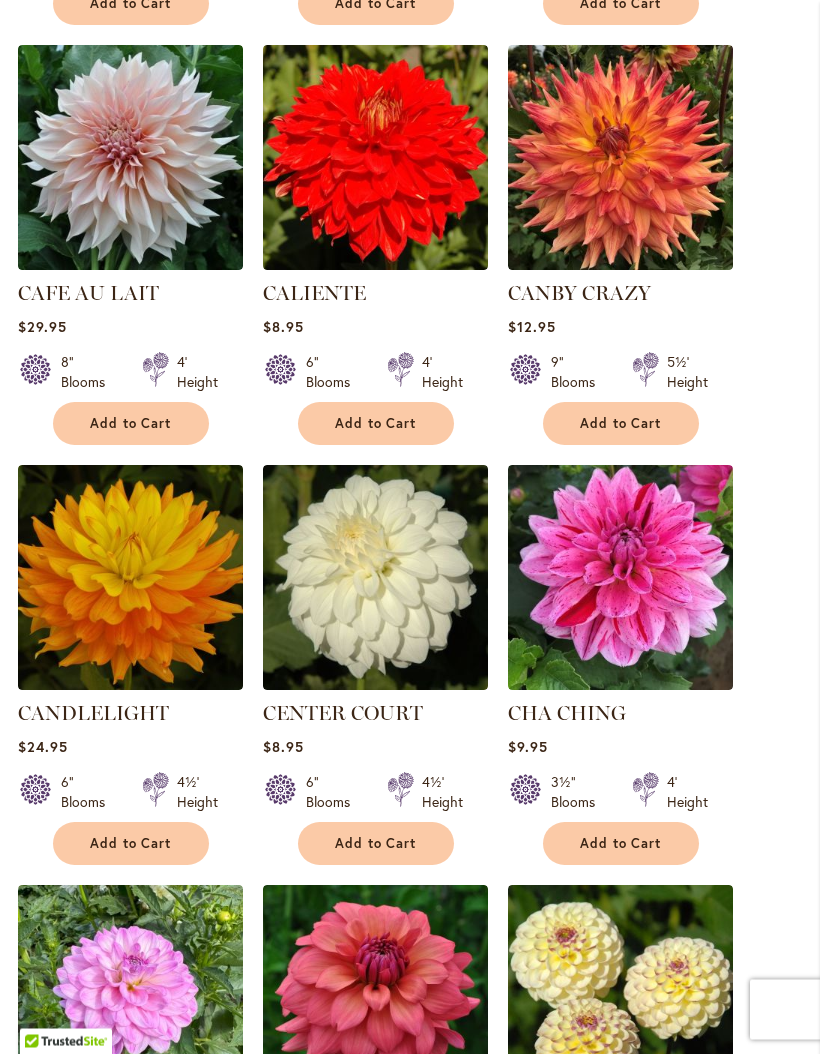click on "Add to Cart" at bounding box center (621, 844) 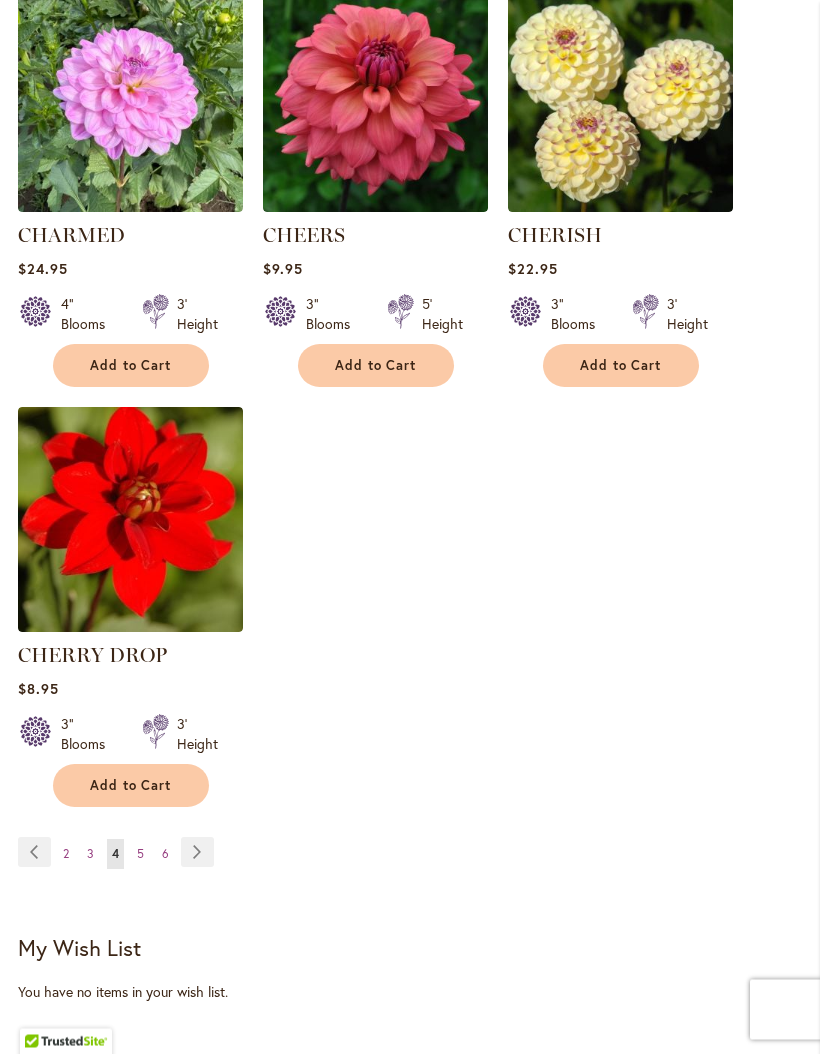 scroll, scrollTop: 2427, scrollLeft: 0, axis: vertical 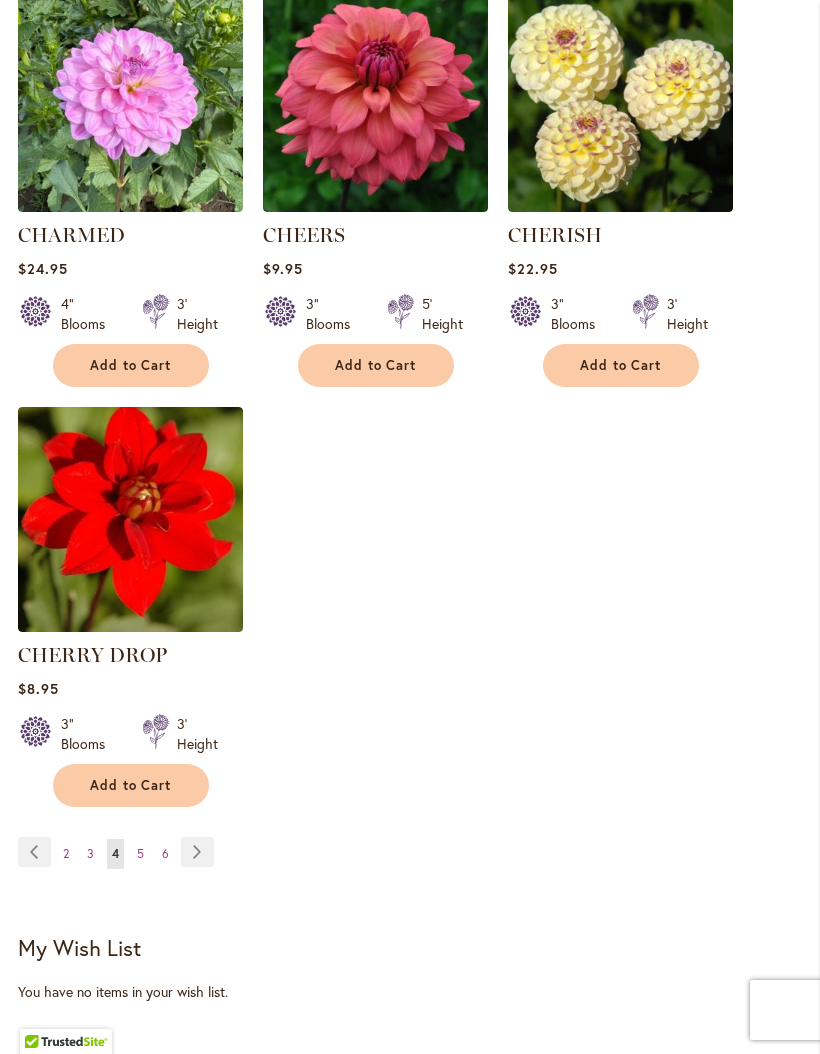 click on "Page
Next" at bounding box center [197, 852] 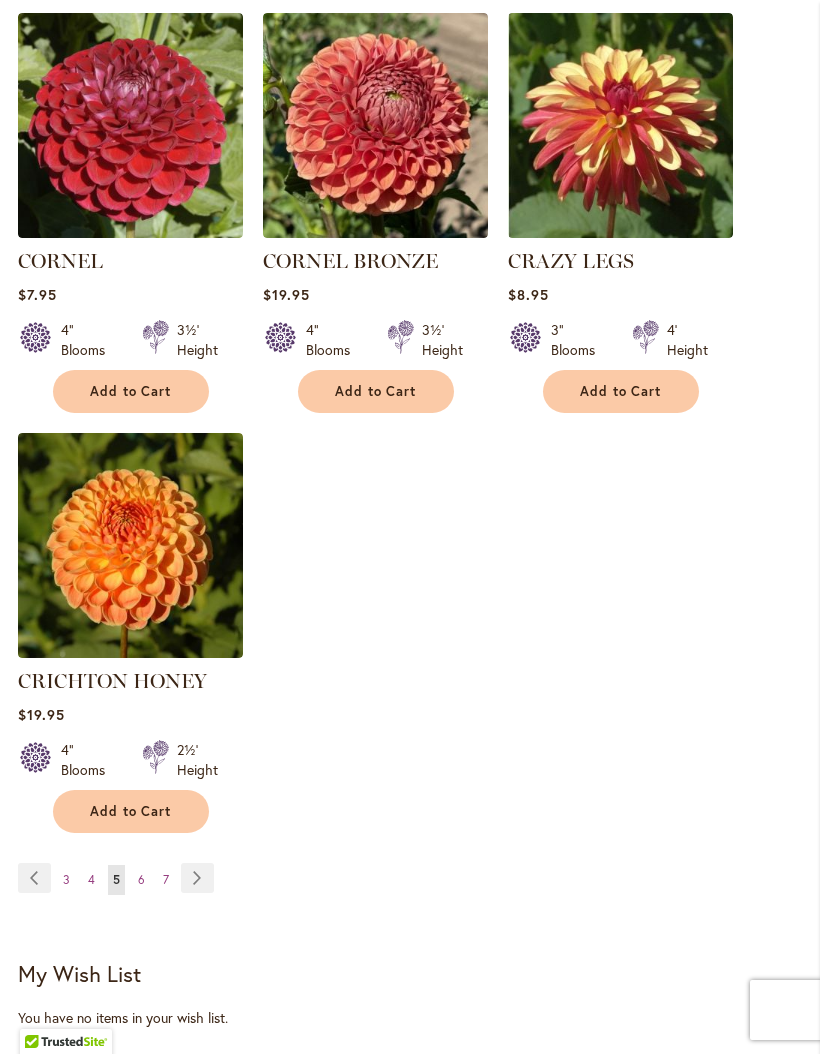 scroll, scrollTop: 2324, scrollLeft: 0, axis: vertical 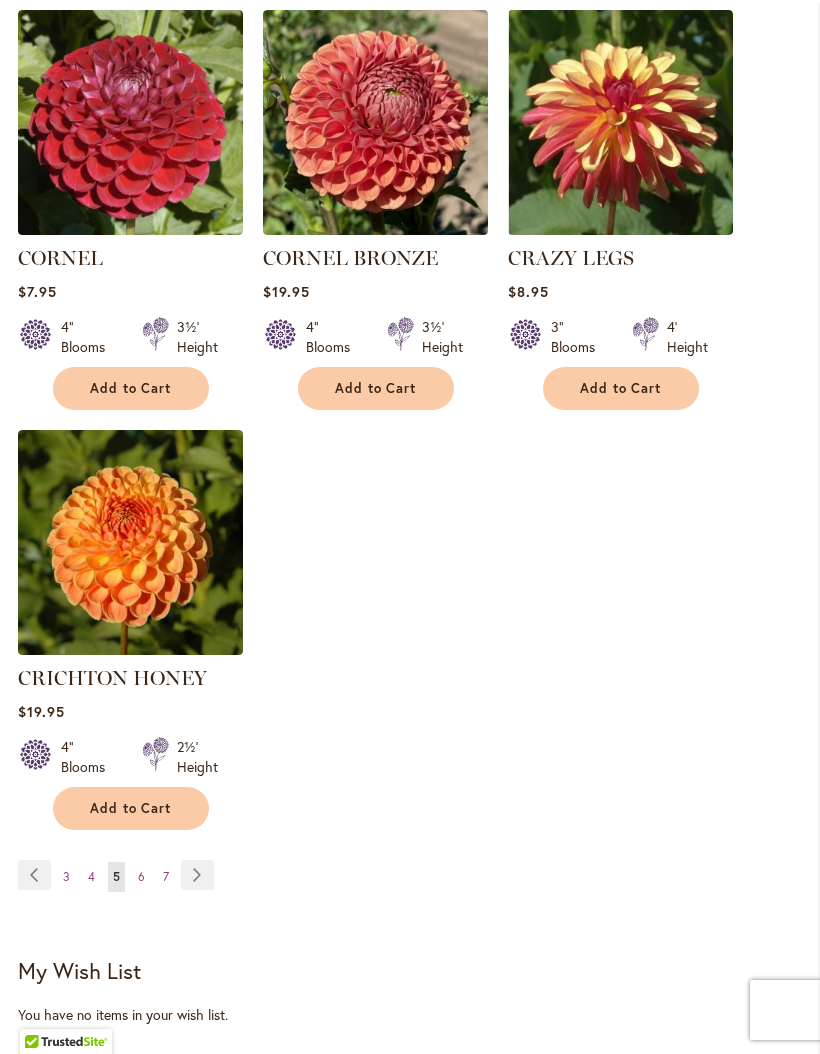 click on "Page
Next" at bounding box center [197, 875] 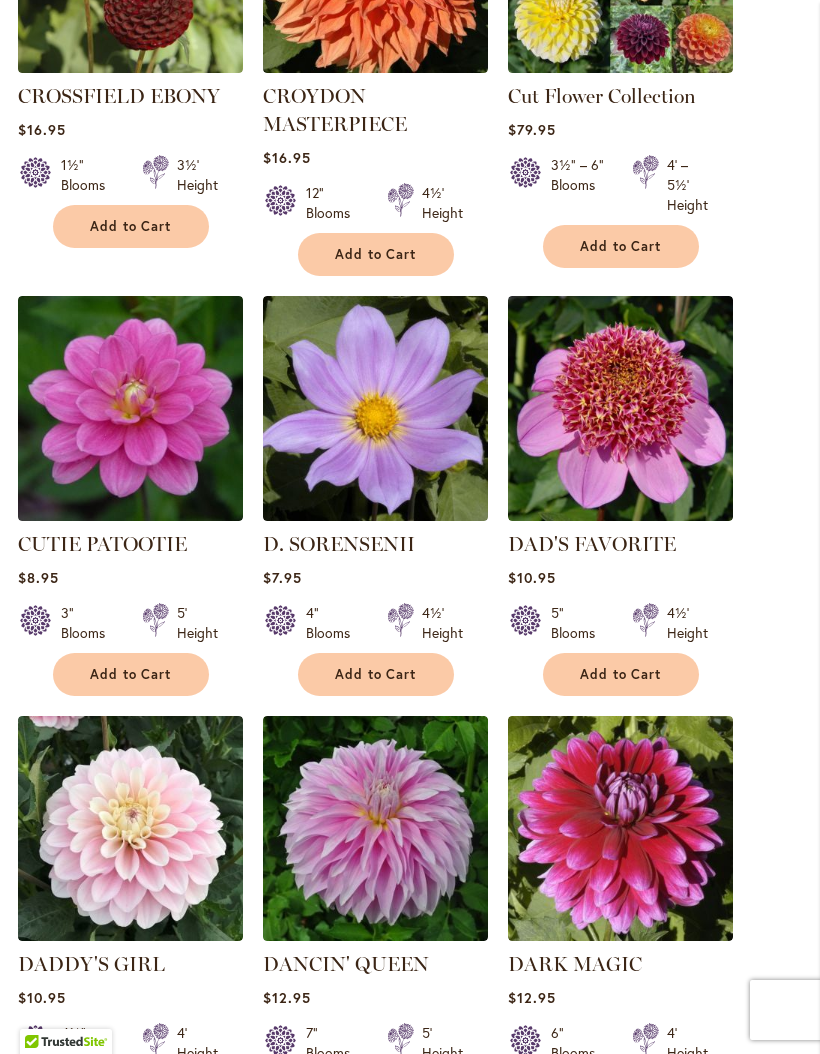 scroll, scrollTop: 807, scrollLeft: 0, axis: vertical 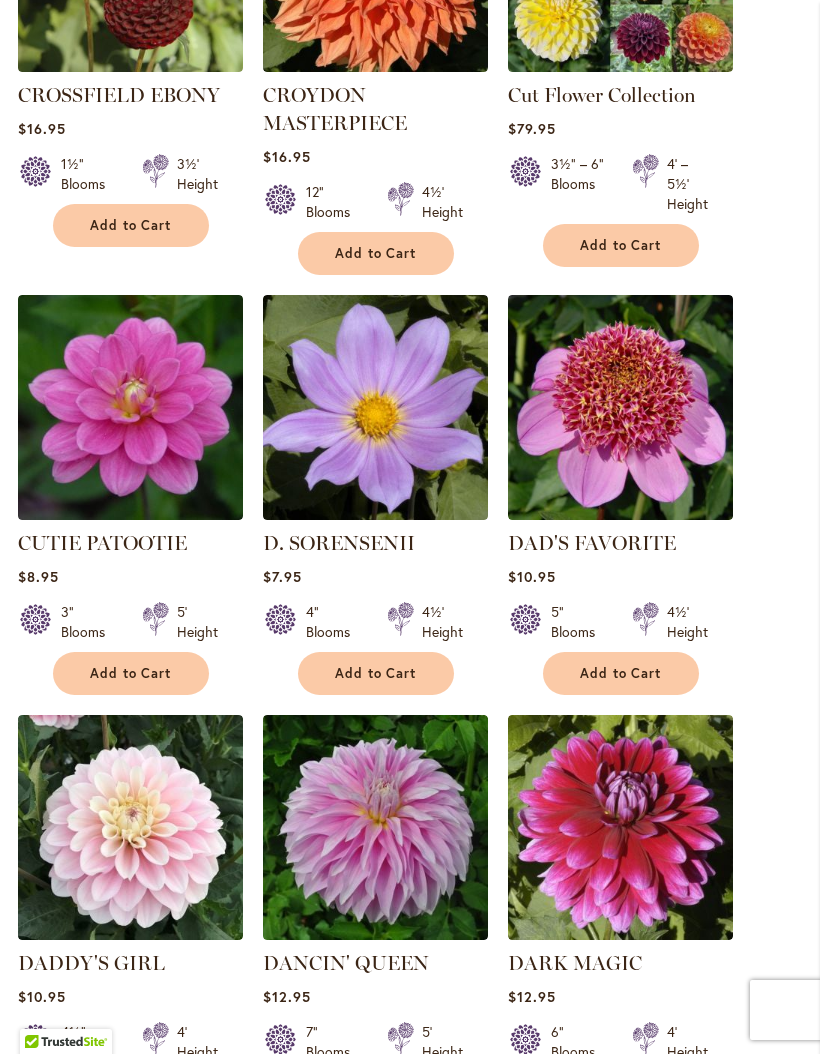 click on "Add to Cart" at bounding box center (131, 673) 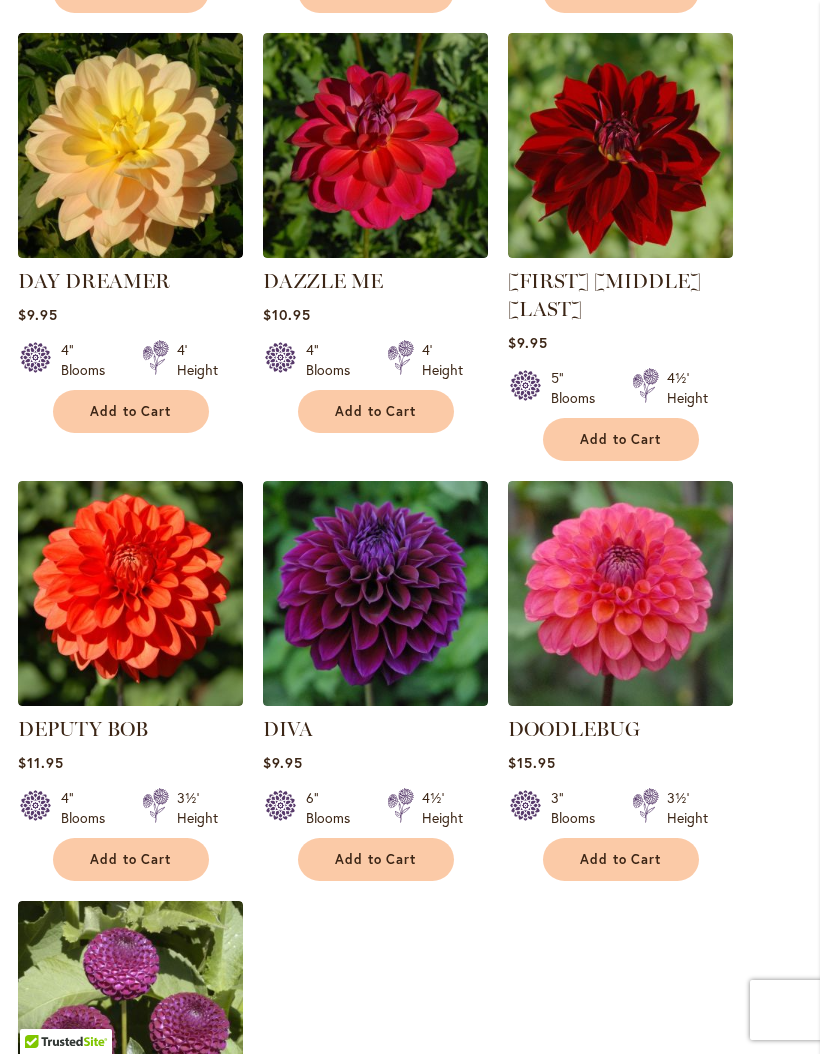 scroll, scrollTop: 2036, scrollLeft: 0, axis: vertical 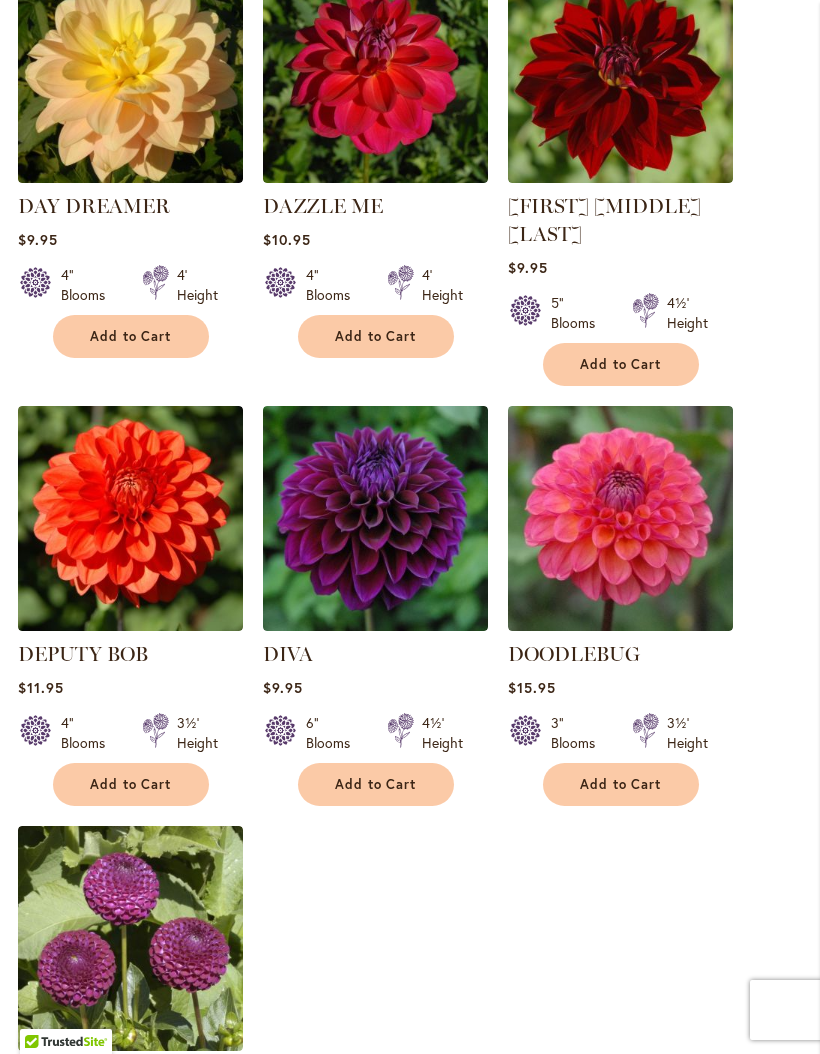 click on "Add to Cart" at bounding box center (621, 784) 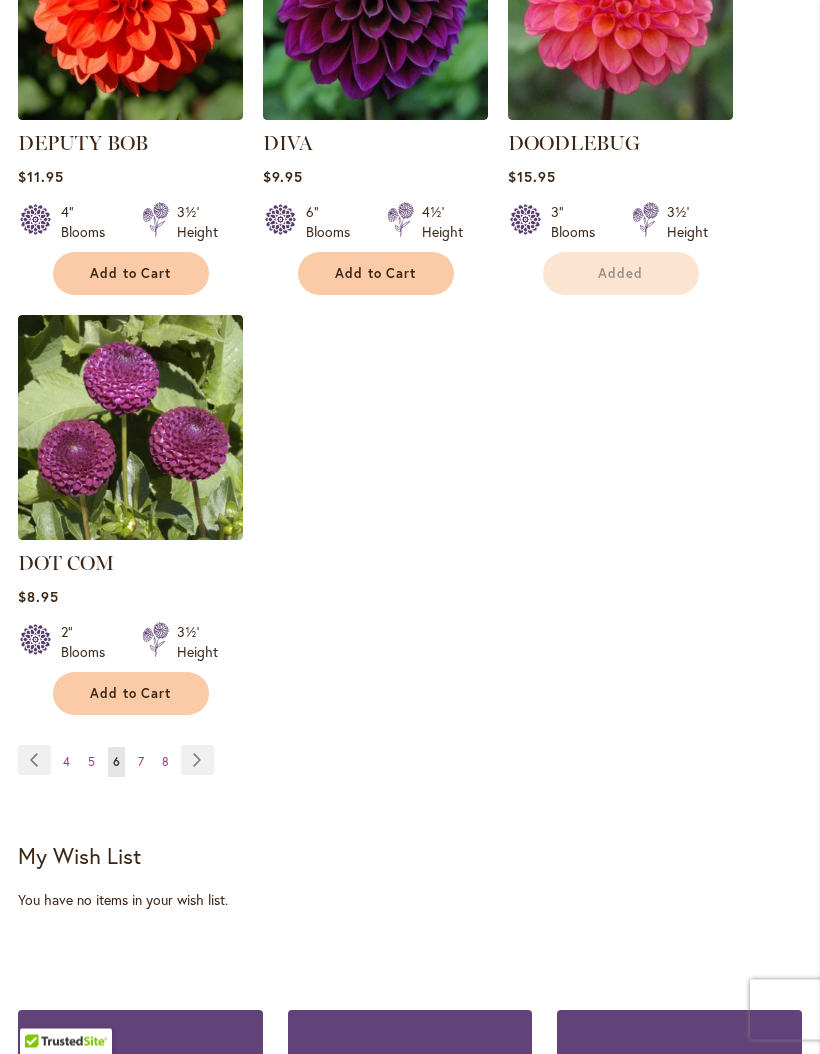 scroll, scrollTop: 2523, scrollLeft: 0, axis: vertical 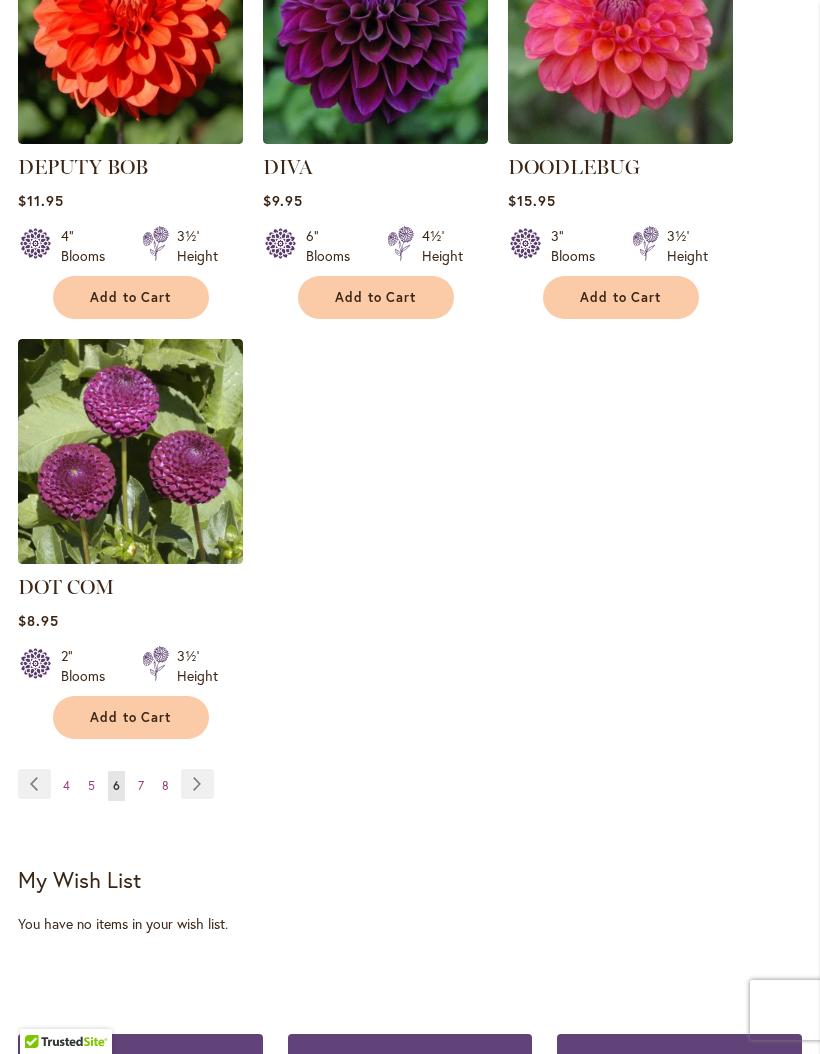 click on "Page
Next" at bounding box center [197, 784] 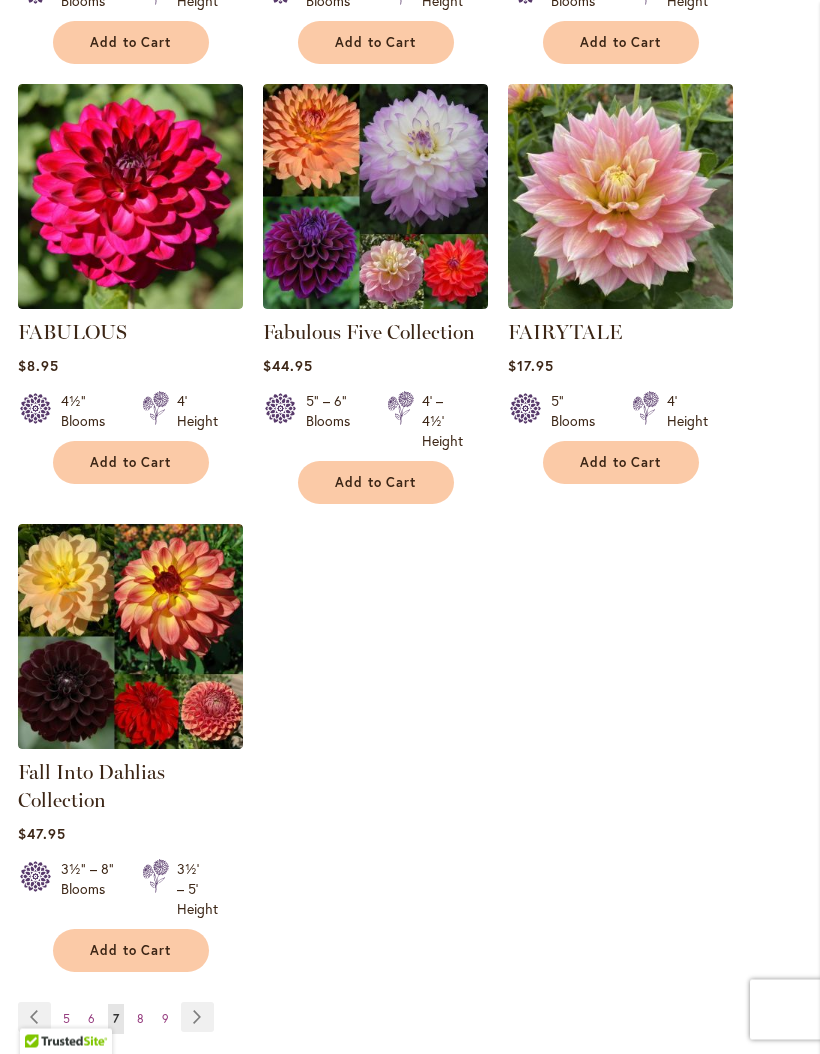 scroll, scrollTop: 2250, scrollLeft: 0, axis: vertical 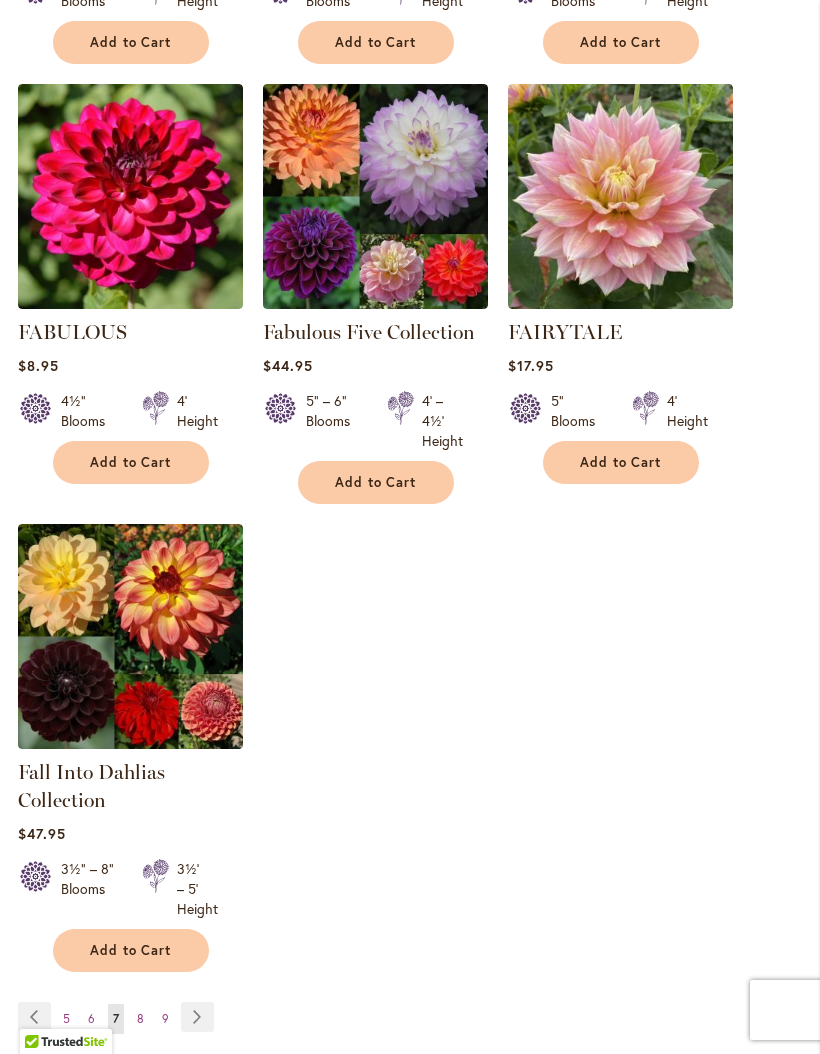 click on "Page
Next" at bounding box center [197, 1017] 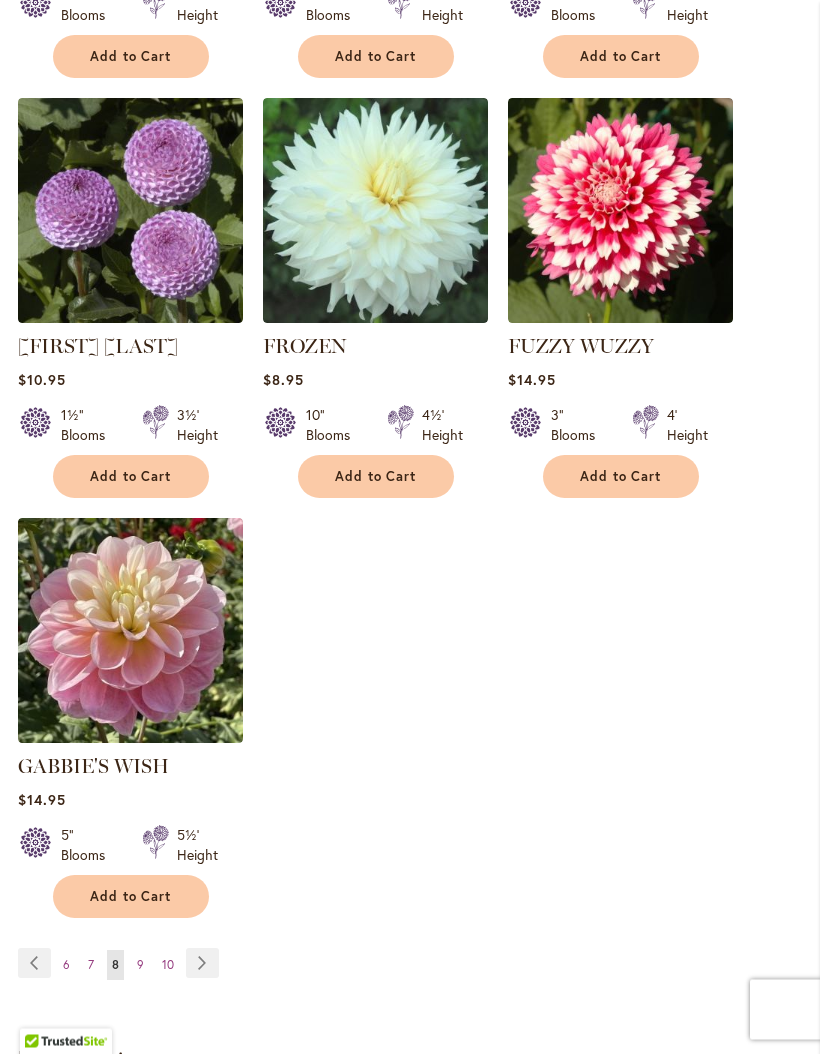 scroll, scrollTop: 2276, scrollLeft: 0, axis: vertical 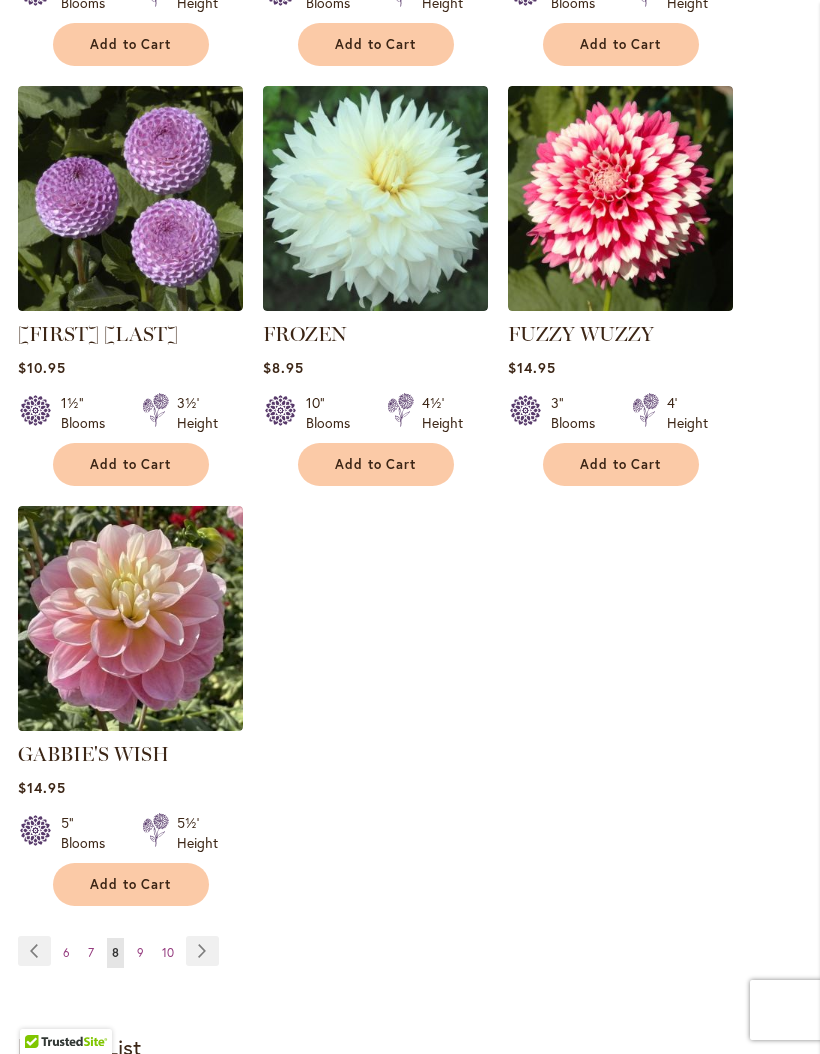 click on "Add to Cart" at bounding box center [131, 884] 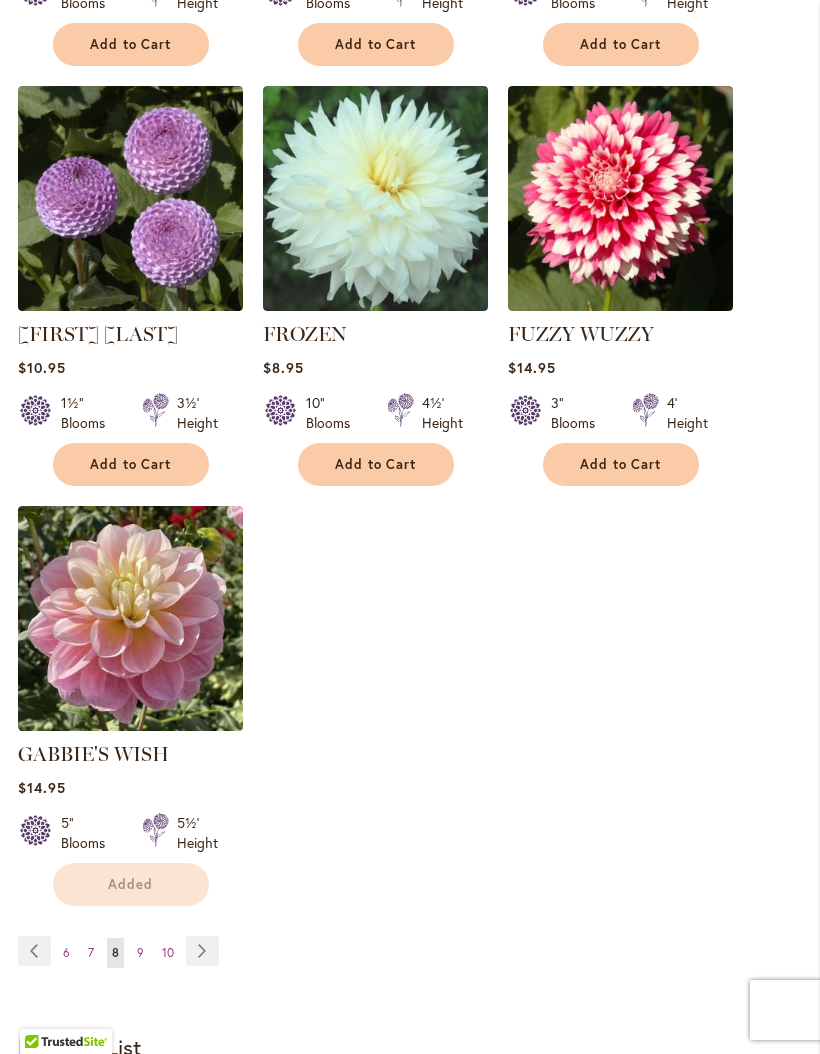 click on "Added" at bounding box center (131, 884) 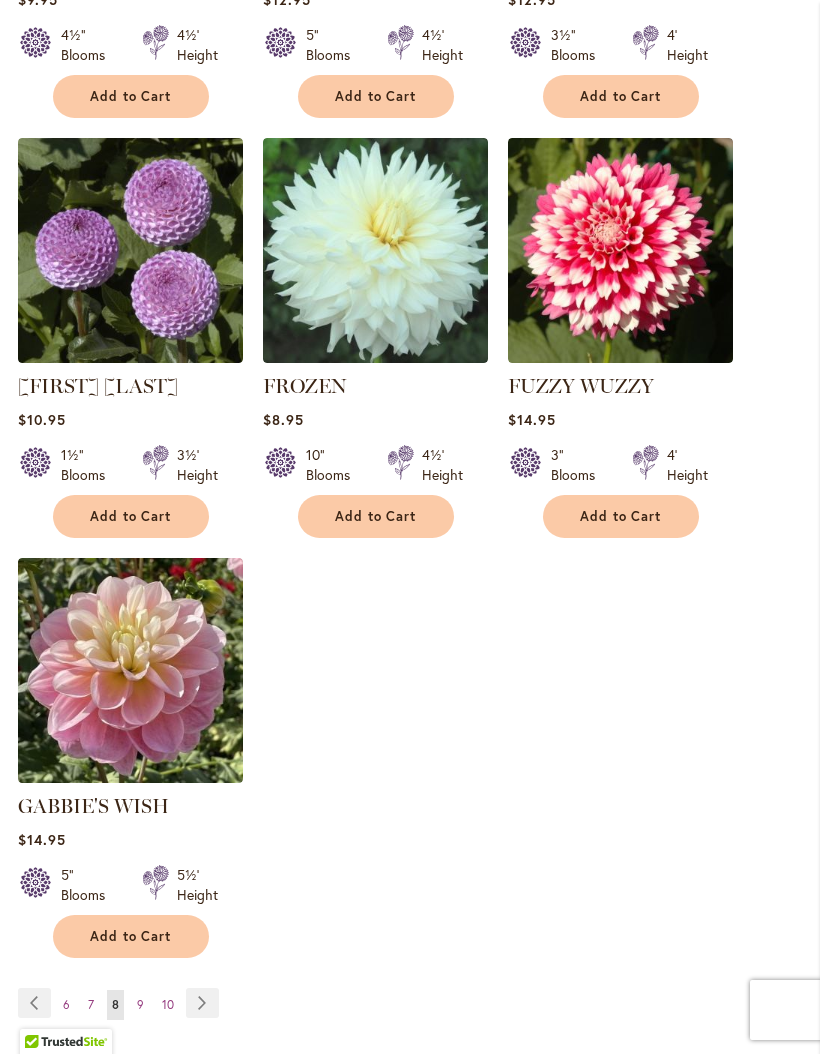 click on "Page
Next" at bounding box center (202, 1003) 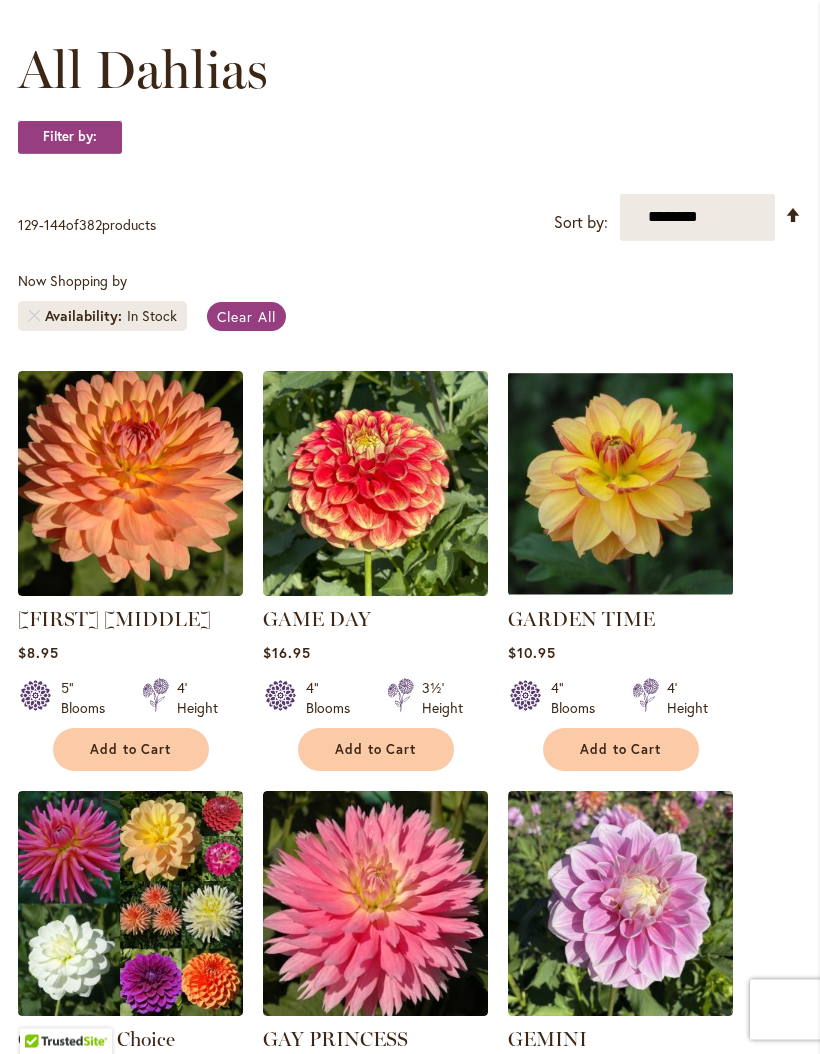 scroll, scrollTop: 600, scrollLeft: 0, axis: vertical 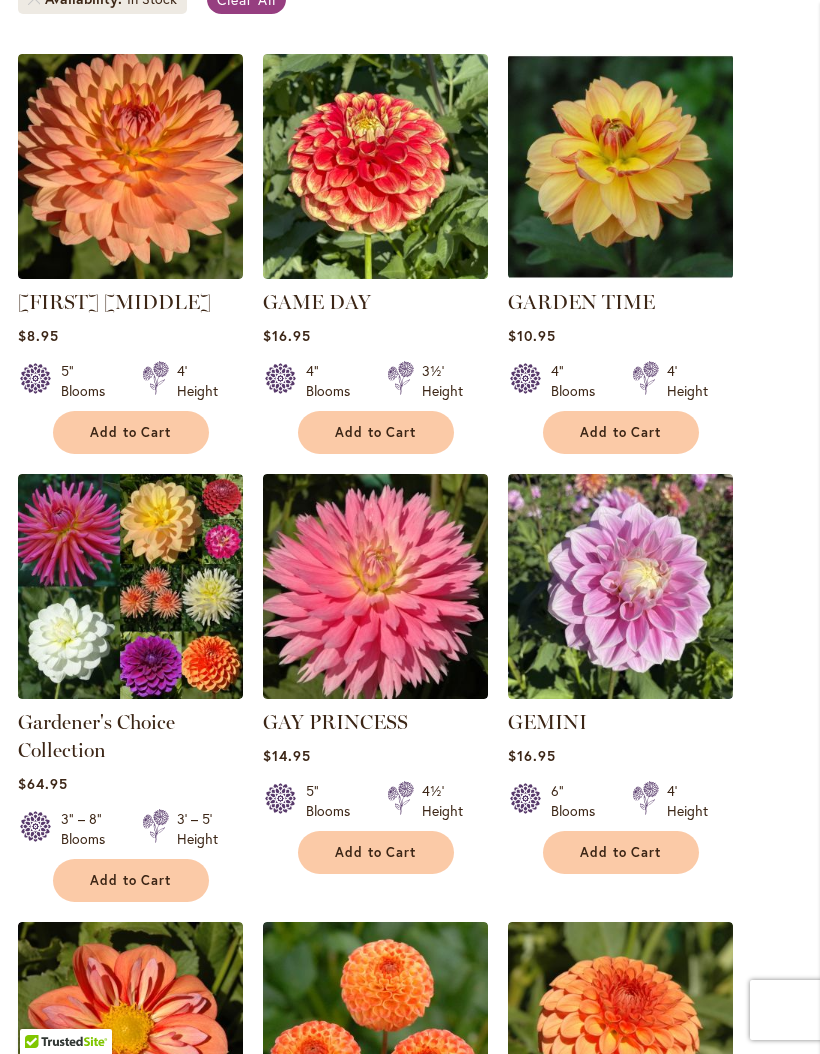 click on "Add to Cart" at bounding box center (131, 432) 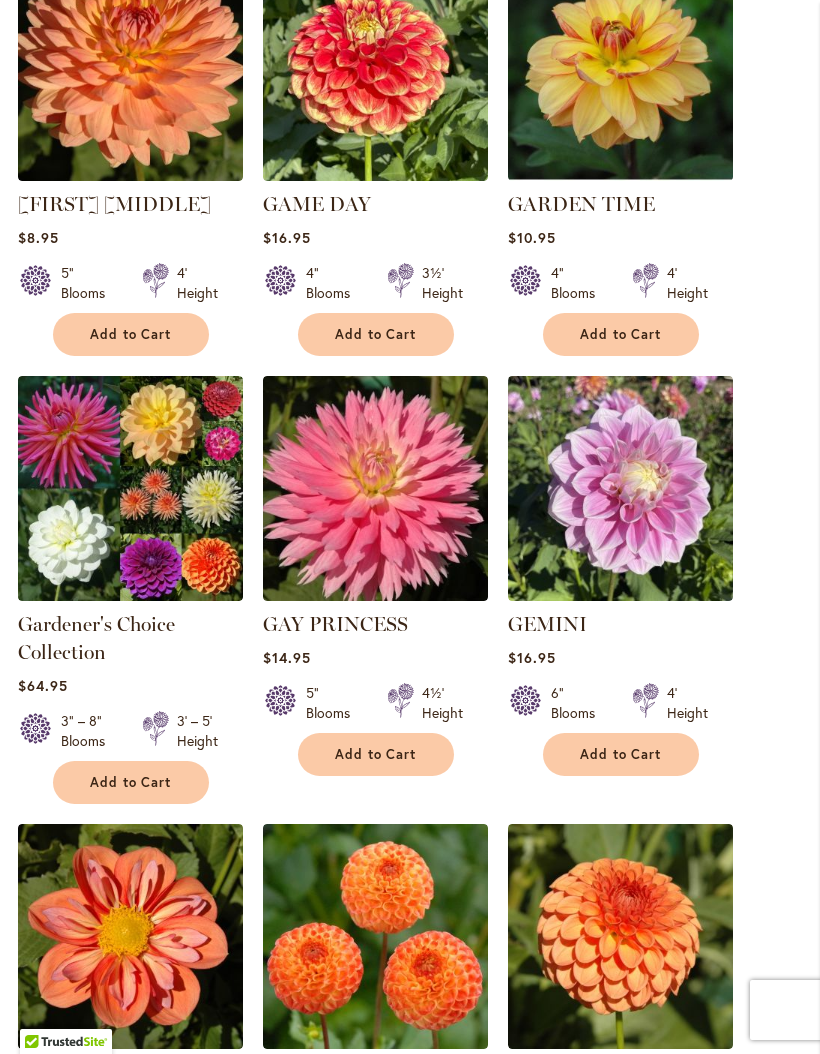 click on "Add to Cart" at bounding box center [621, 754] 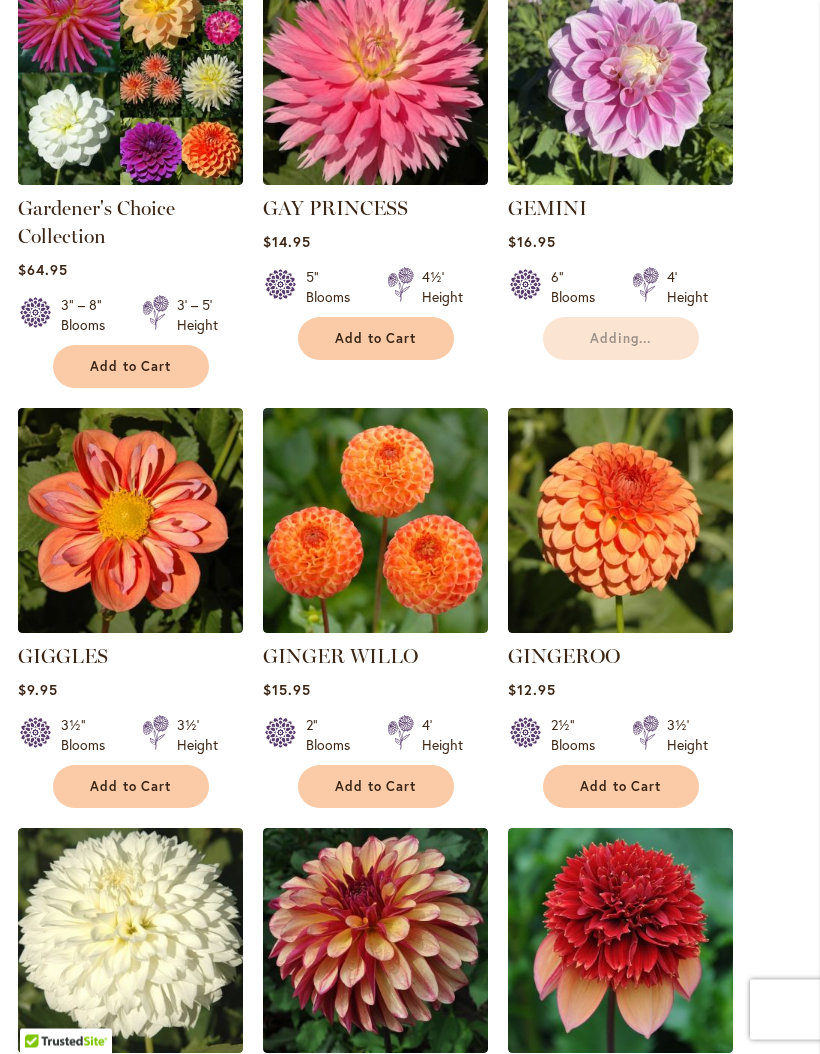 scroll, scrollTop: 1315, scrollLeft: 0, axis: vertical 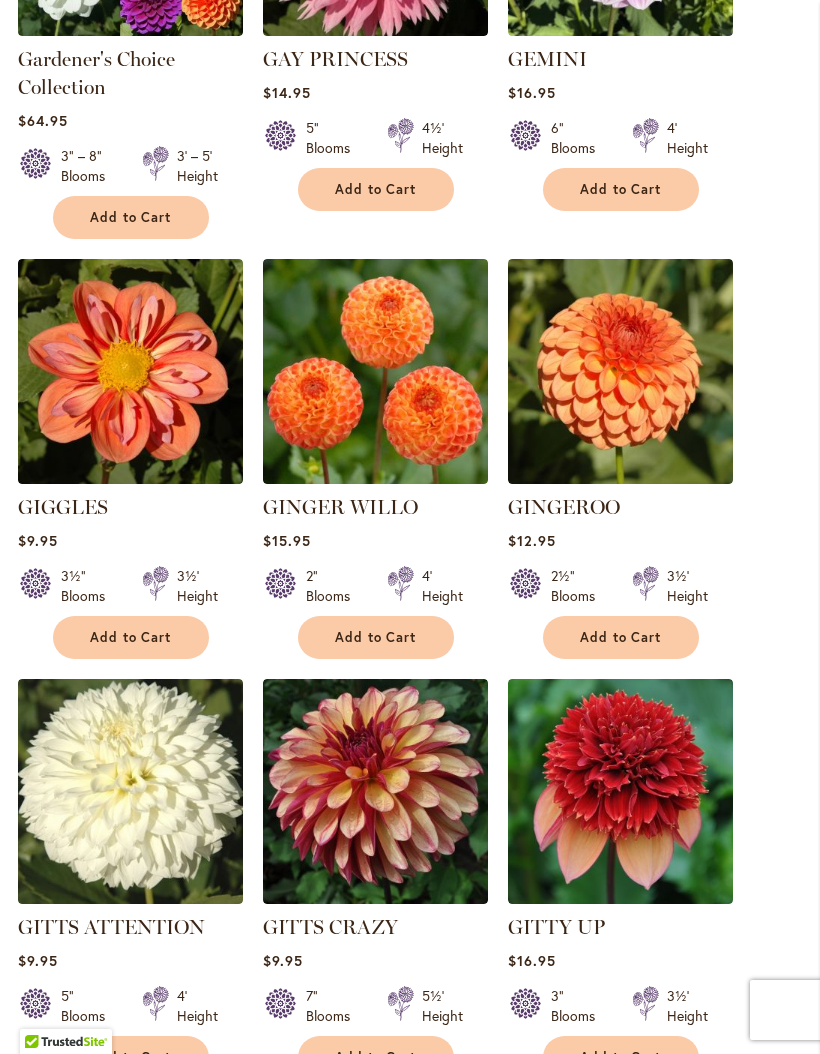 click on "Add to Cart" at bounding box center (131, 637) 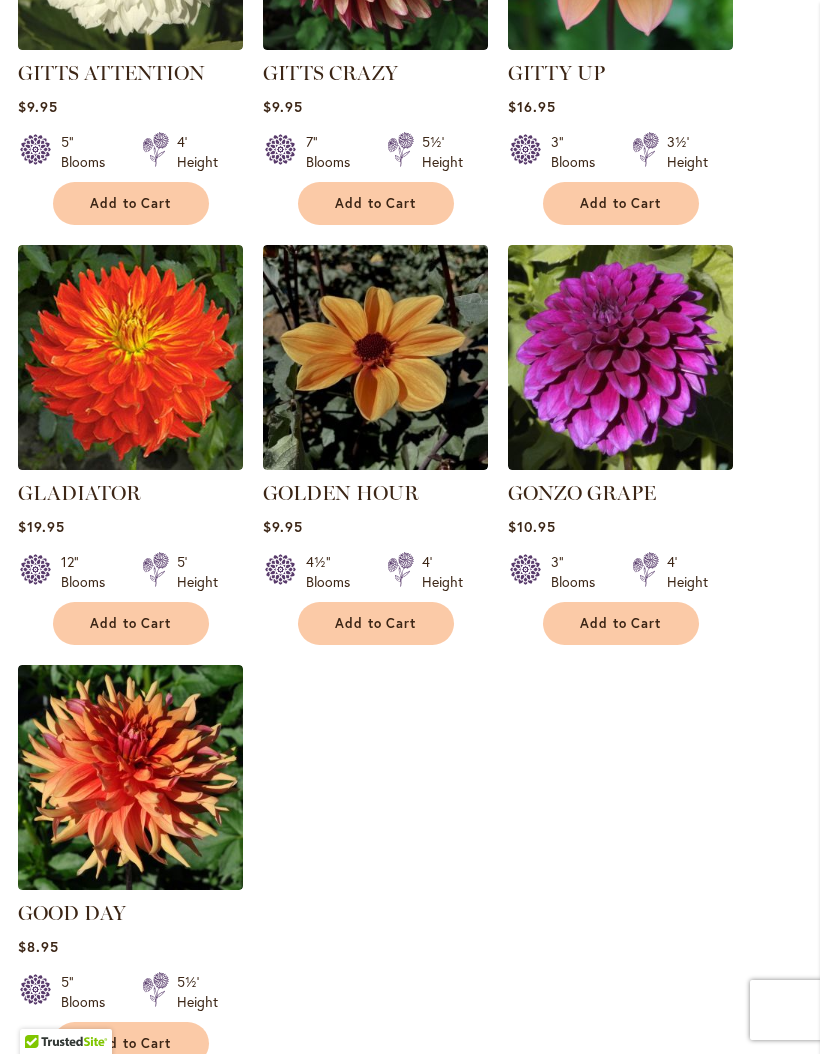 scroll, scrollTop: 2280, scrollLeft: 0, axis: vertical 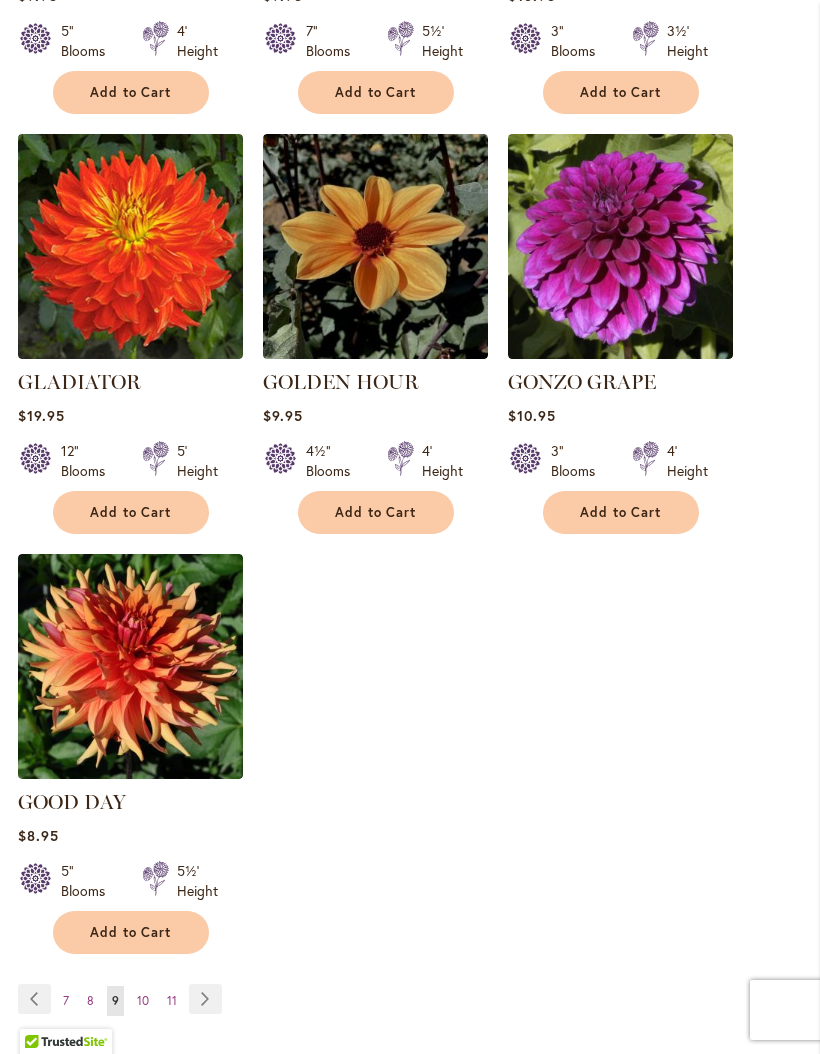click on "Page
Next" at bounding box center [205, 999] 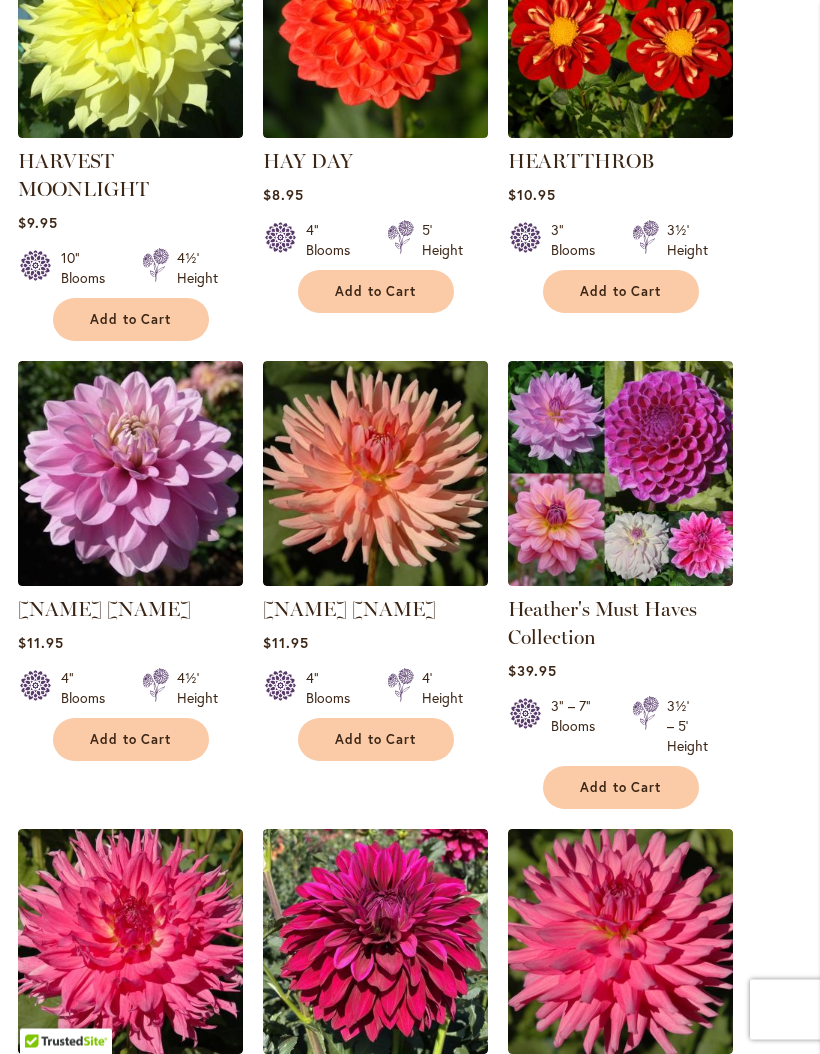 scroll, scrollTop: 1581, scrollLeft: 0, axis: vertical 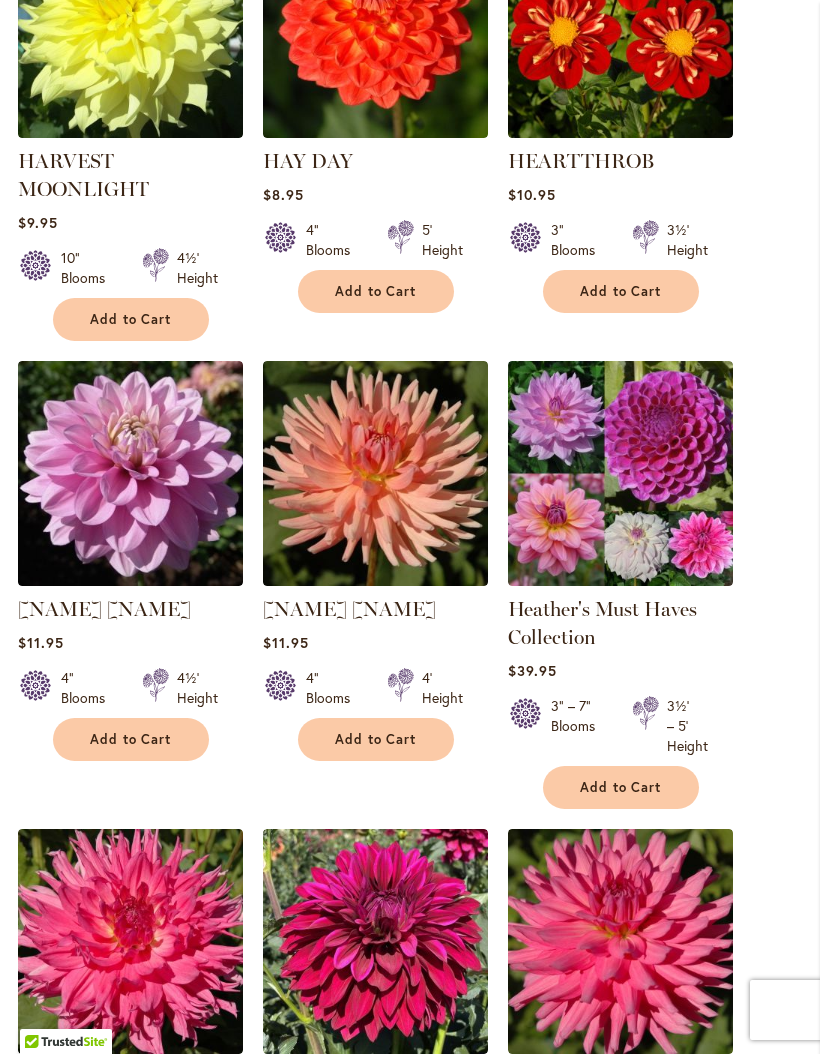 click on "Add to Cart" at bounding box center [376, 739] 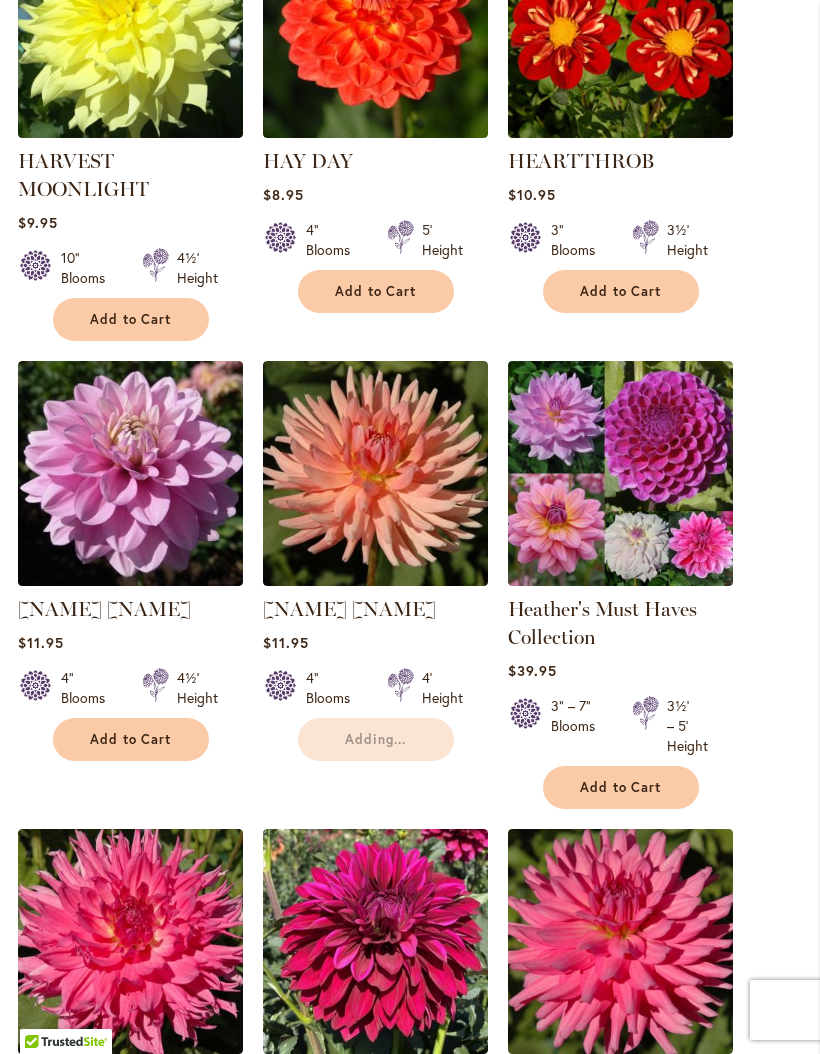 click on "Add to Cart" at bounding box center [131, 739] 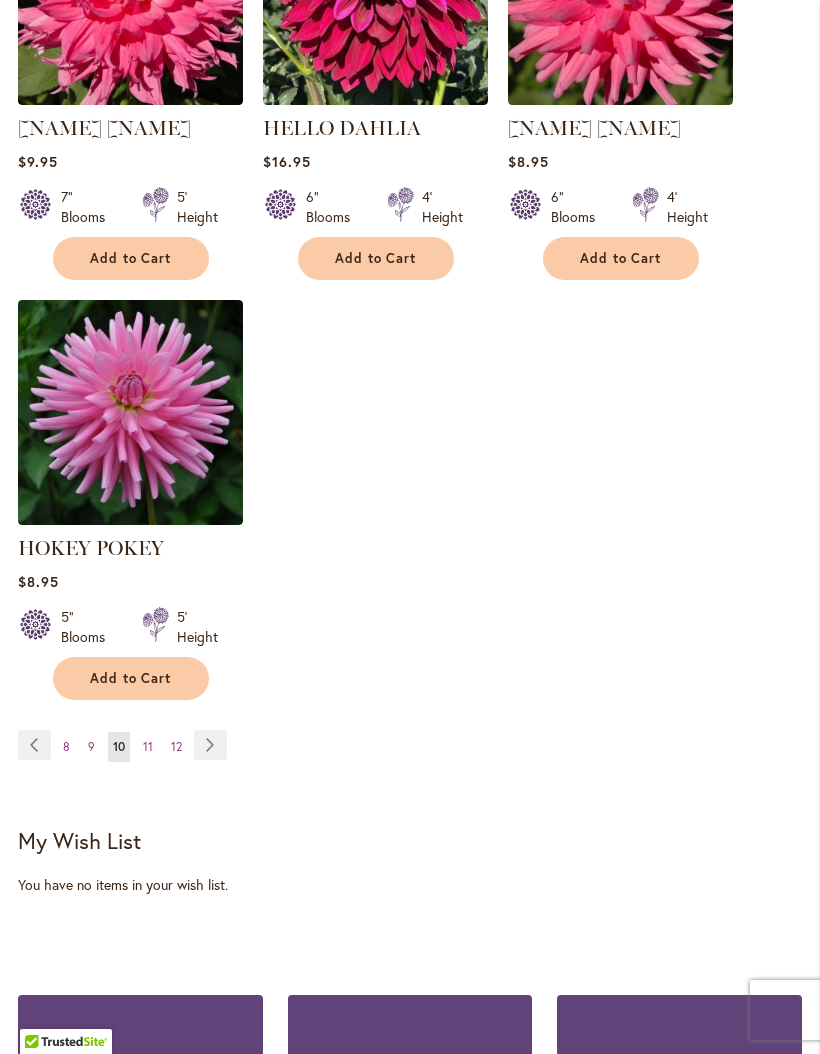 scroll, scrollTop: 2609, scrollLeft: 0, axis: vertical 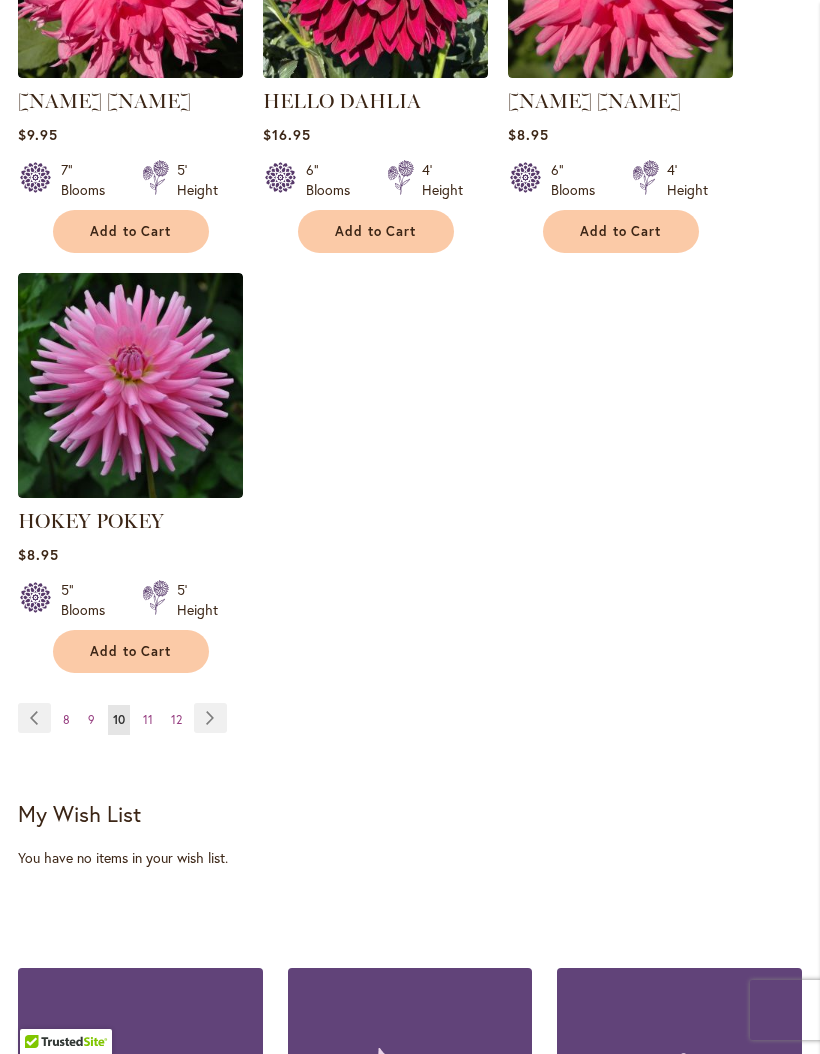 click on "Page
Next" at bounding box center [210, 718] 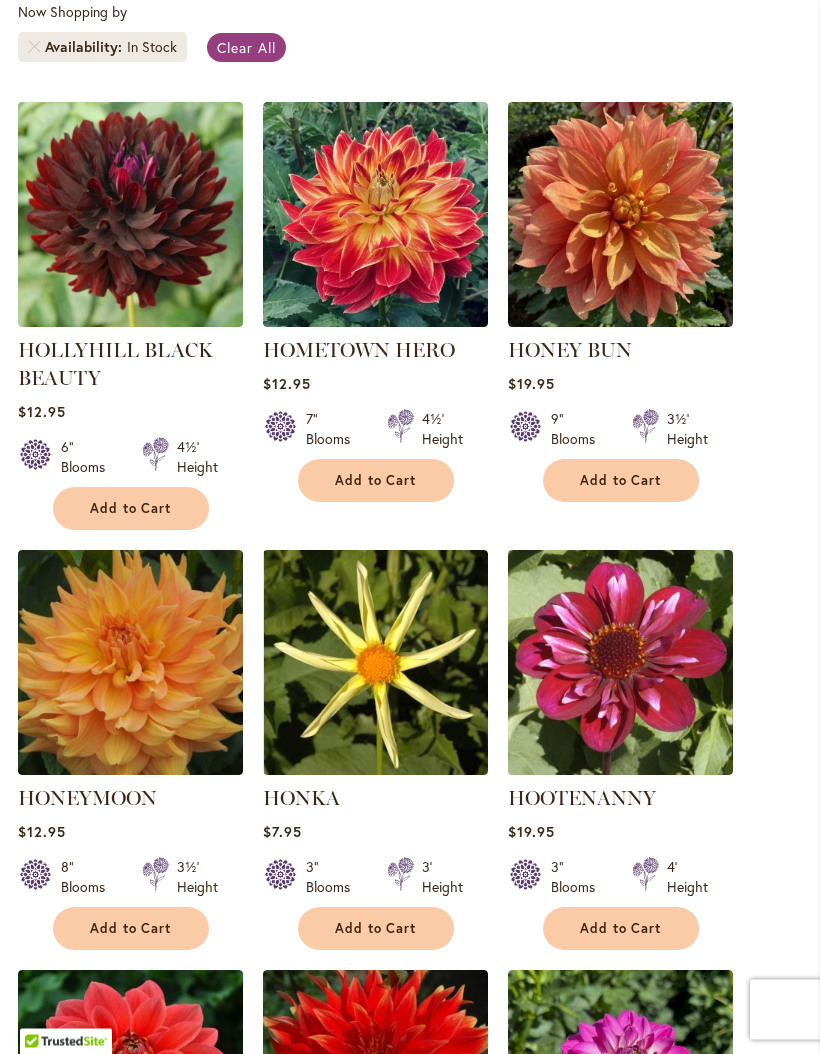 scroll, scrollTop: 553, scrollLeft: 0, axis: vertical 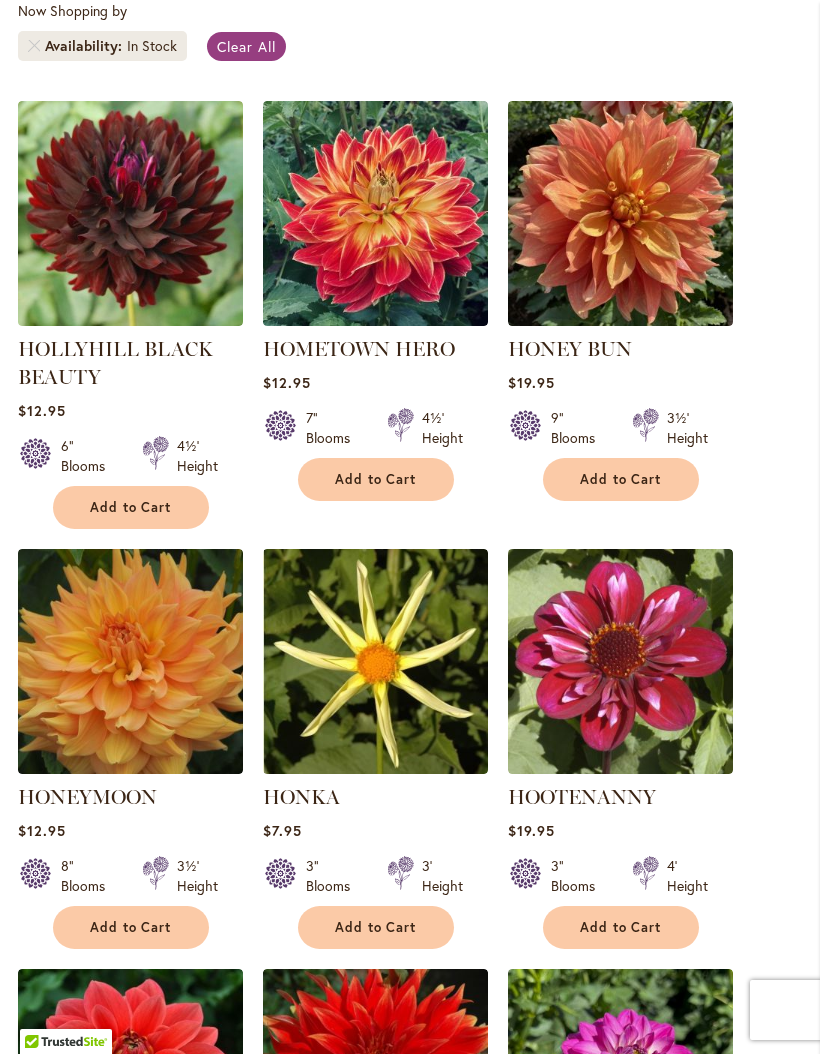 click on "Add to Cart" at bounding box center [621, 479] 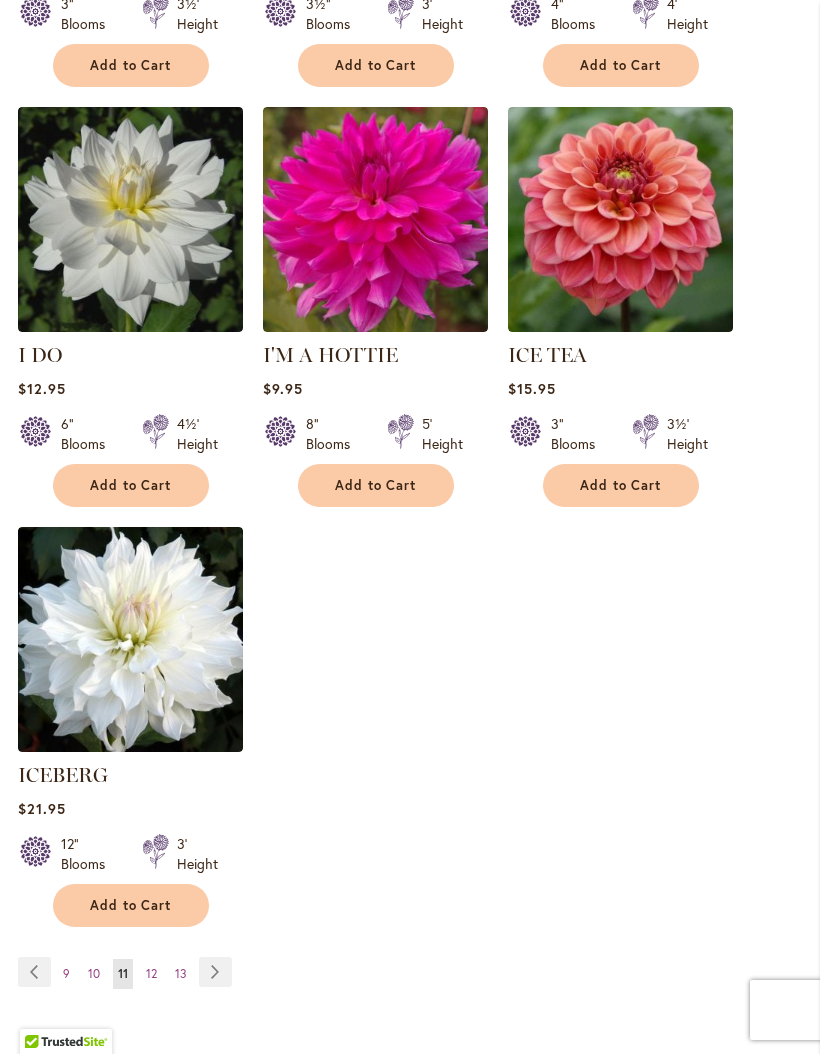 scroll, scrollTop: 2413, scrollLeft: 0, axis: vertical 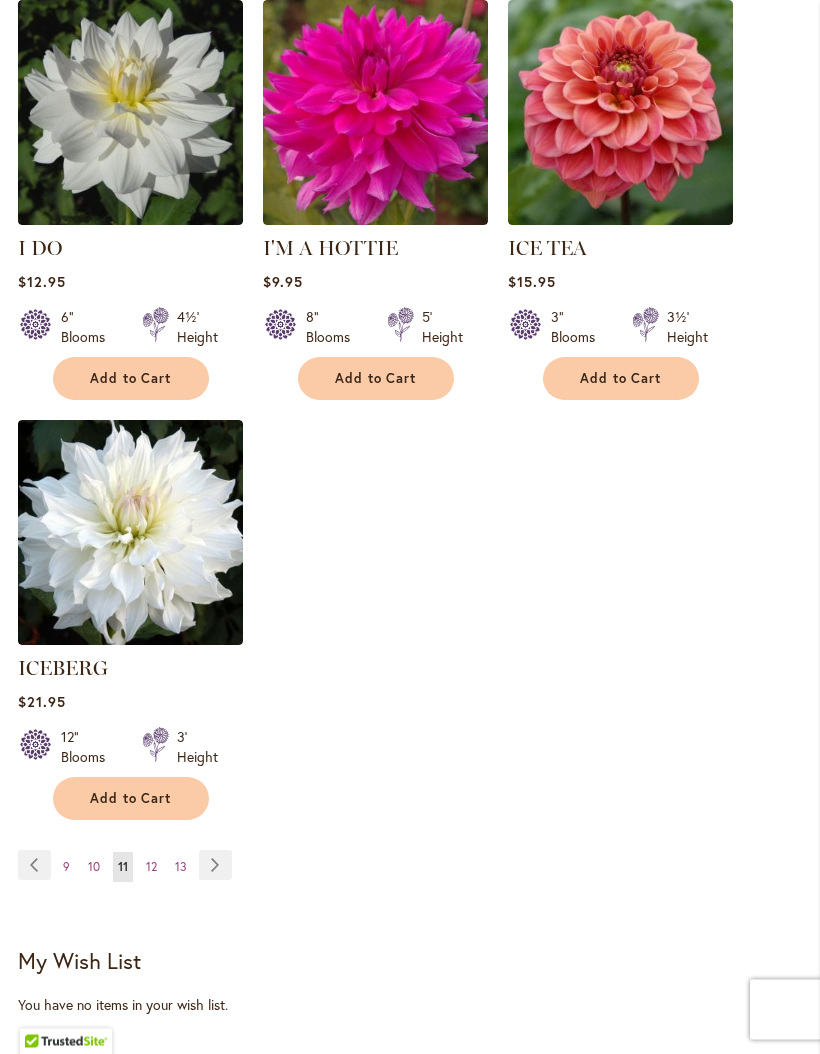 click on "Page
Next" at bounding box center (215, 866) 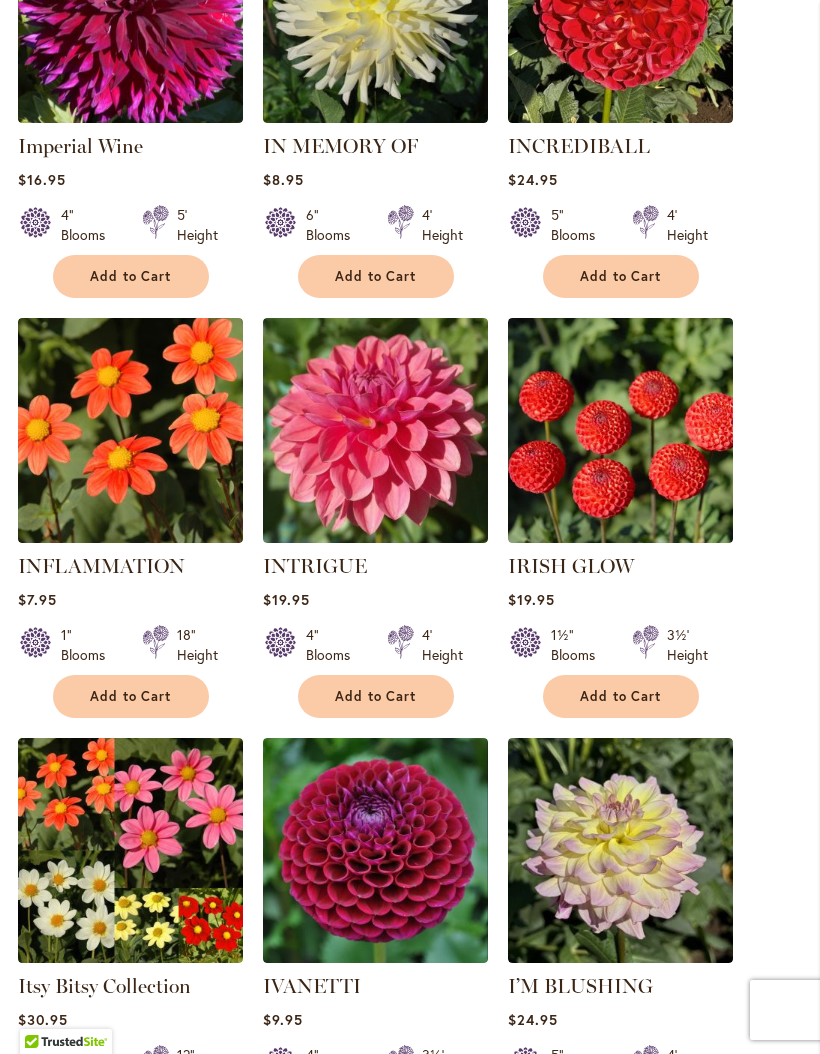 scroll, scrollTop: 785, scrollLeft: 0, axis: vertical 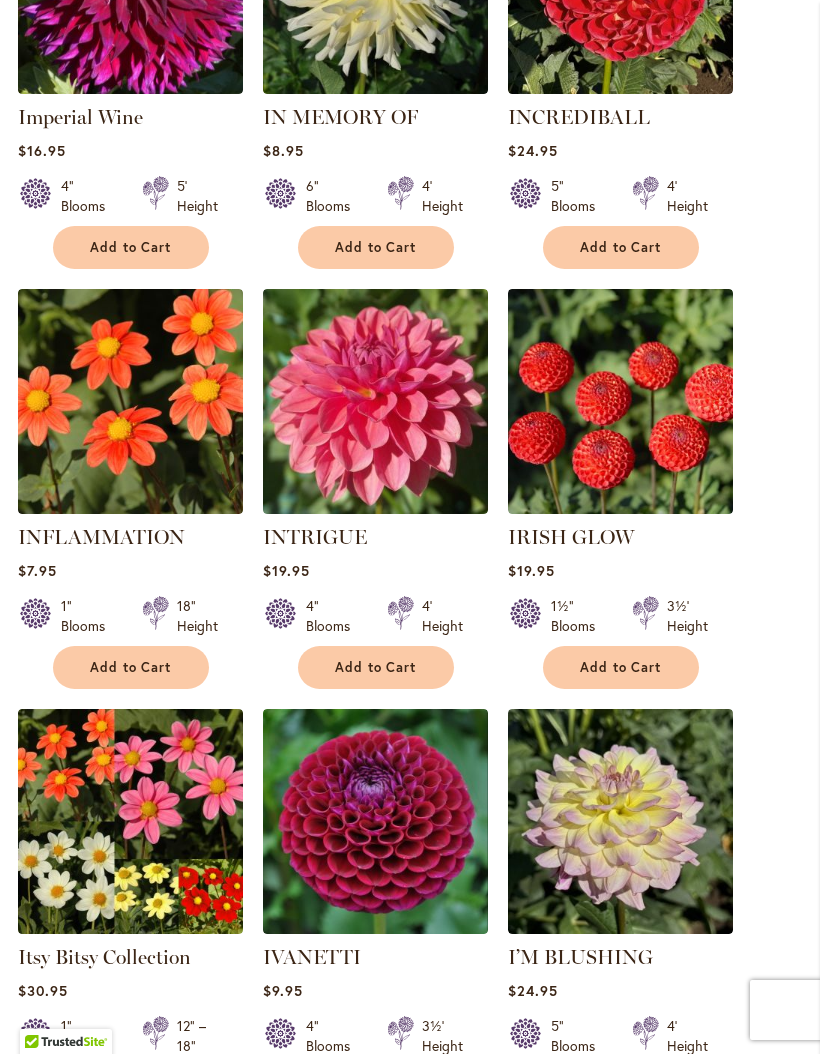 click on "Add to Cart" at bounding box center (376, 667) 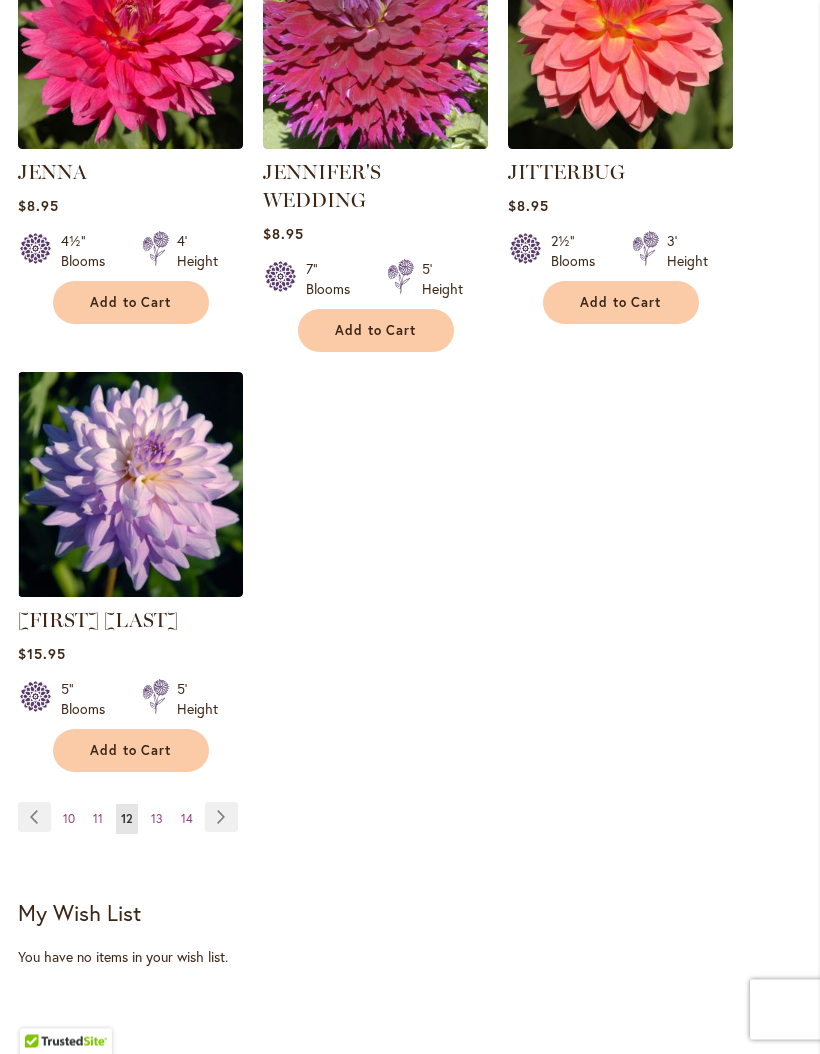 scroll, scrollTop: 2482, scrollLeft: 0, axis: vertical 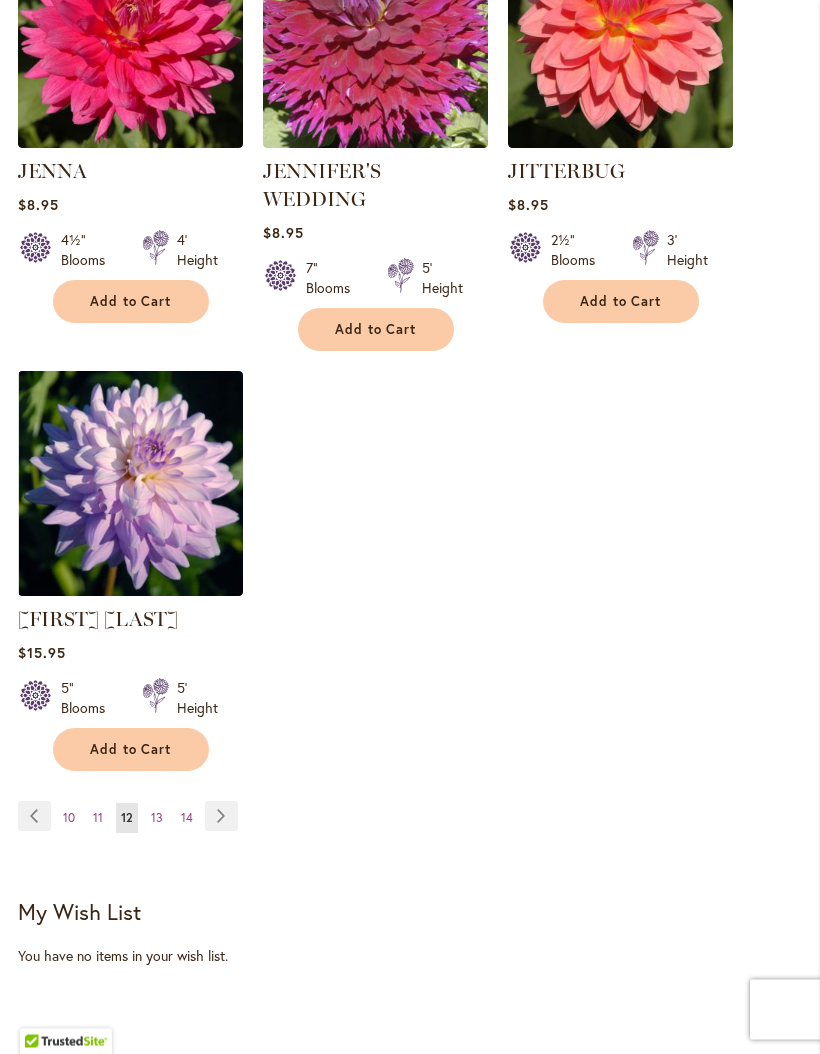 click on "Page
Next" at bounding box center [221, 817] 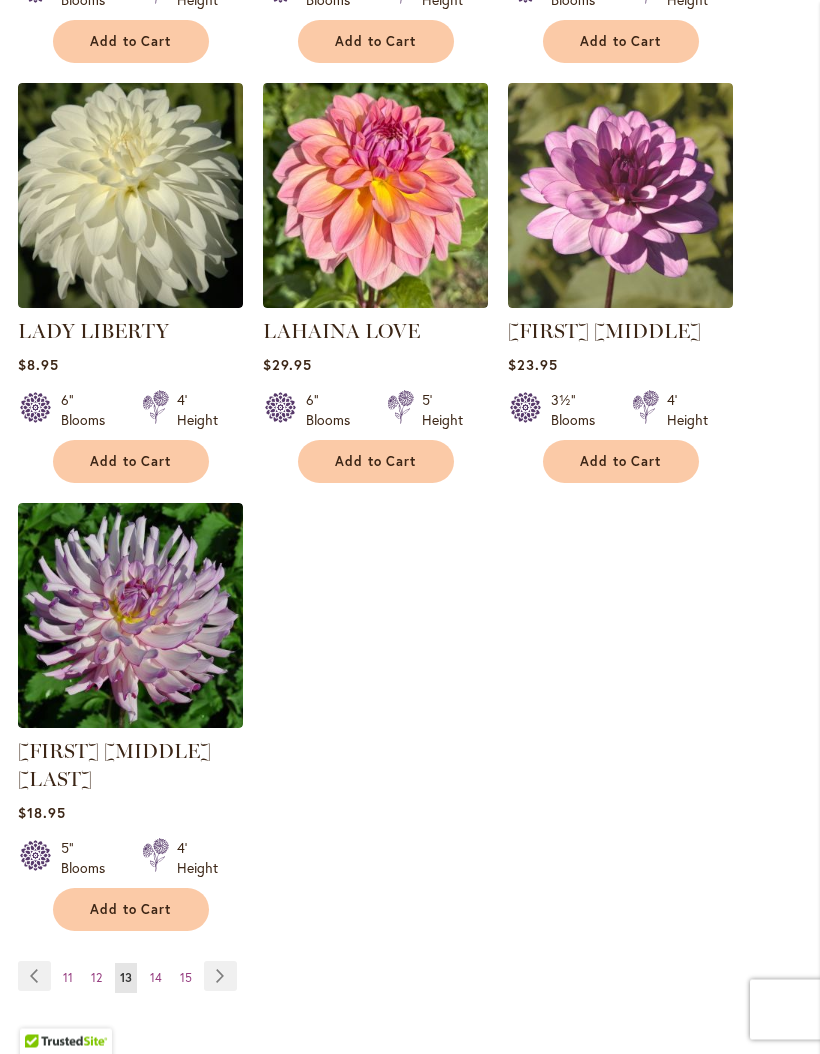 scroll, scrollTop: 2254, scrollLeft: 0, axis: vertical 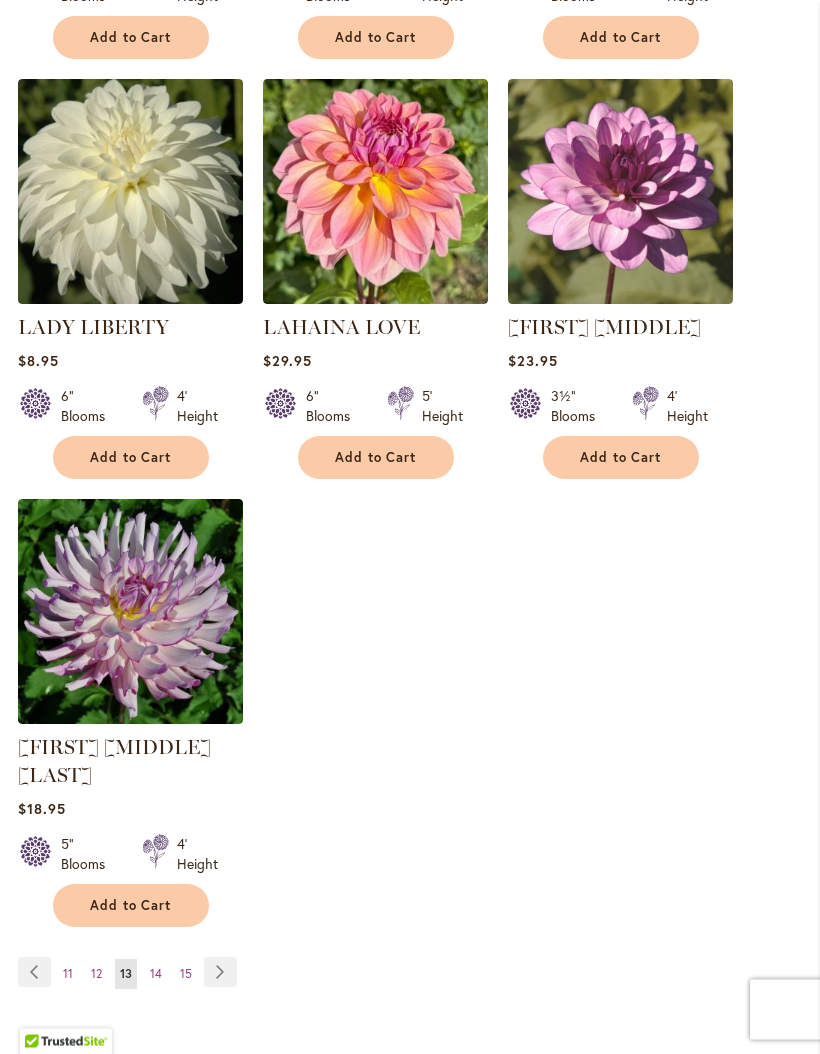 click on "Add to Cart" at bounding box center (621, 458) 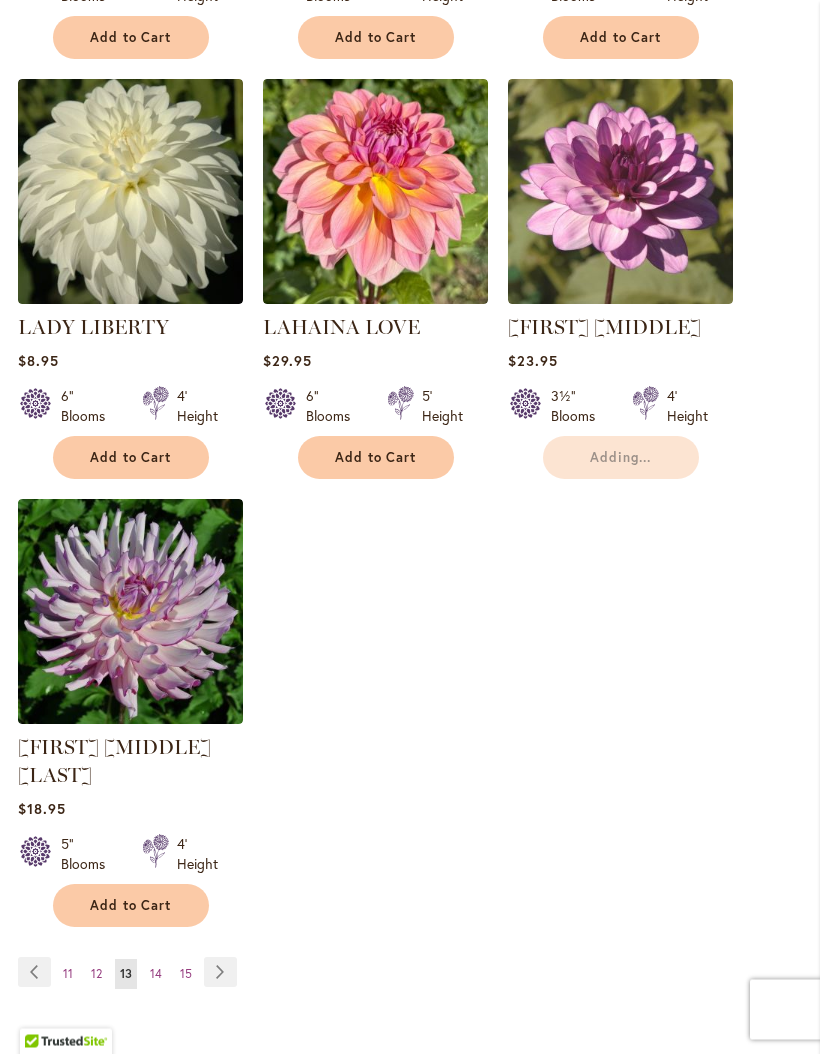scroll, scrollTop: 2255, scrollLeft: 0, axis: vertical 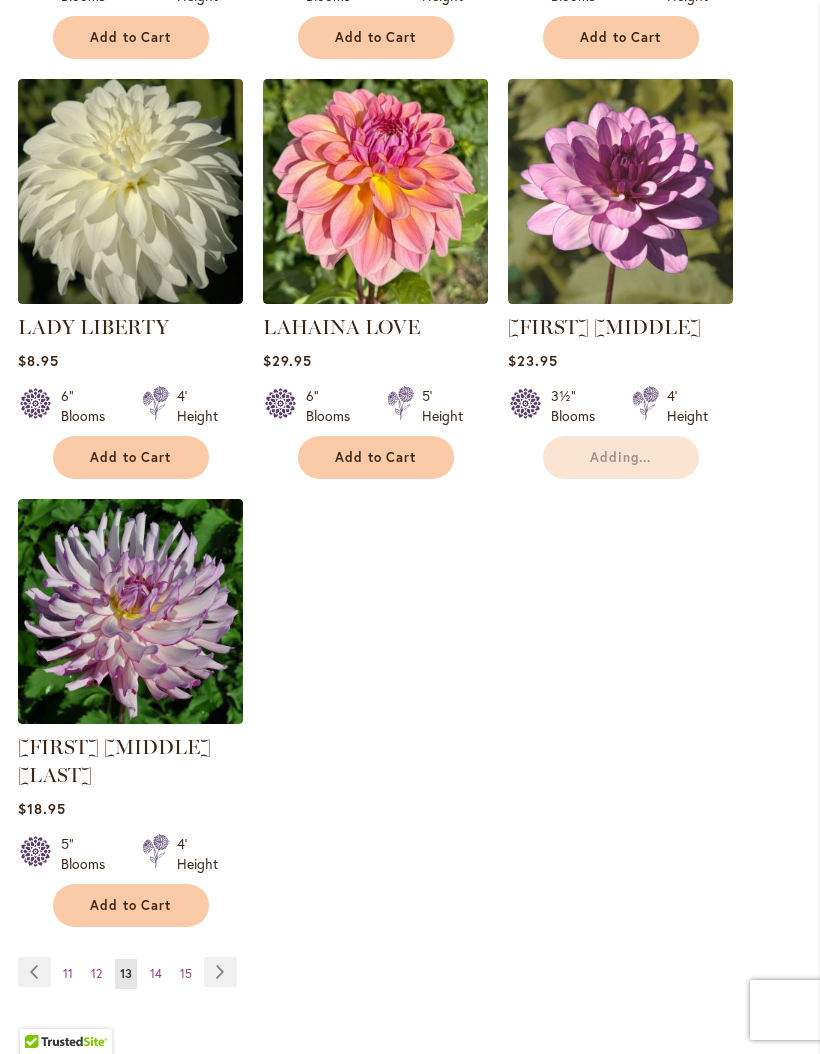 click on "Page
Next" at bounding box center (220, 972) 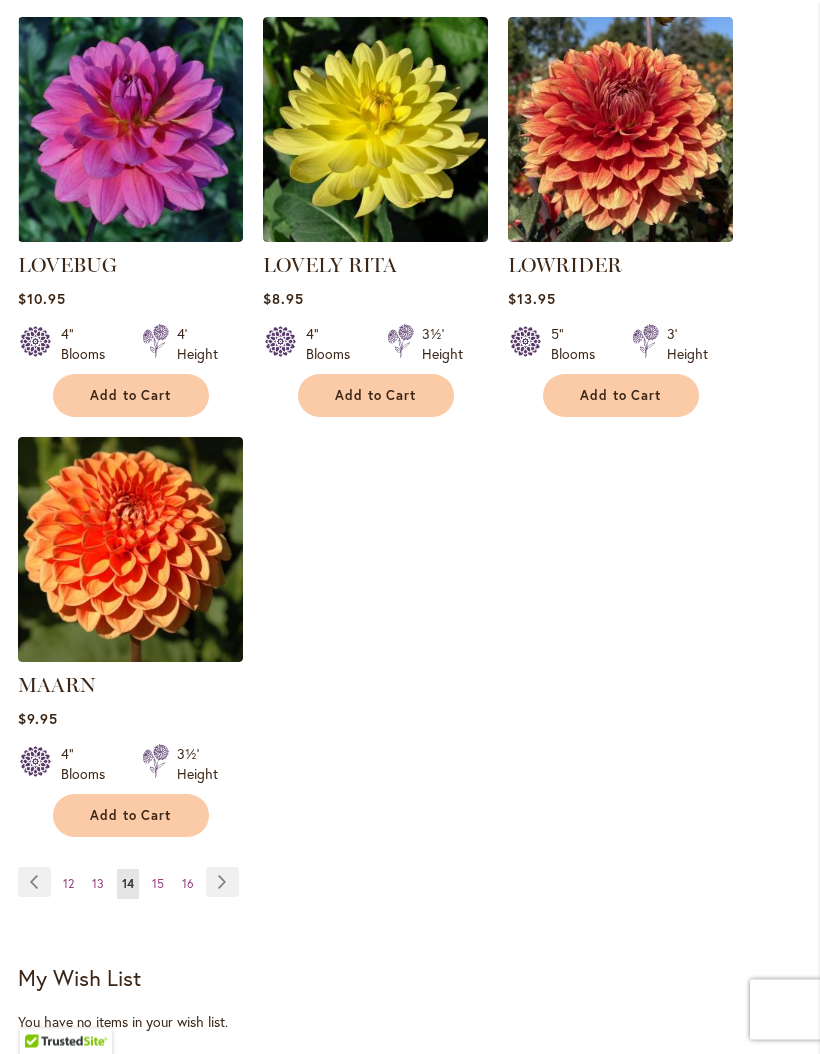 scroll, scrollTop: 2317, scrollLeft: 0, axis: vertical 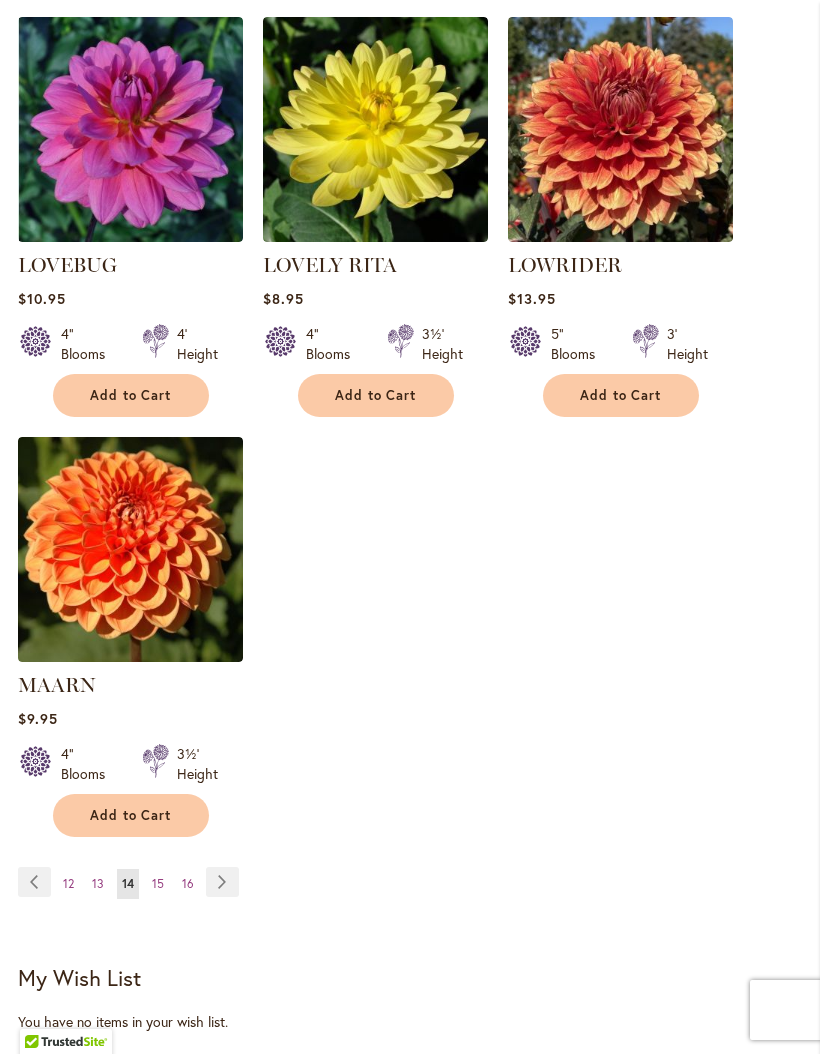 click on "Page
Next" at bounding box center (222, 882) 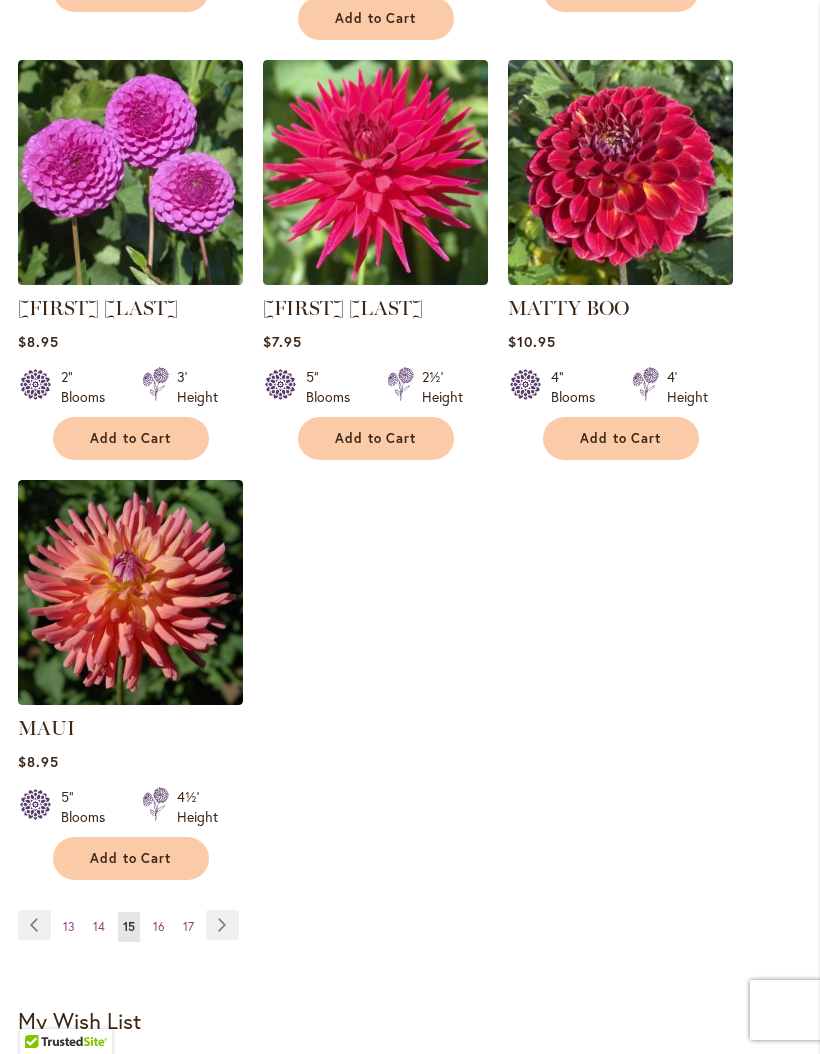 scroll, scrollTop: 2536, scrollLeft: 0, axis: vertical 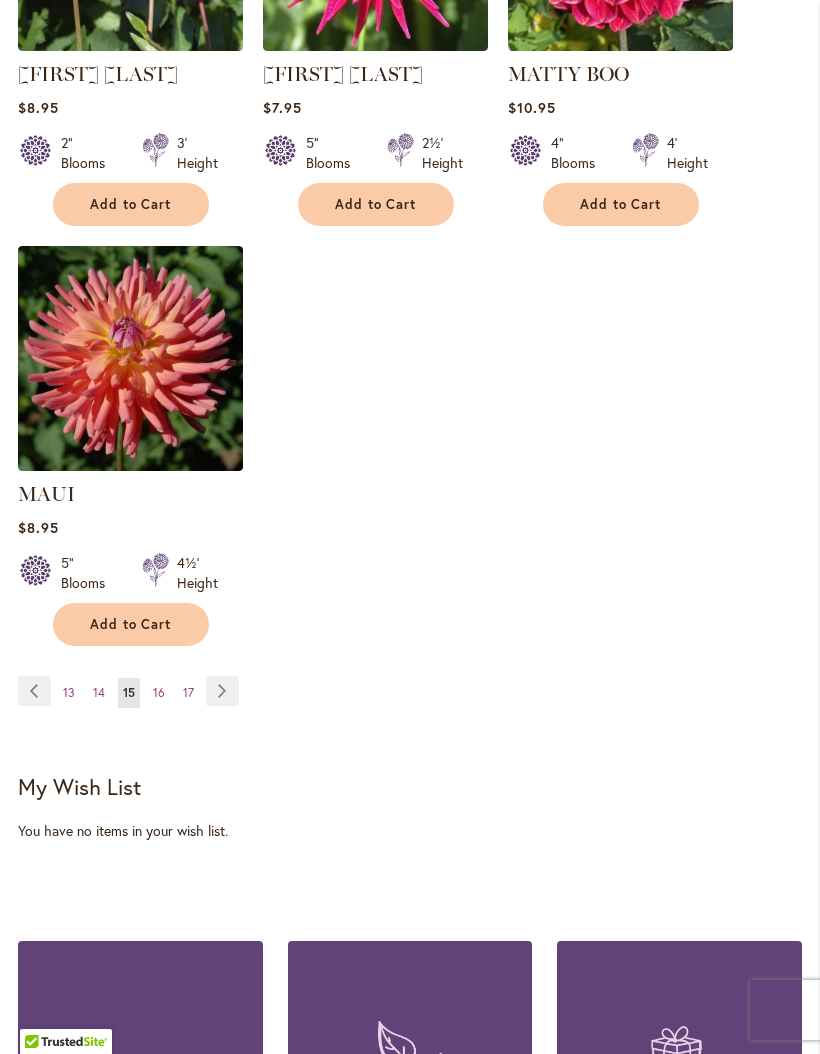 click on "Page
Next" at bounding box center (222, 691) 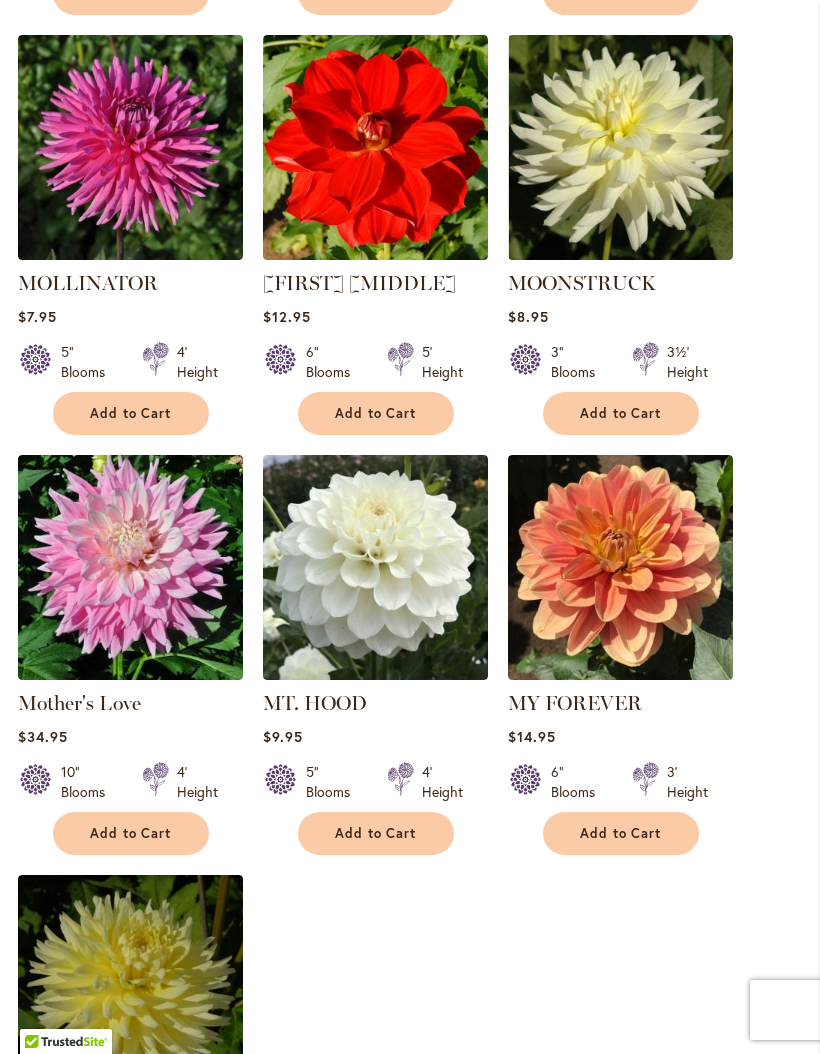 scroll, scrollTop: 1946, scrollLeft: 0, axis: vertical 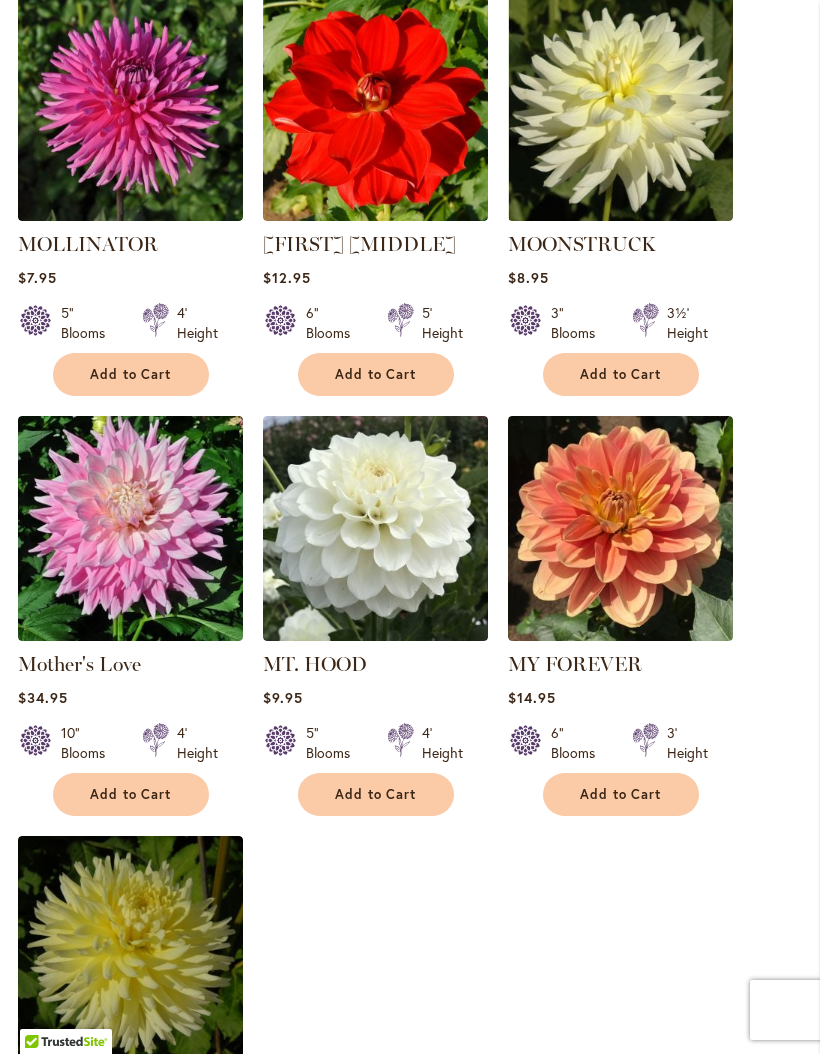 click on "Add to Cart" at bounding box center [621, 794] 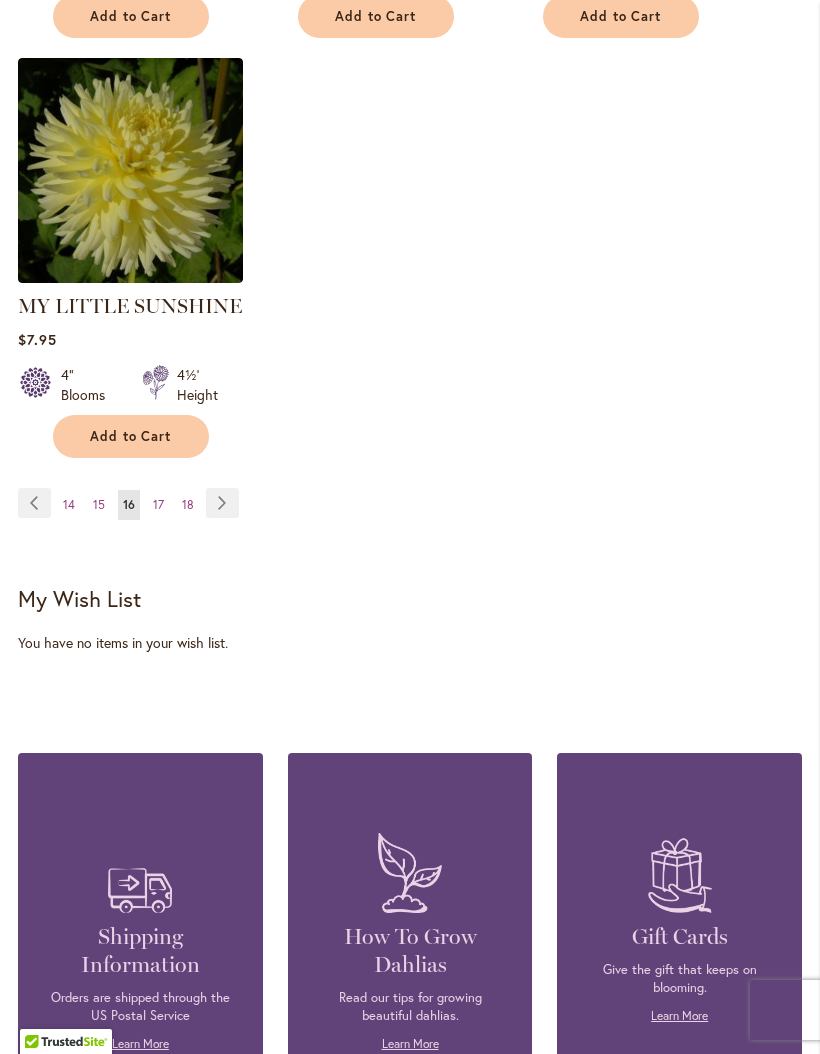 scroll, scrollTop: 2839, scrollLeft: 0, axis: vertical 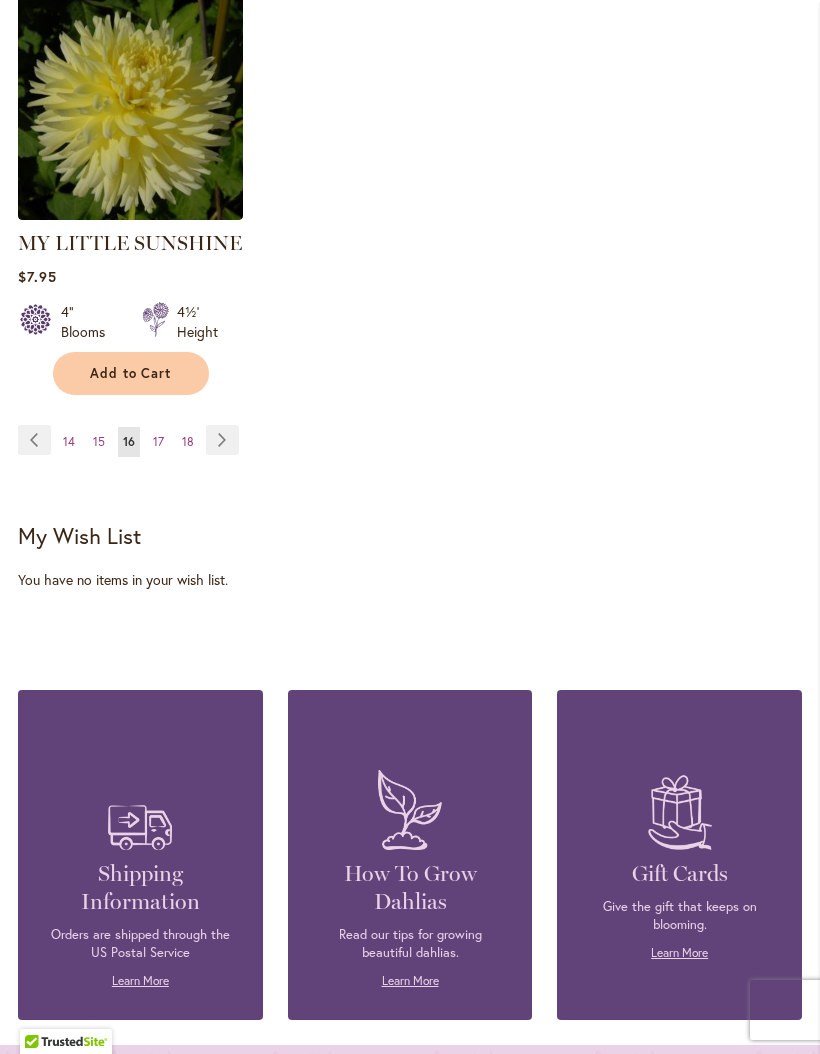 click on "Page
Next" at bounding box center (222, 440) 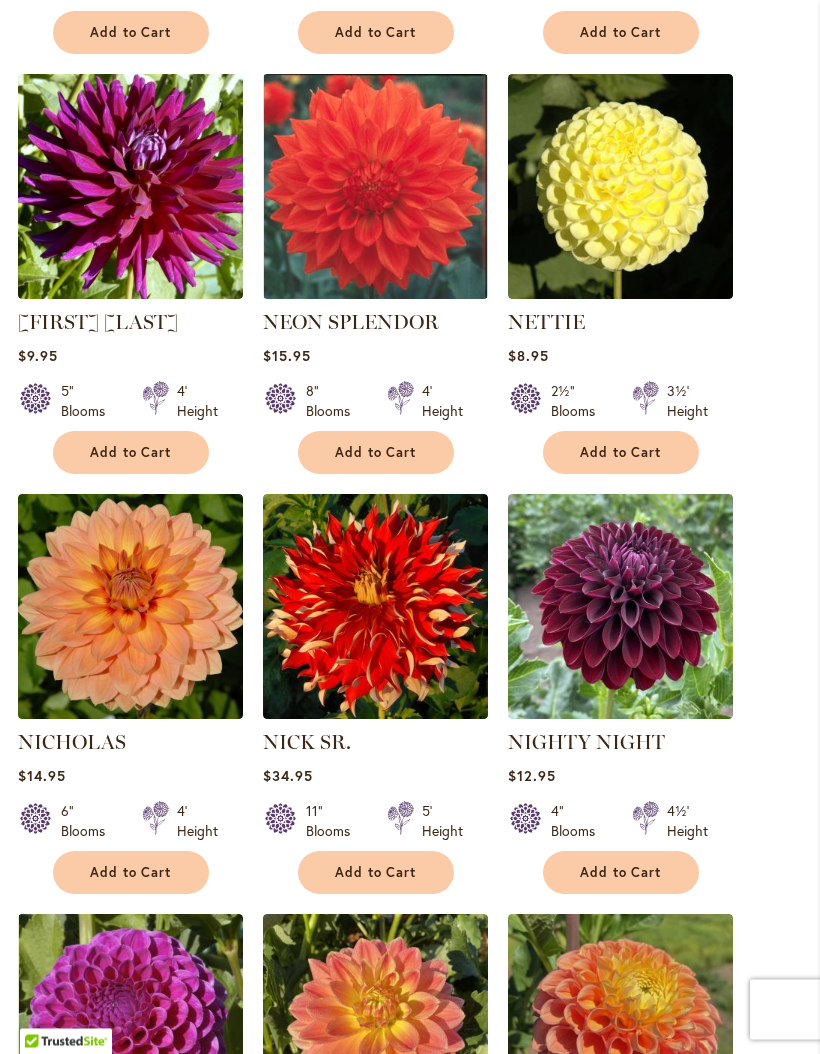 scroll, scrollTop: 1001, scrollLeft: 0, axis: vertical 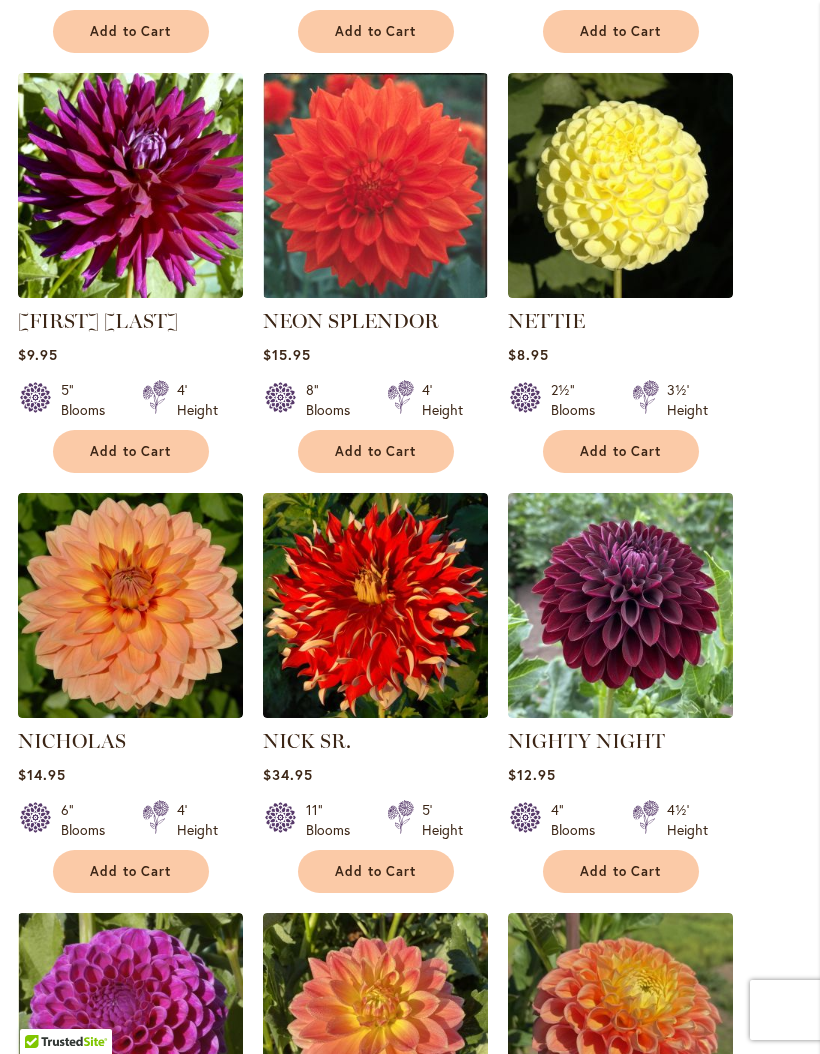 click on "Add to Cart" at bounding box center [621, 871] 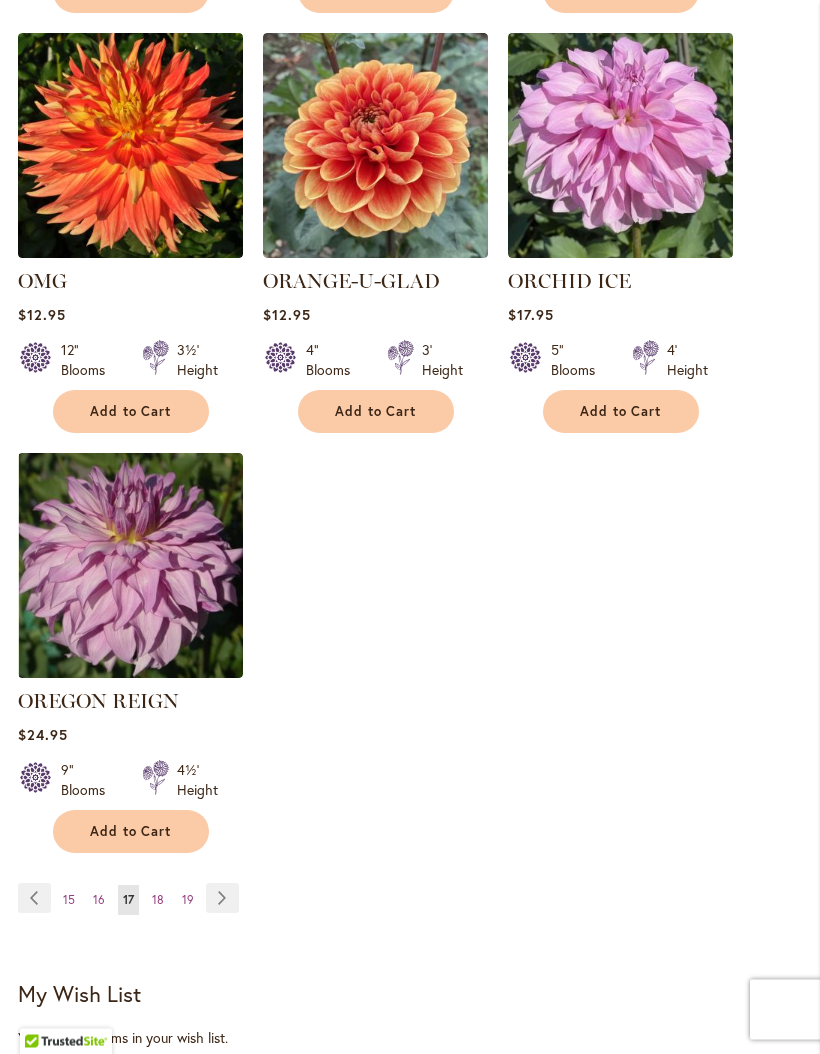 scroll, scrollTop: 2354, scrollLeft: 0, axis: vertical 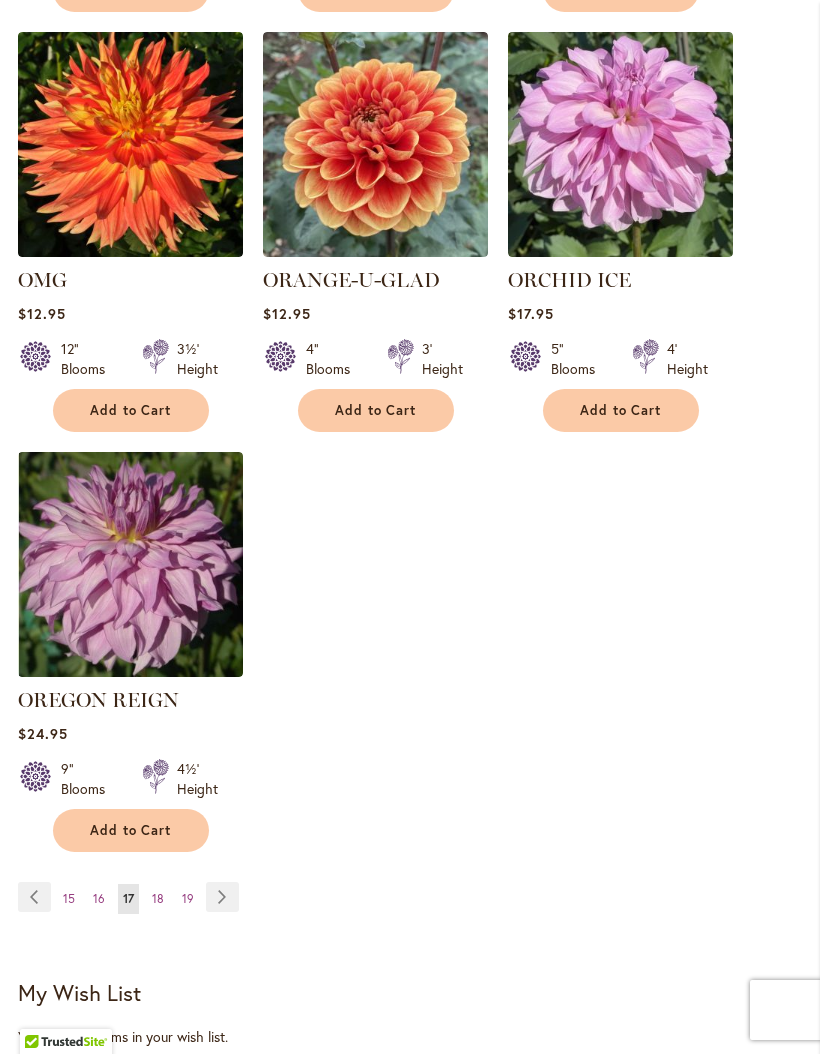 click on "Page
Next" at bounding box center (222, 897) 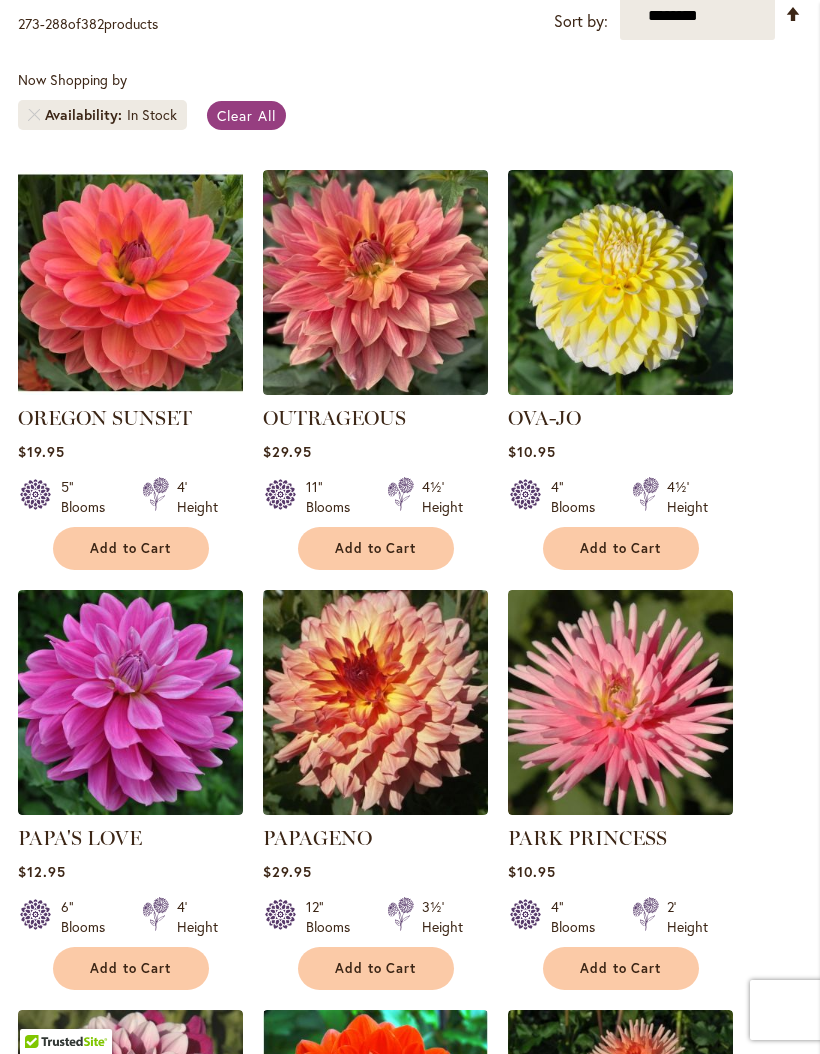 scroll, scrollTop: 538, scrollLeft: 0, axis: vertical 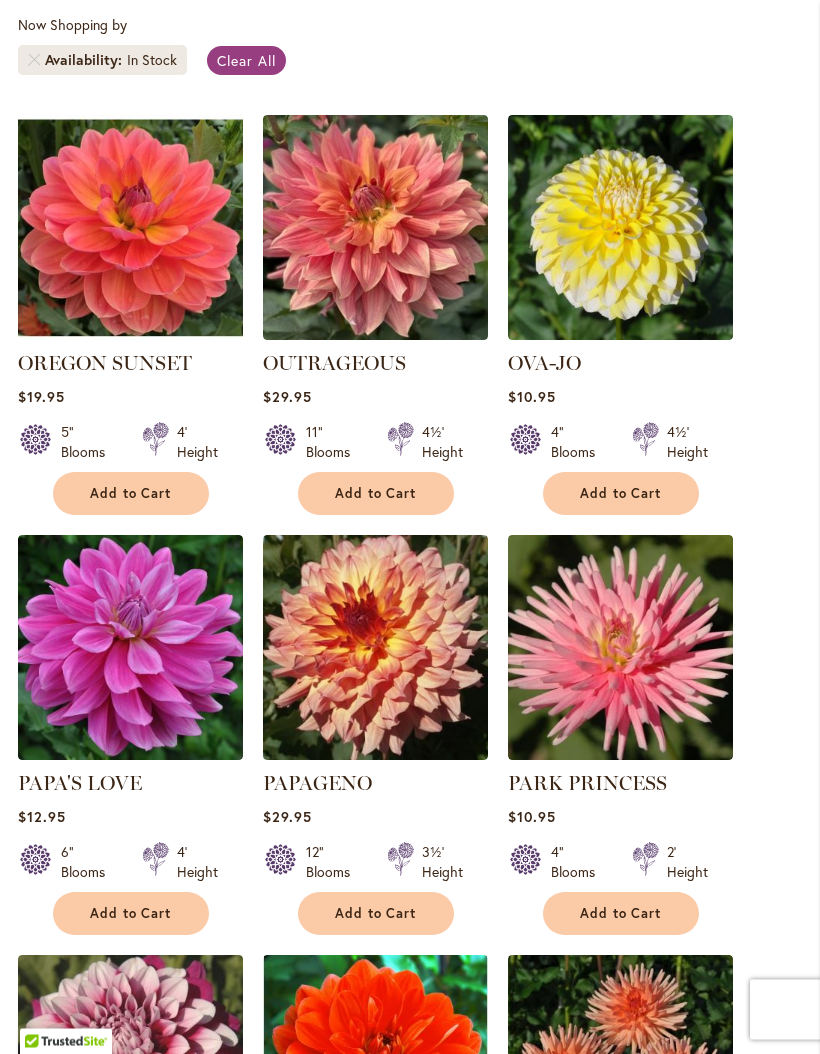 click on "Add to Cart" at bounding box center [131, 494] 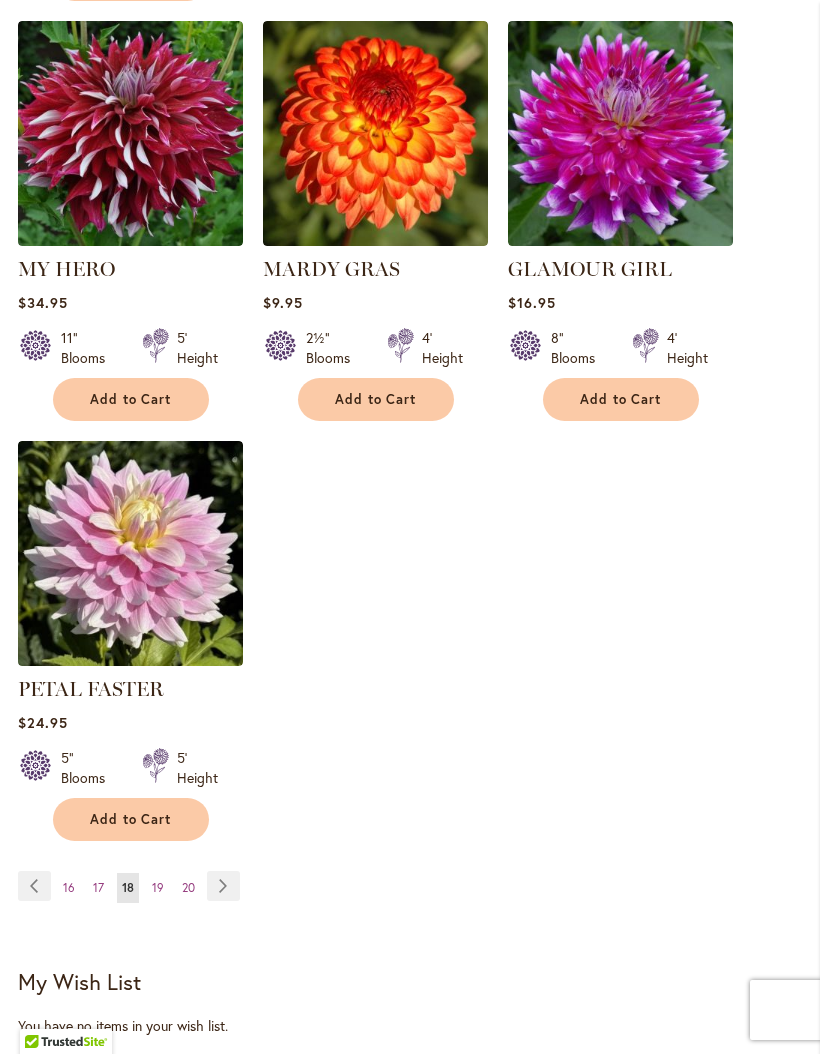 scroll, scrollTop: 2448, scrollLeft: 0, axis: vertical 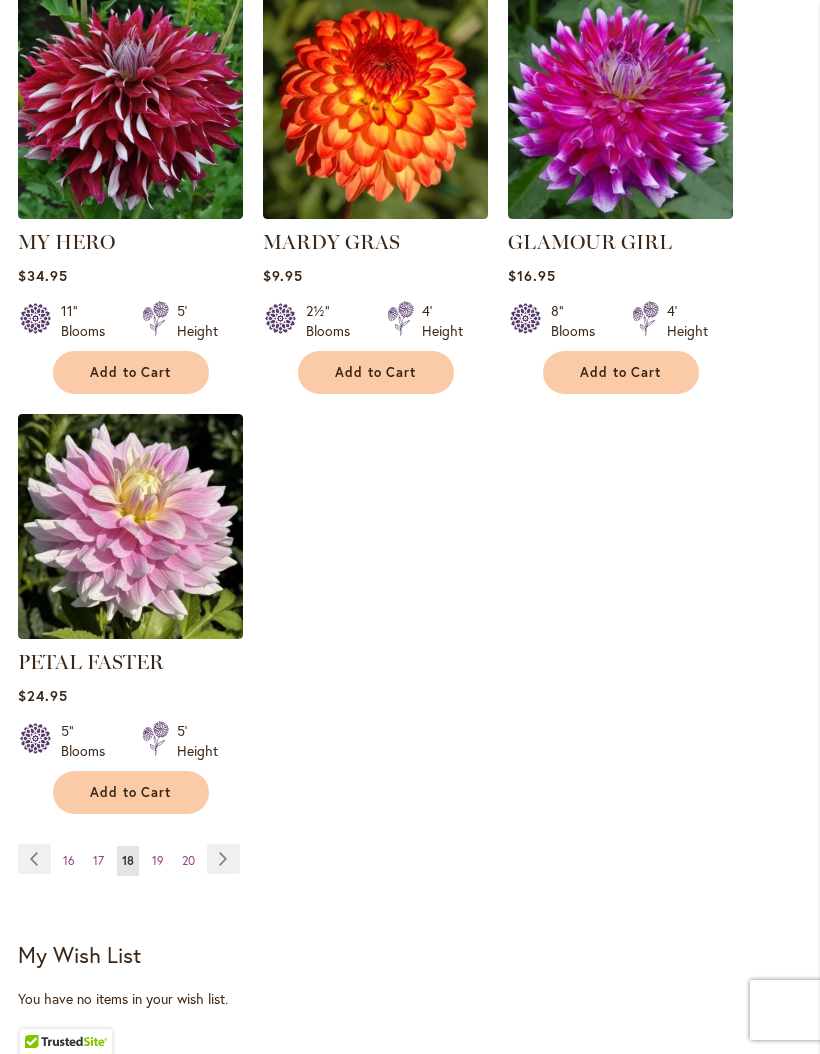click on "Page
Next" at bounding box center [223, 859] 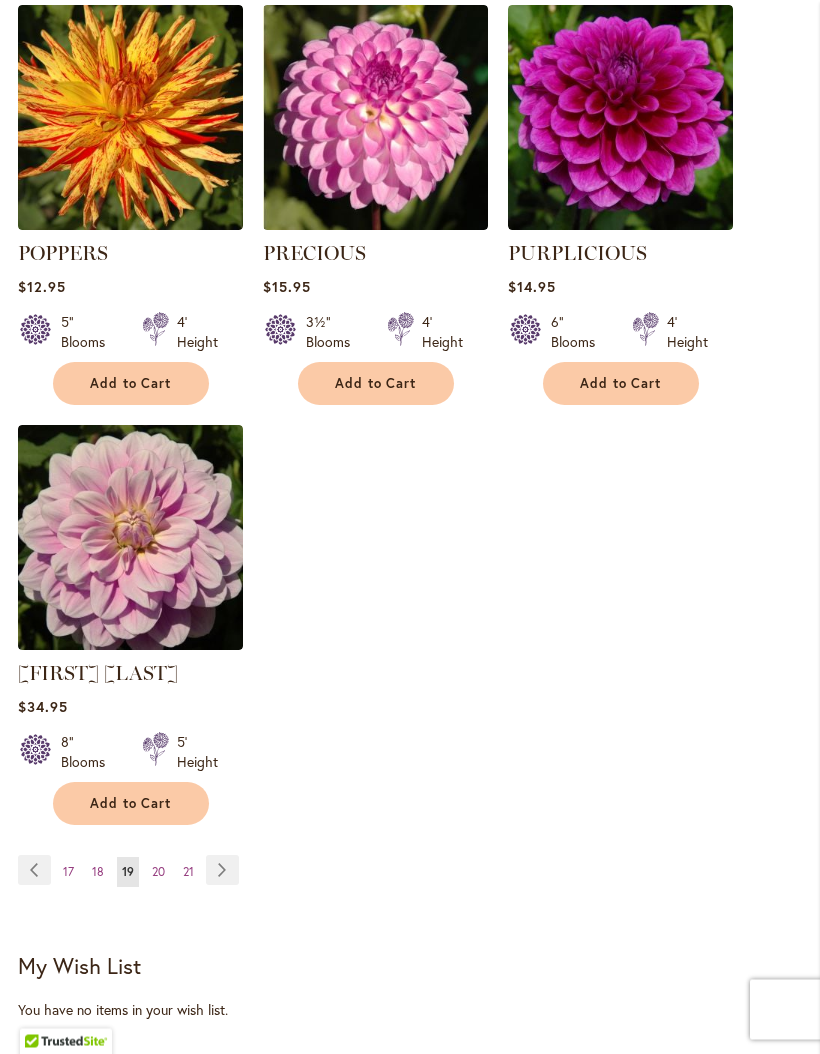 scroll, scrollTop: 2357, scrollLeft: 0, axis: vertical 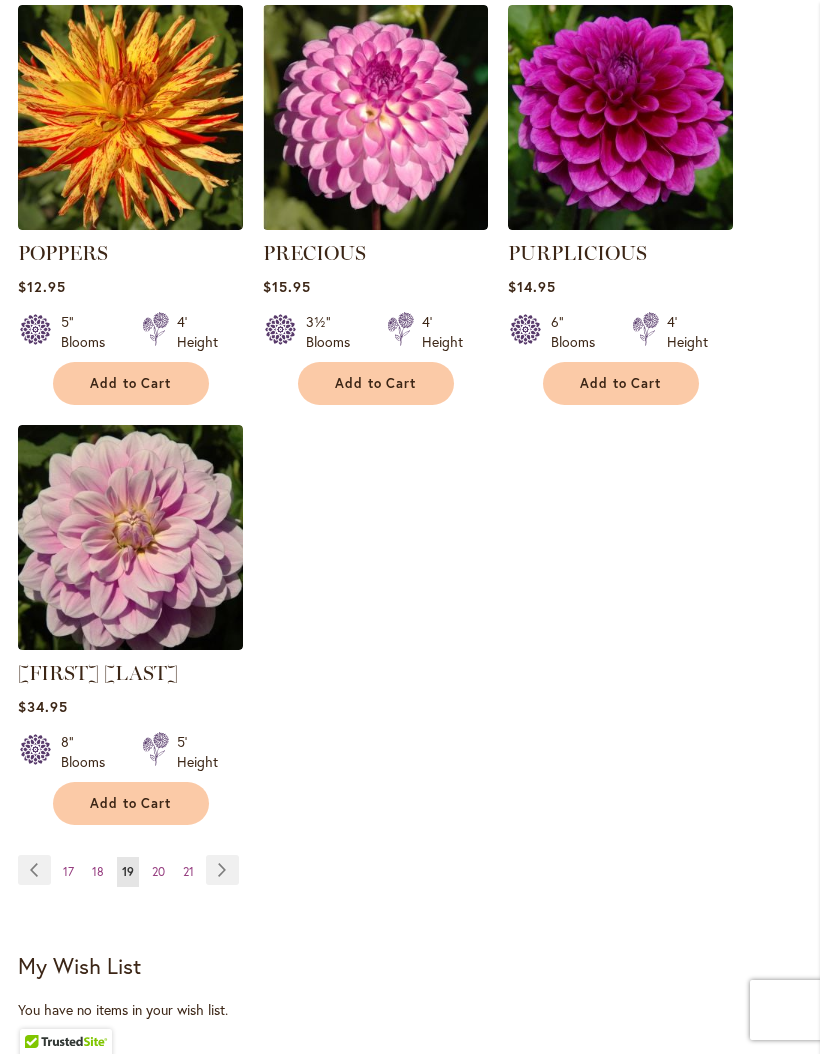 click on "Page
Next" at bounding box center (222, 870) 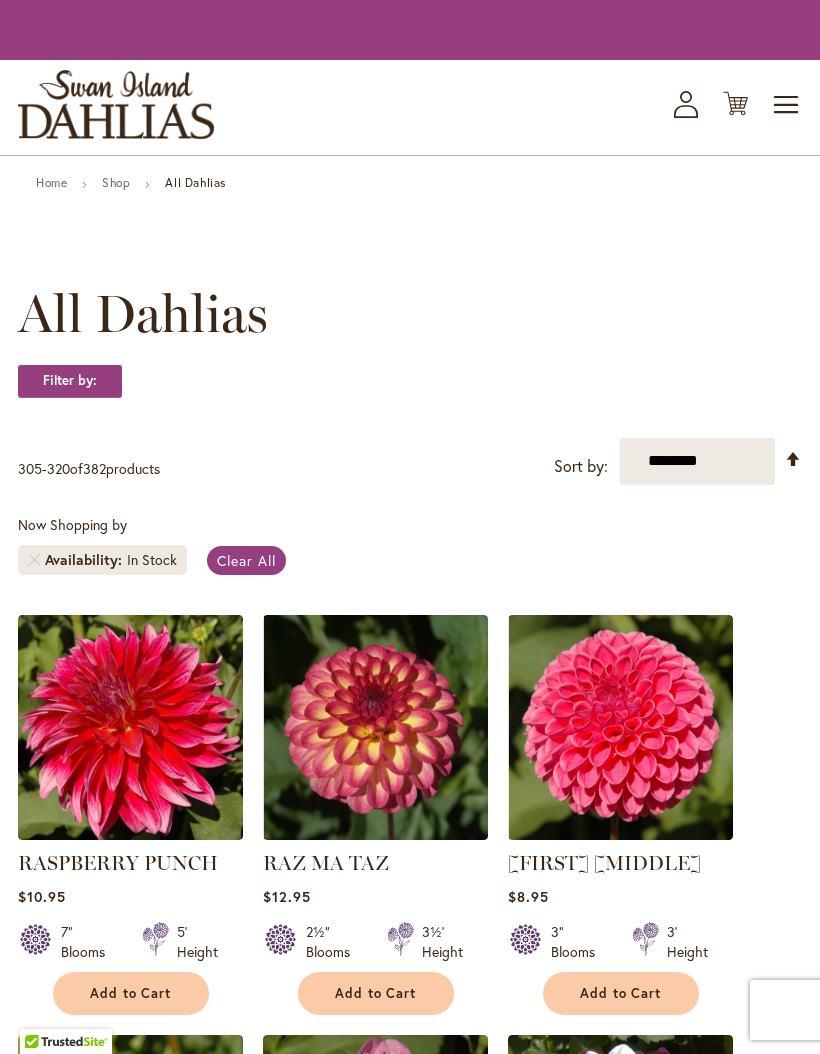 scroll, scrollTop: 0, scrollLeft: 0, axis: both 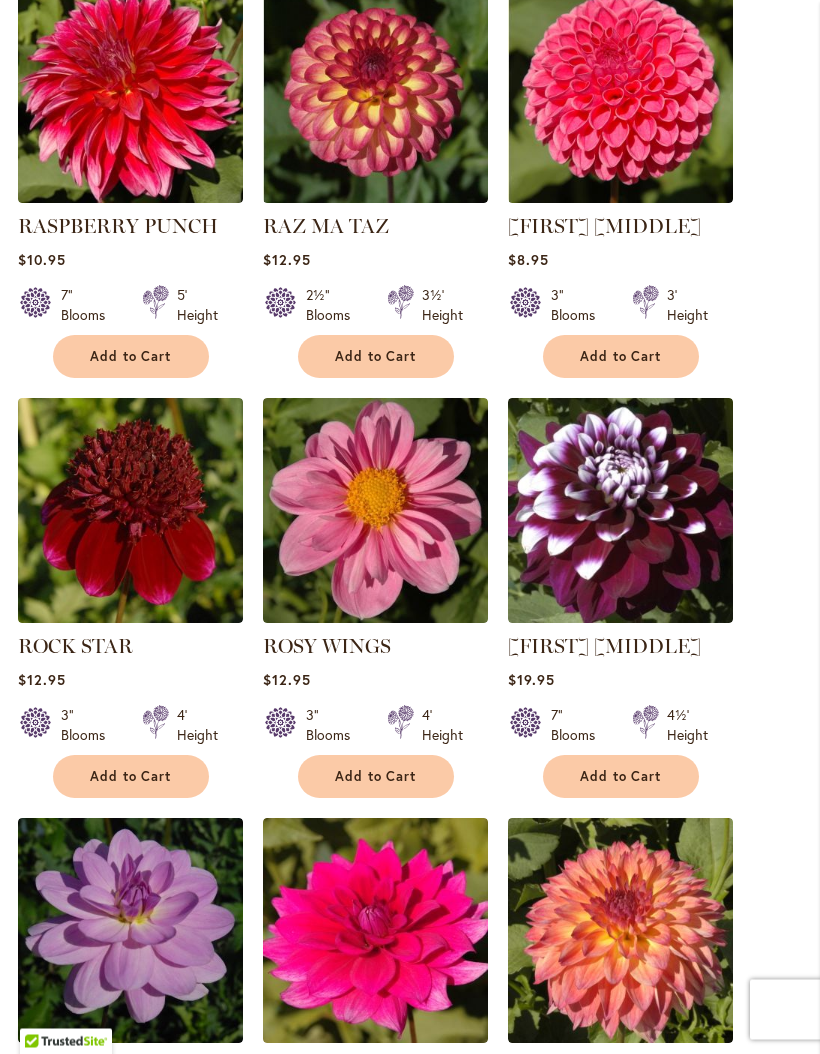 click on "Add to Cart" at bounding box center [376, 777] 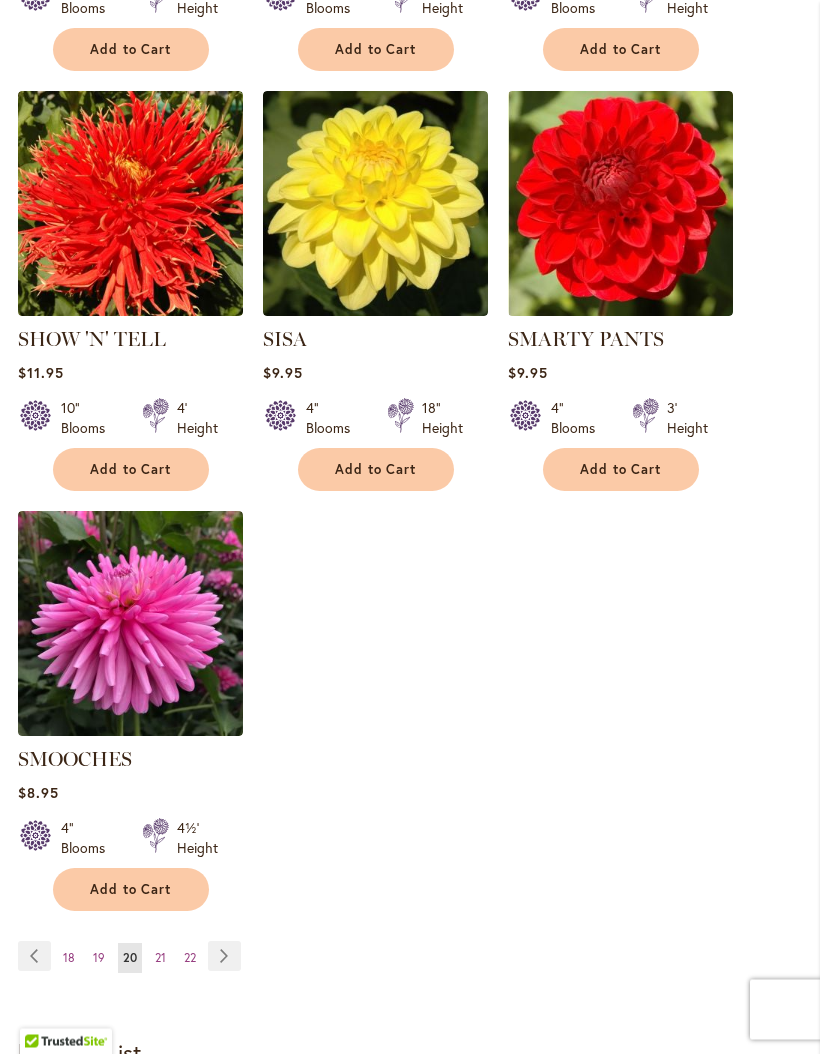 scroll, scrollTop: 2295, scrollLeft: 0, axis: vertical 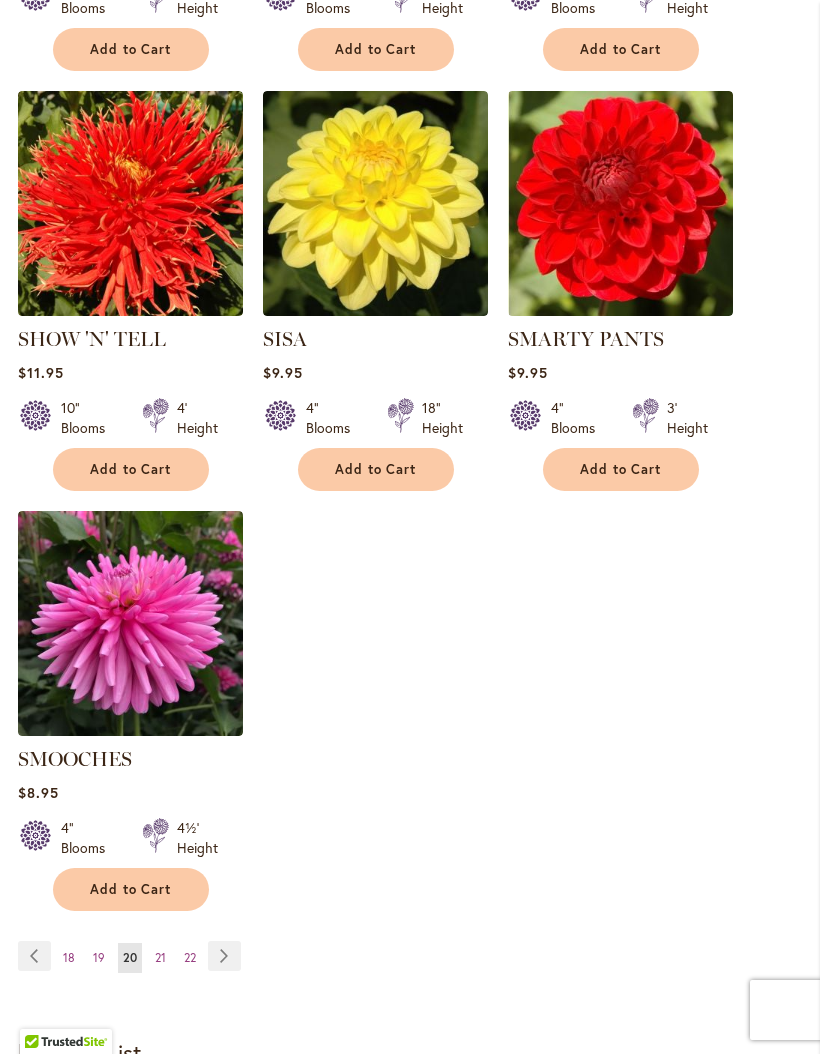 click on "Page
Next" at bounding box center [224, 956] 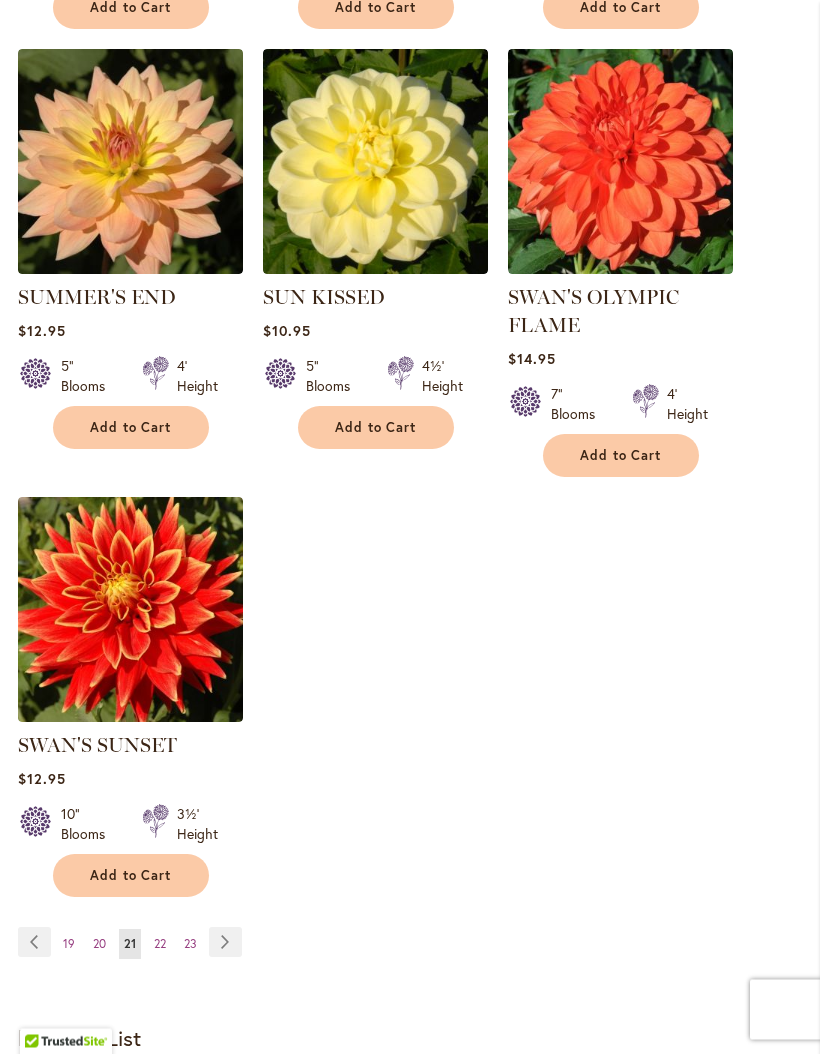 scroll, scrollTop: 2285, scrollLeft: 0, axis: vertical 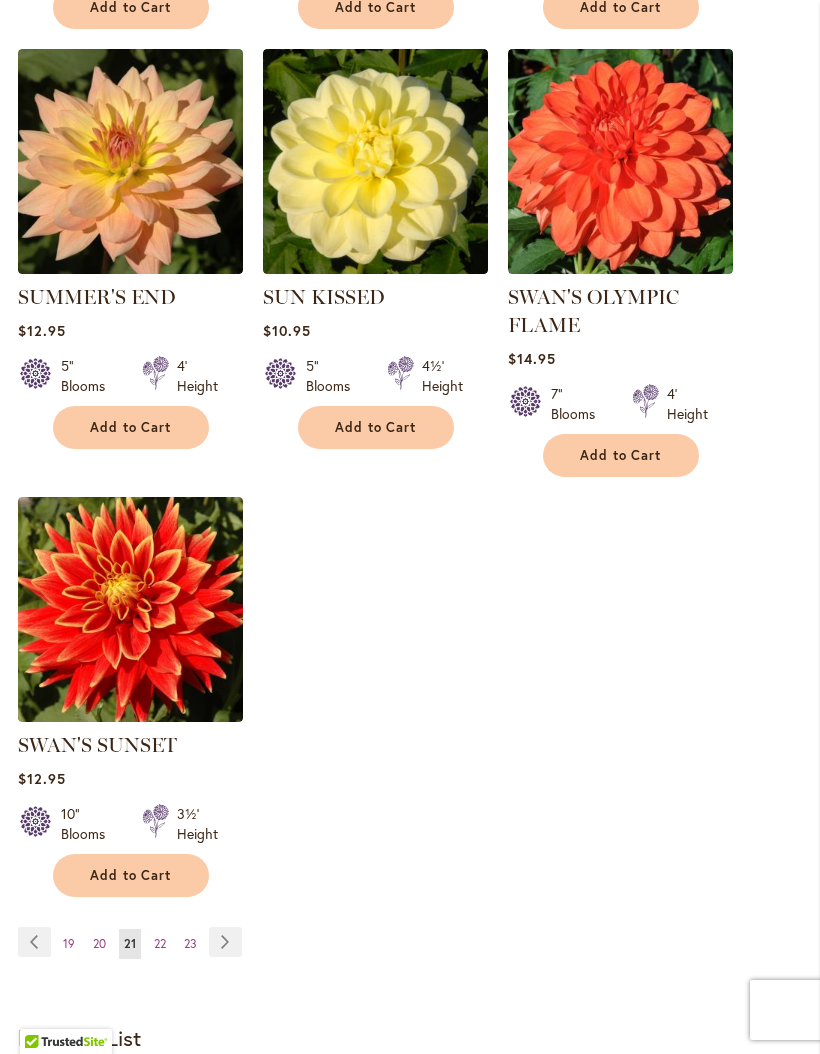 click on "Page
Next" at bounding box center [225, 942] 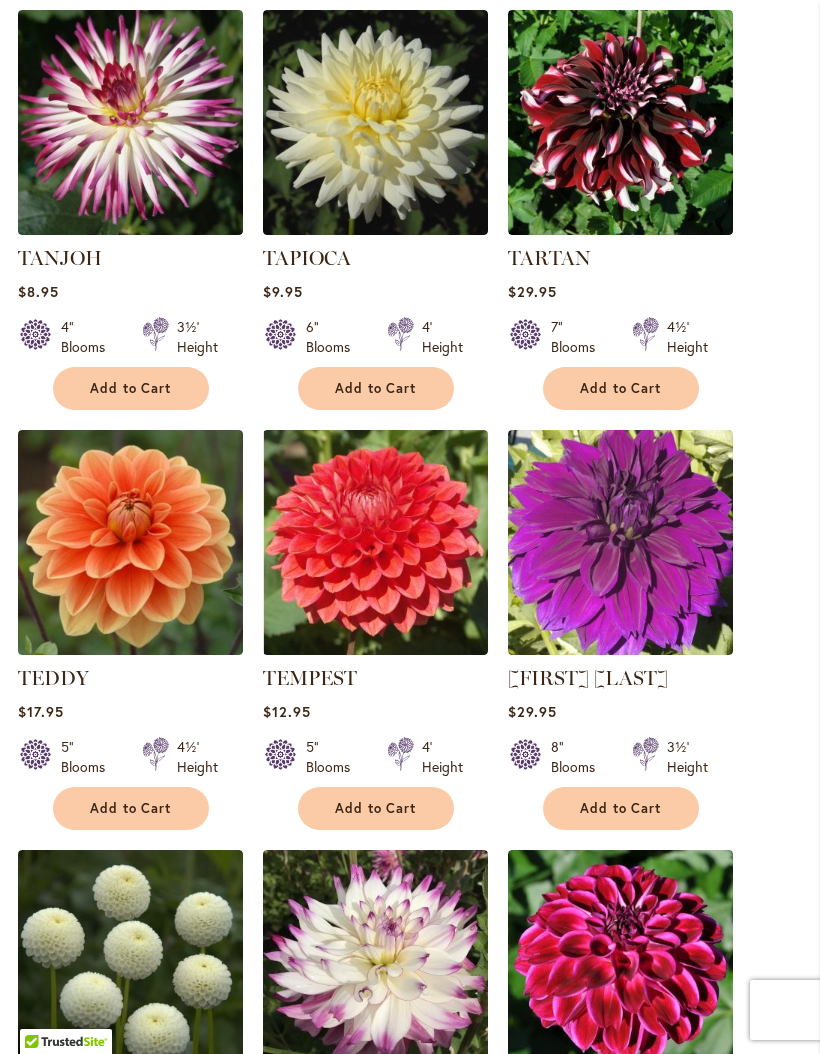 scroll, scrollTop: 1483, scrollLeft: 0, axis: vertical 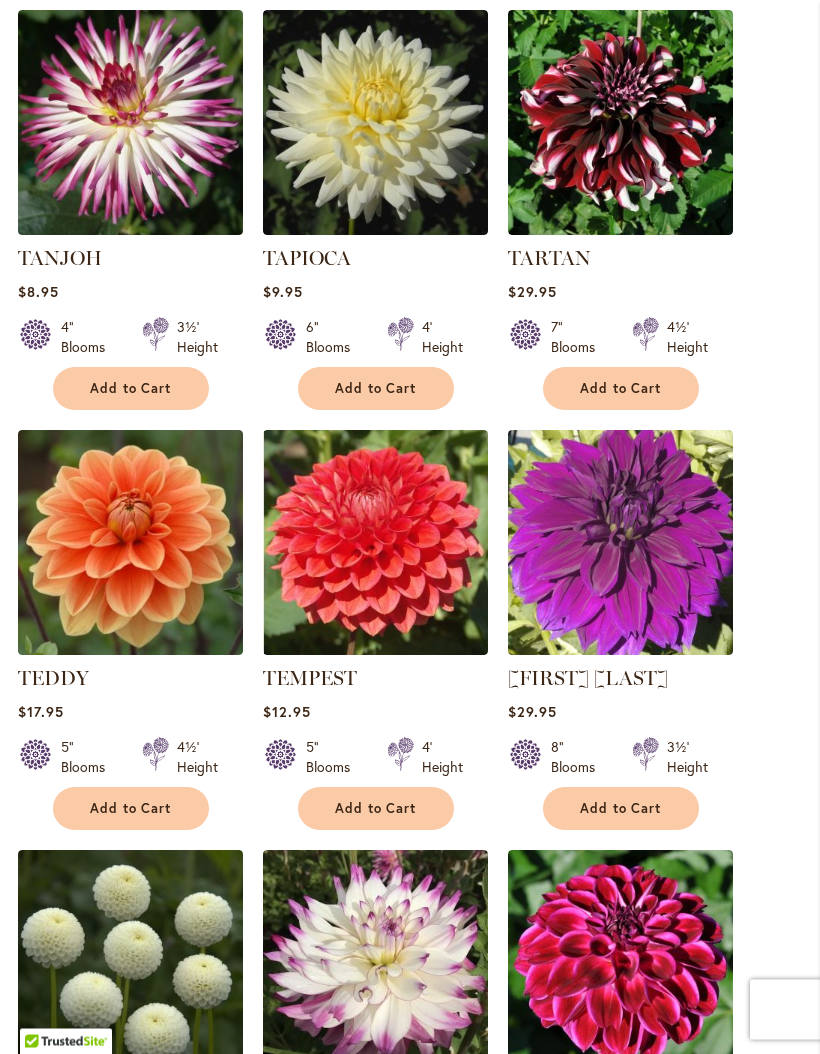 click on "Add to Cart" at bounding box center [131, 809] 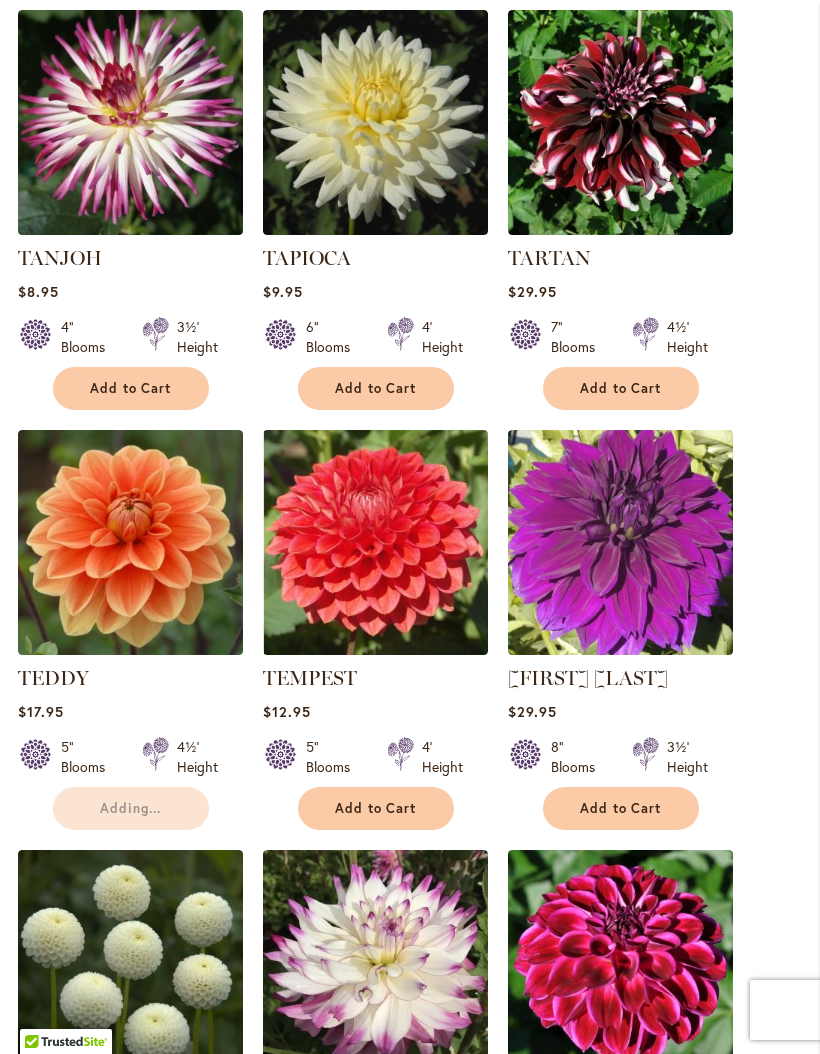 click on "Add to Cart" at bounding box center [376, 808] 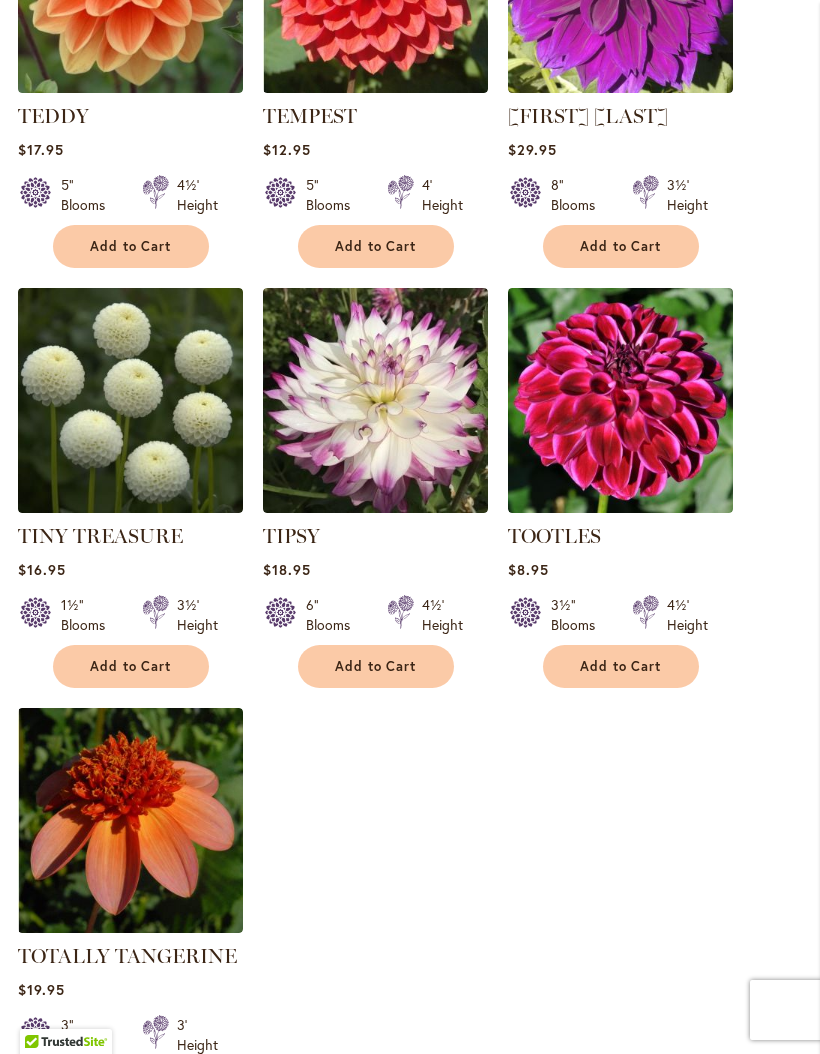 scroll, scrollTop: 2114, scrollLeft: 0, axis: vertical 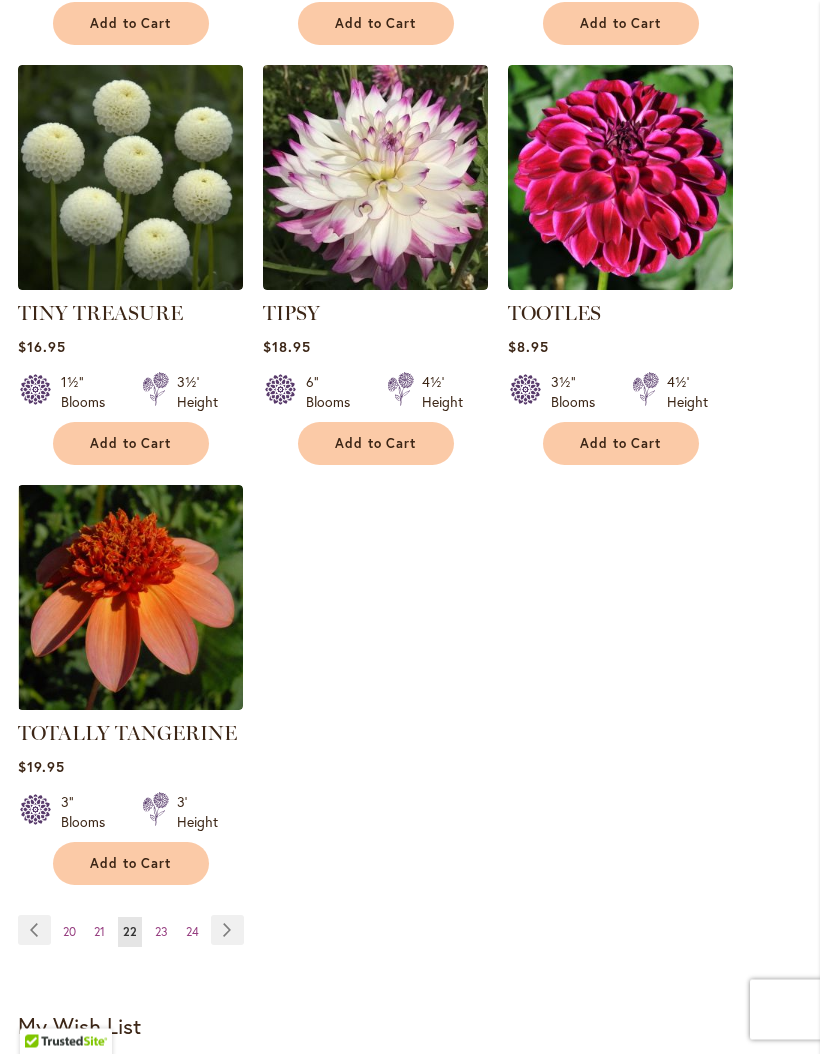 click on "Add to Cart" at bounding box center [131, 864] 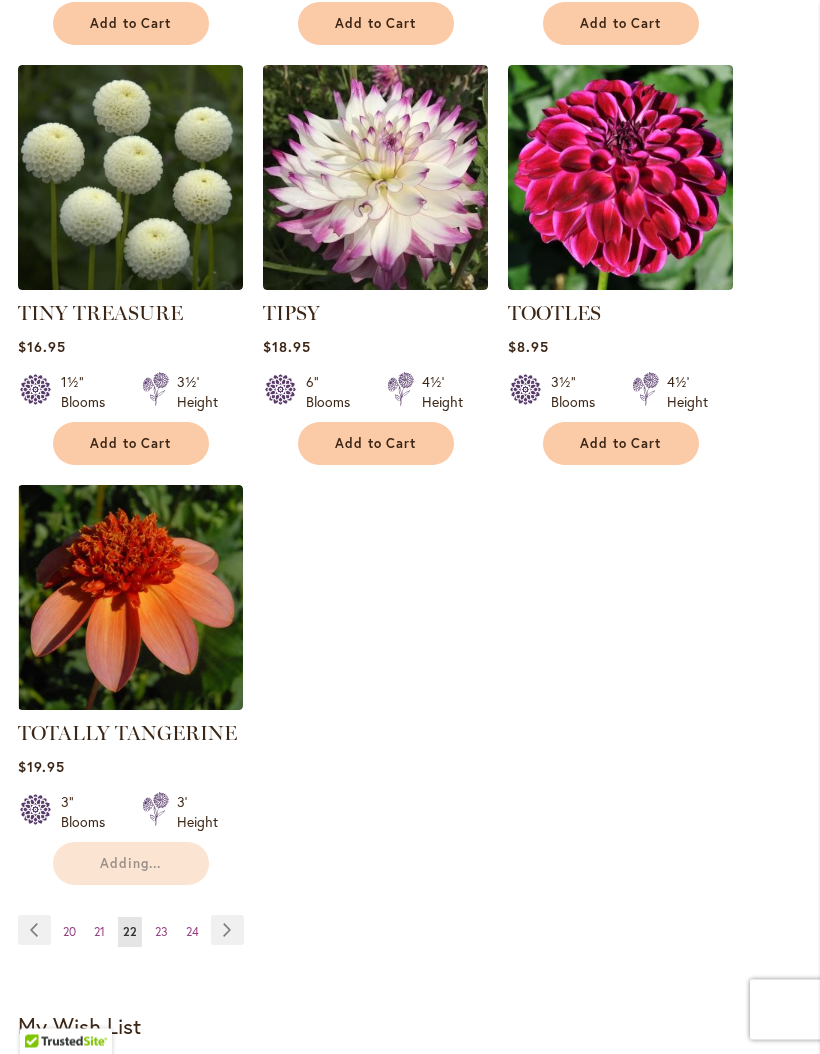 scroll, scrollTop: 2269, scrollLeft: 0, axis: vertical 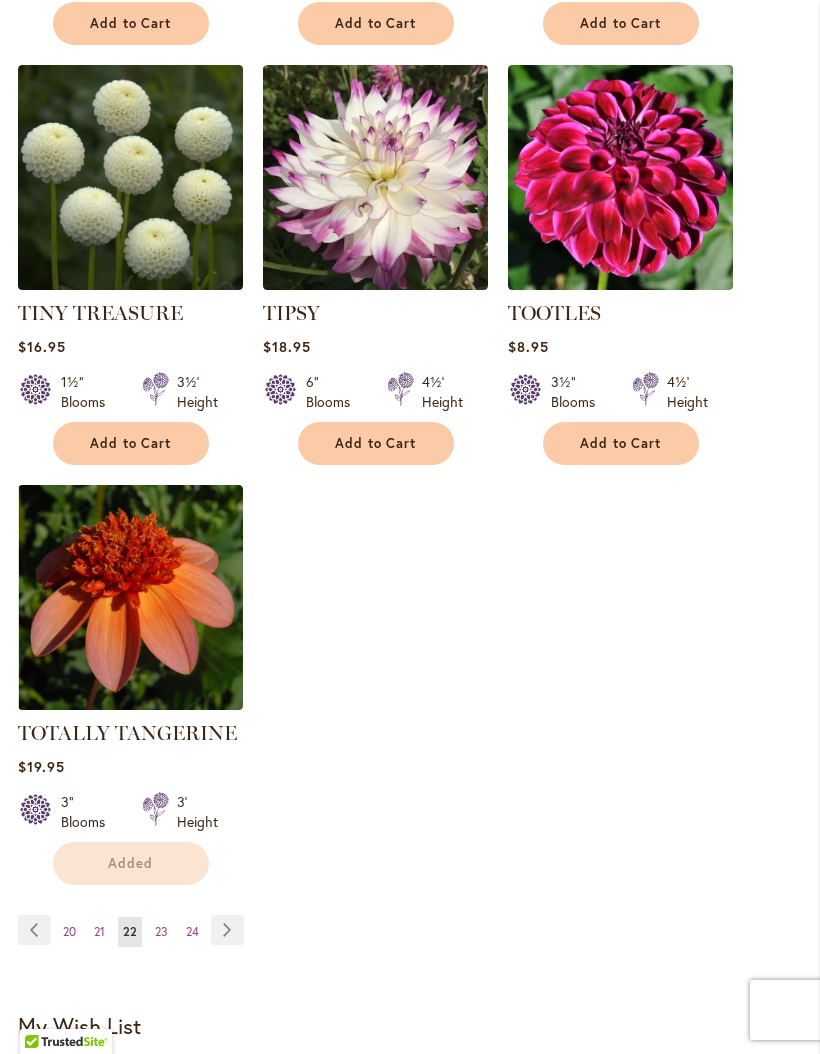 click on "Page
Next" at bounding box center (227, 930) 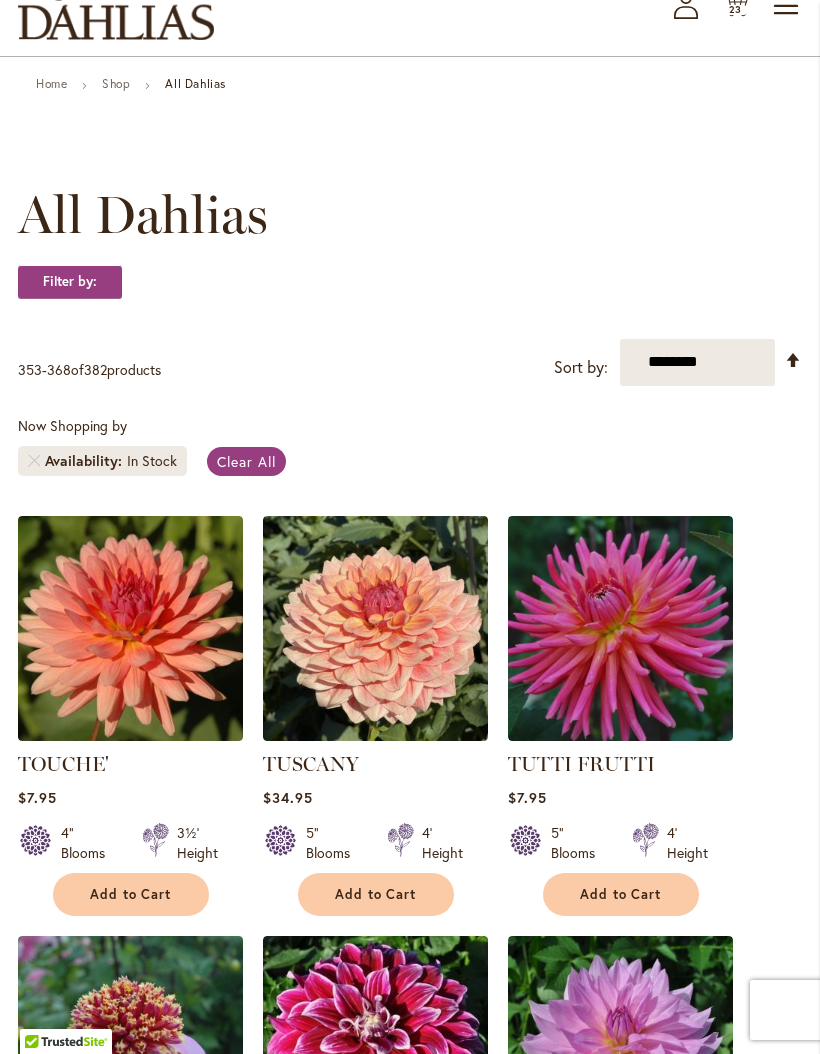 scroll, scrollTop: 139, scrollLeft: 0, axis: vertical 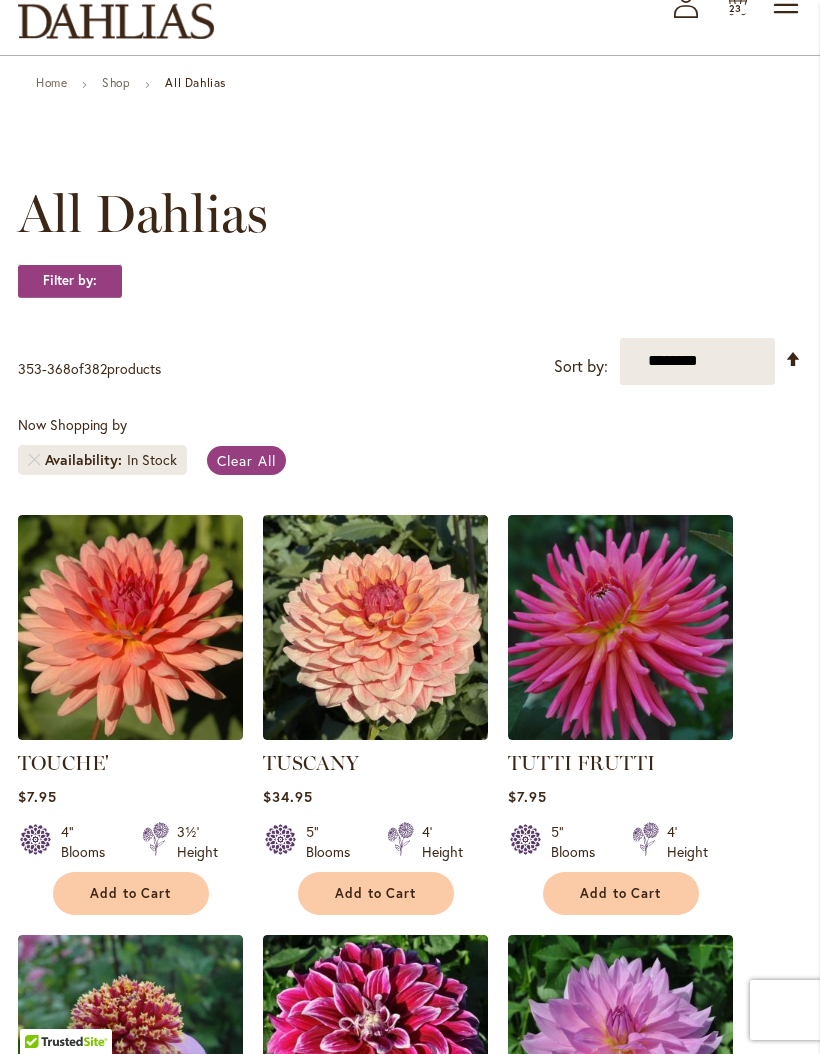 click on "Add to Cart" at bounding box center (376, 893) 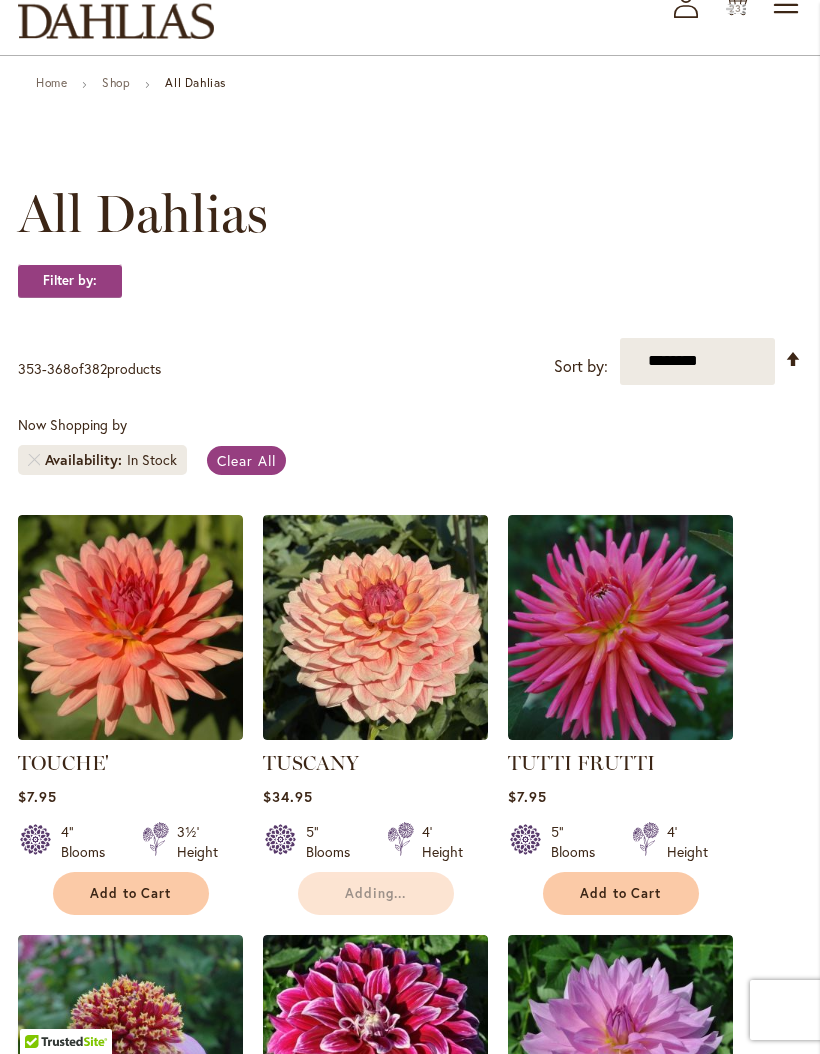 click on "Add to Cart" at bounding box center (131, 893) 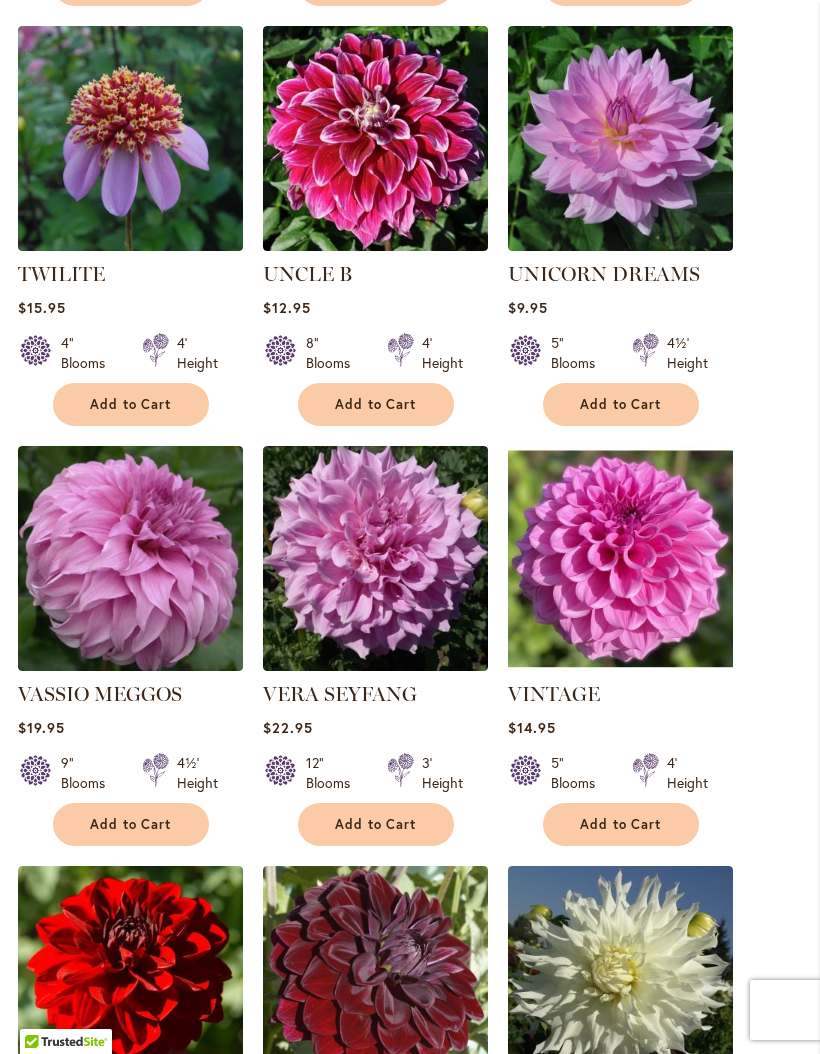 scroll, scrollTop: 1066, scrollLeft: 0, axis: vertical 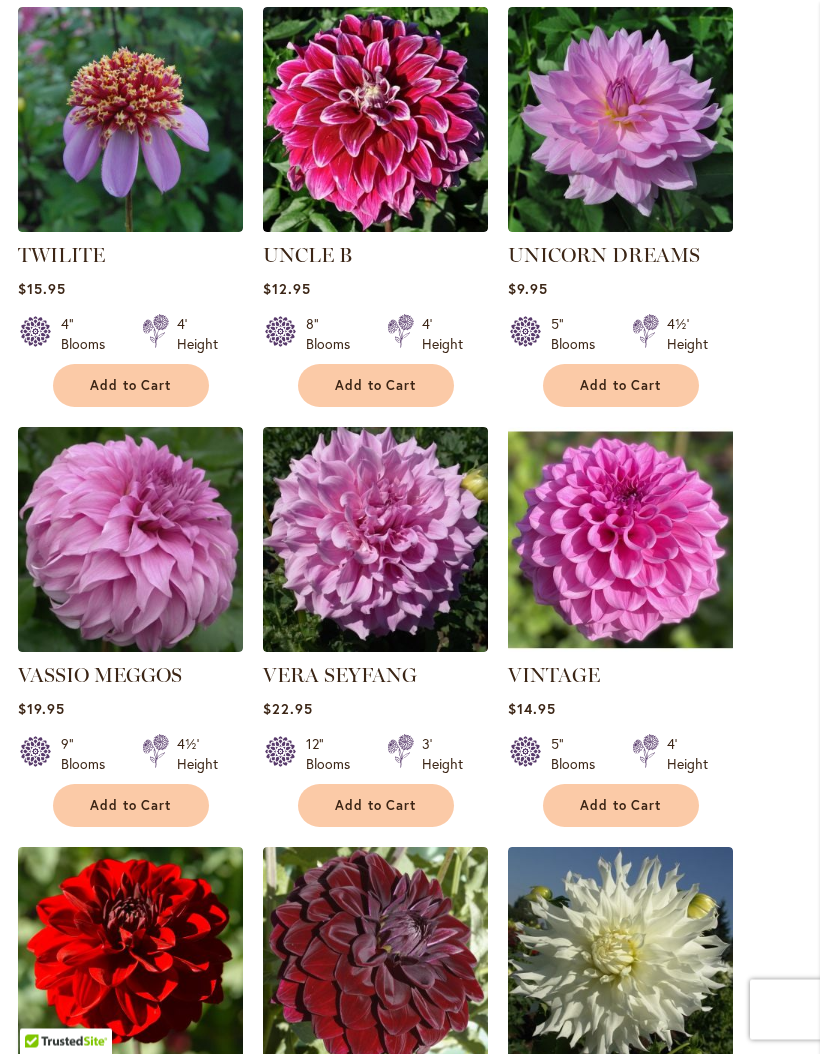 click on "Add to Cart" at bounding box center [621, 806] 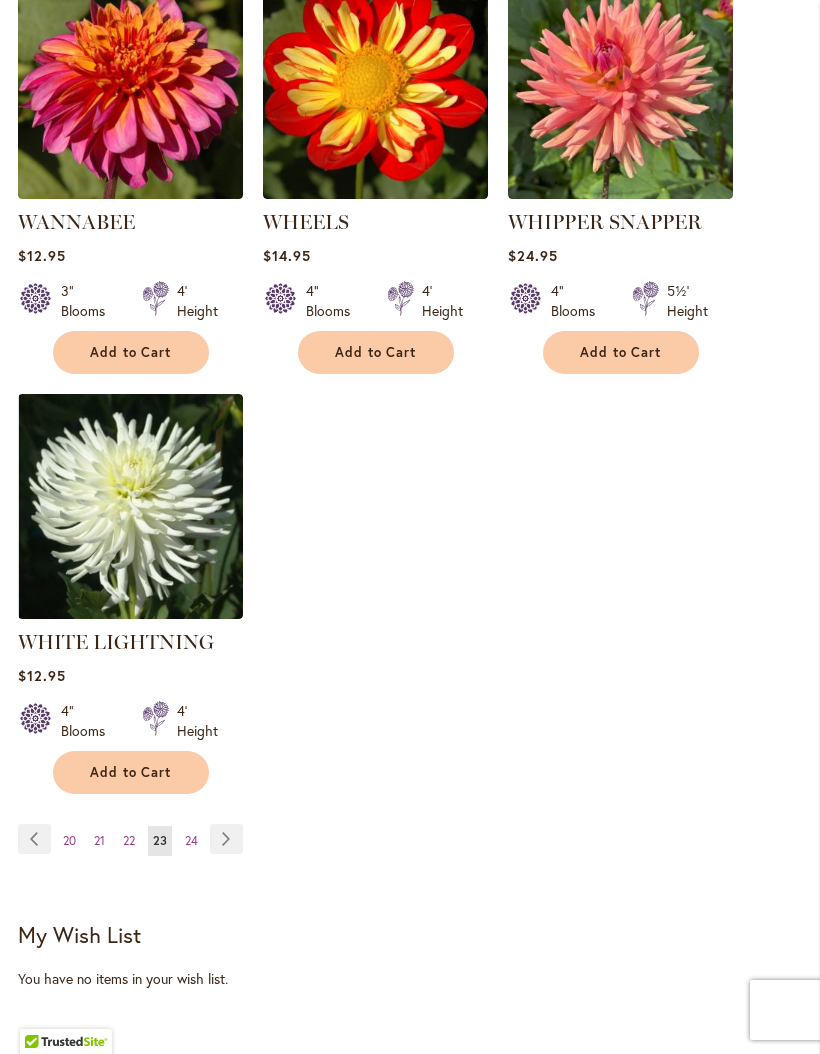 scroll, scrollTop: 2626, scrollLeft: 0, axis: vertical 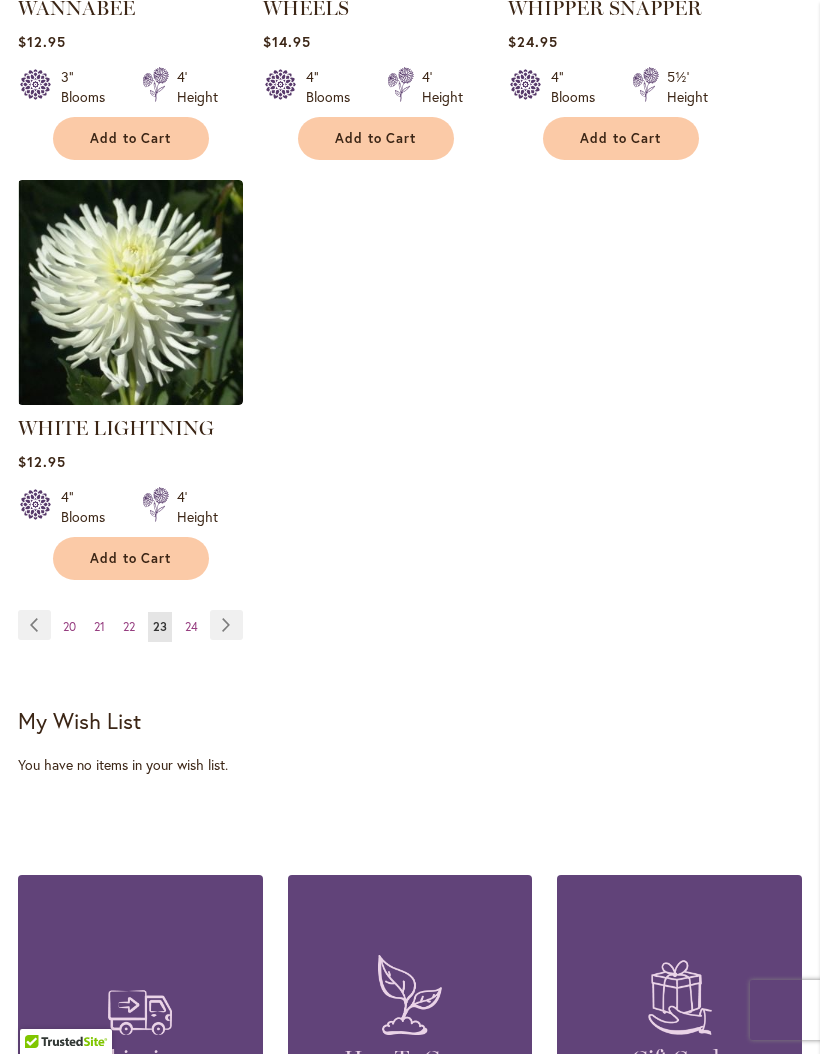 click on "Page
Next" at bounding box center [226, 625] 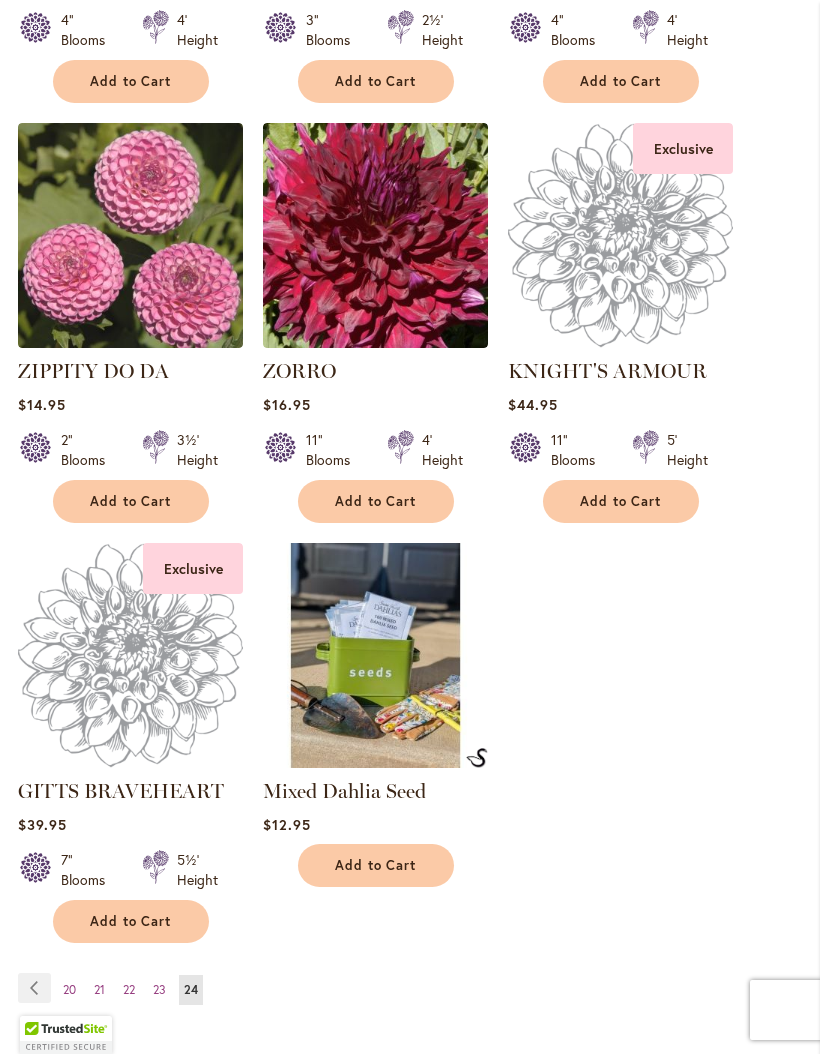 scroll, scrollTop: 1863, scrollLeft: 0, axis: vertical 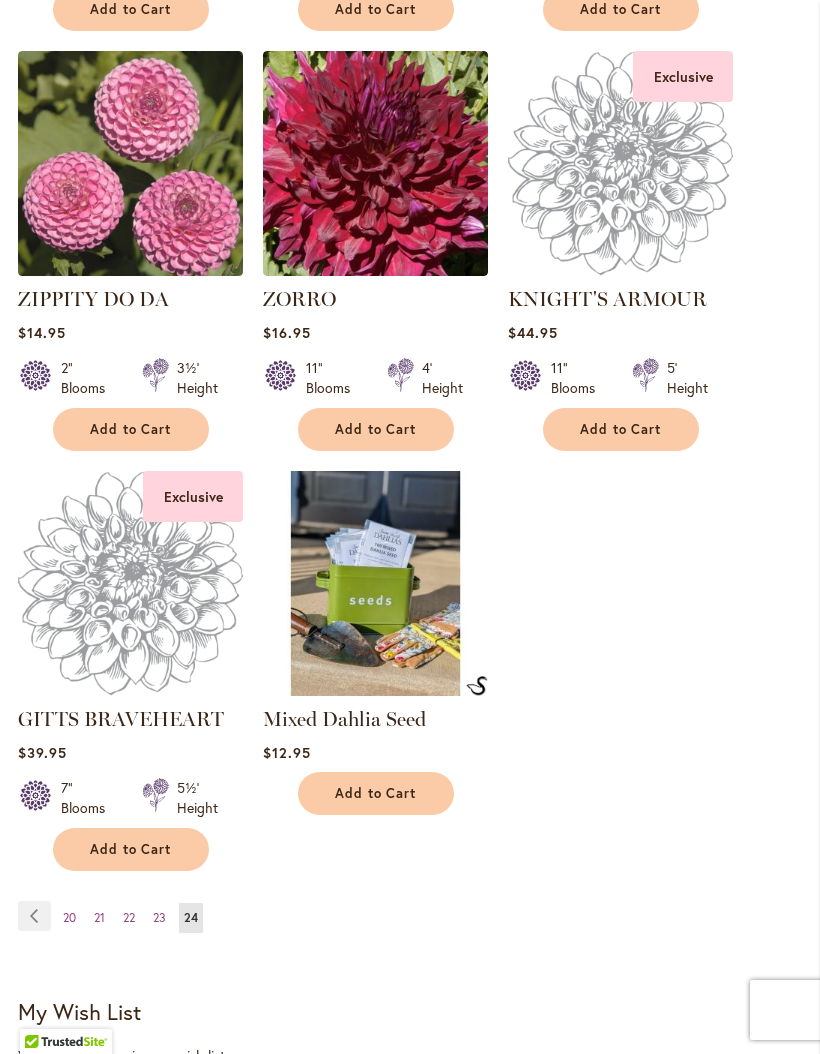 click on "Add to Cart" at bounding box center [376, 793] 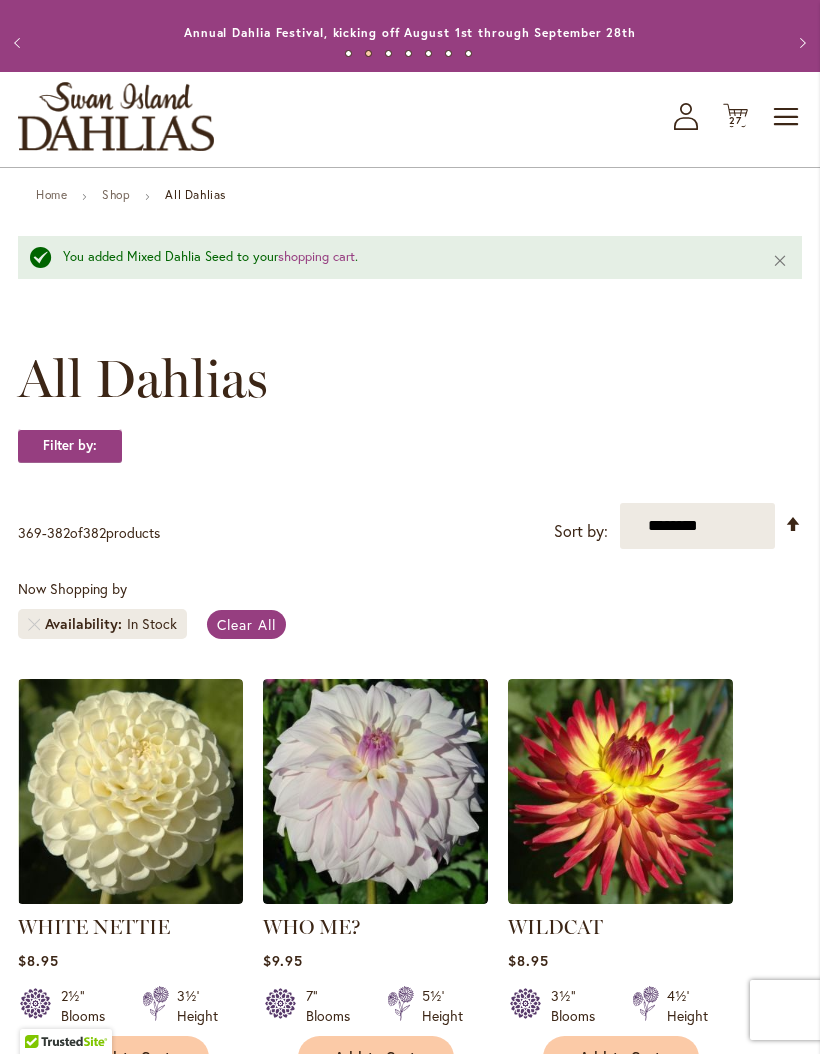 scroll, scrollTop: 0, scrollLeft: 0, axis: both 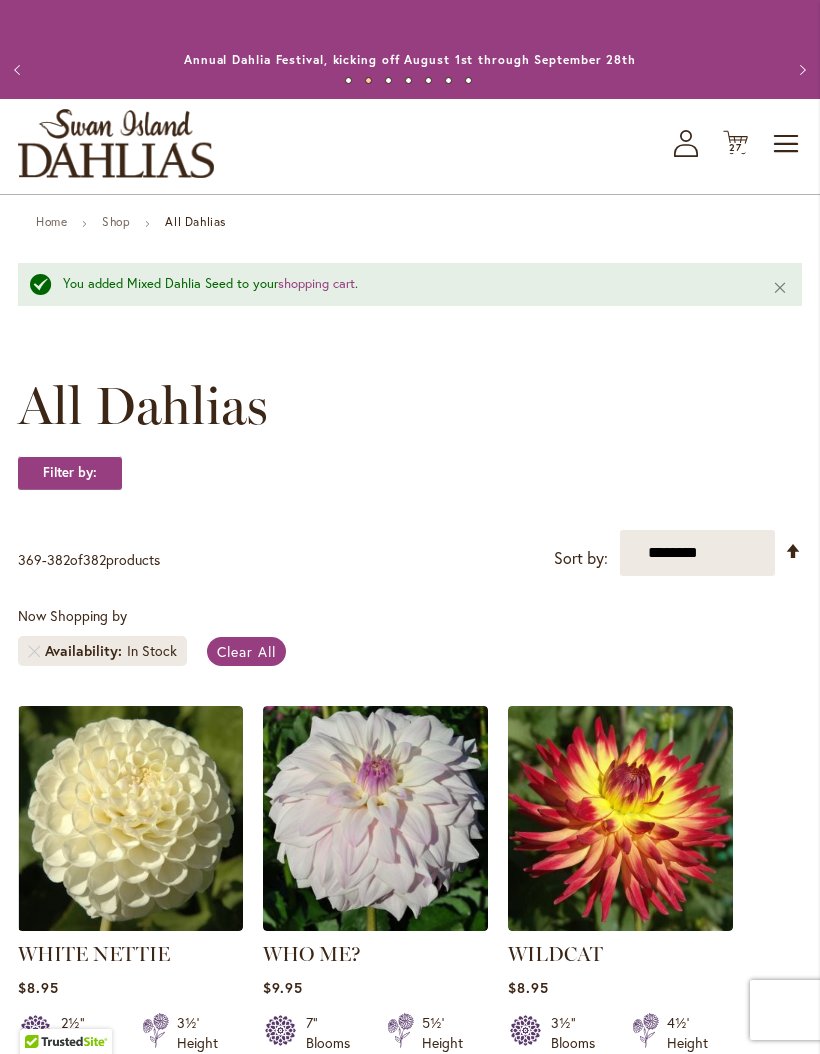 click on "27" at bounding box center (735, 147) 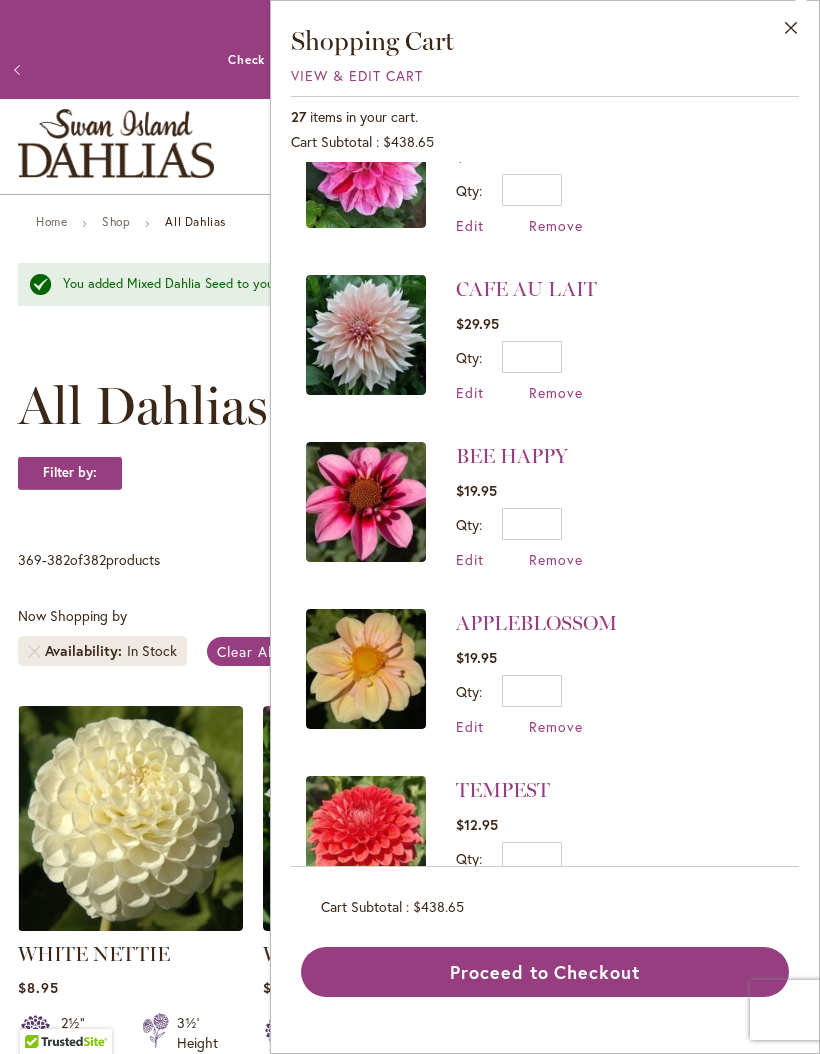 scroll, scrollTop: 3575, scrollLeft: 0, axis: vertical 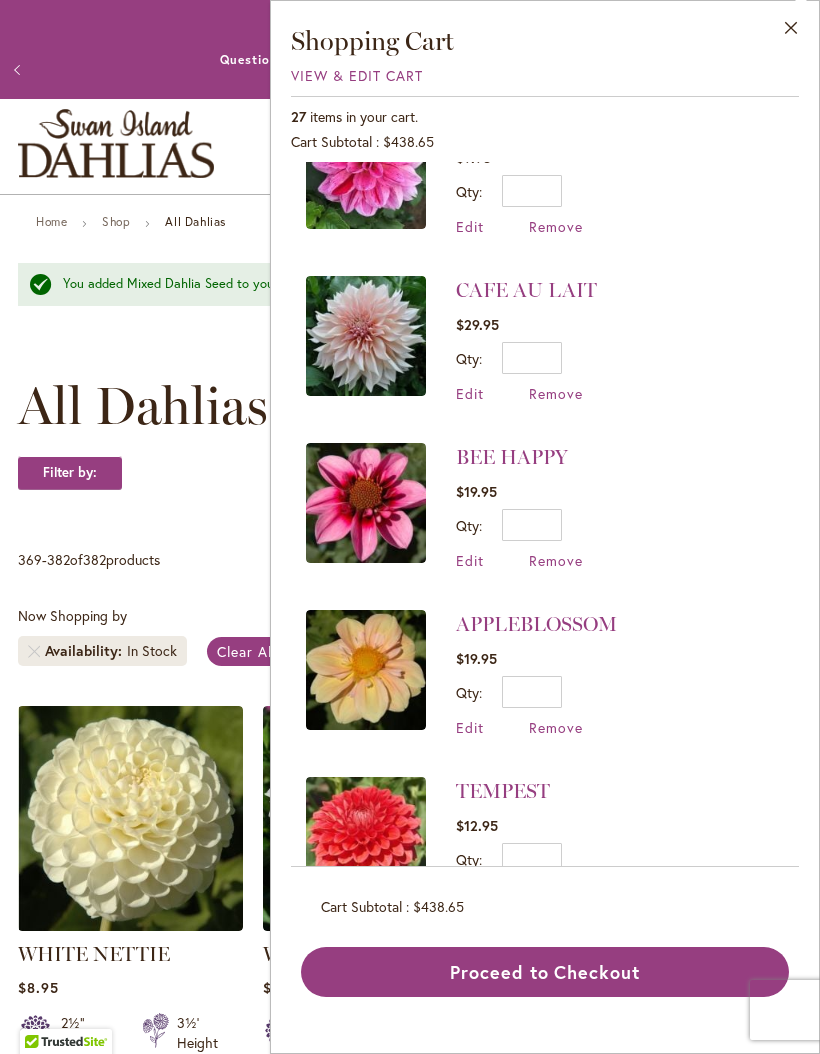 click on "Edit" at bounding box center [470, 894] 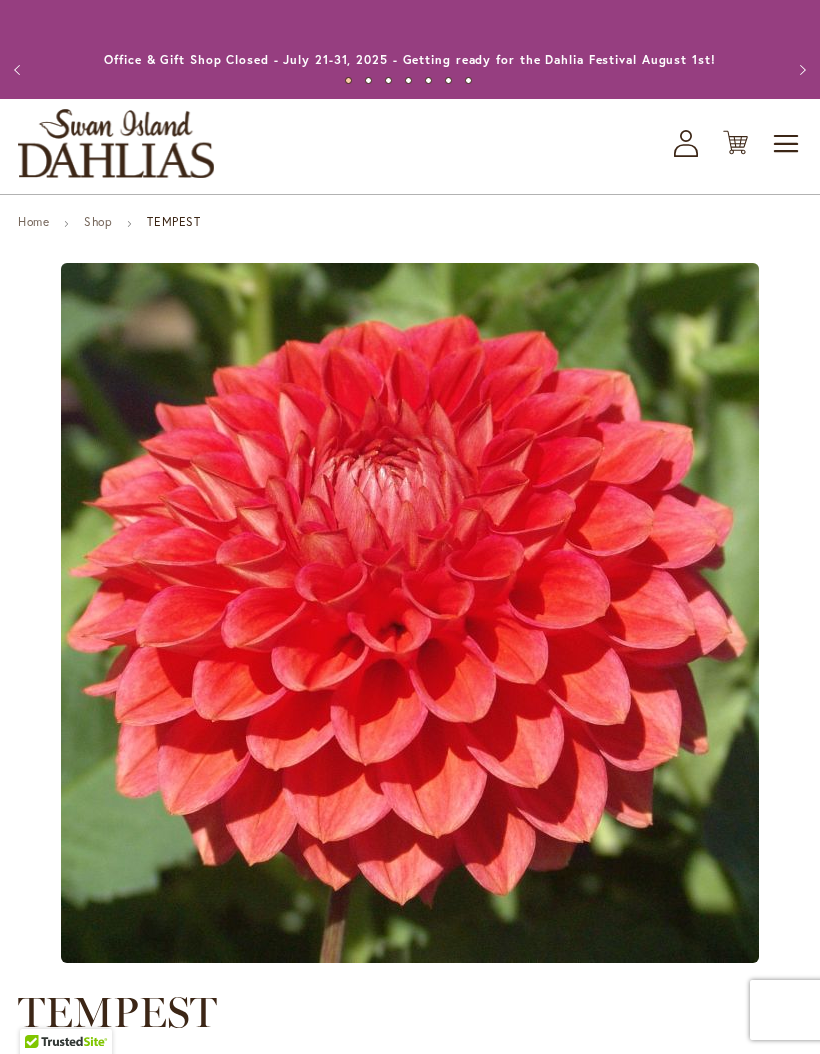 scroll, scrollTop: 0, scrollLeft: 0, axis: both 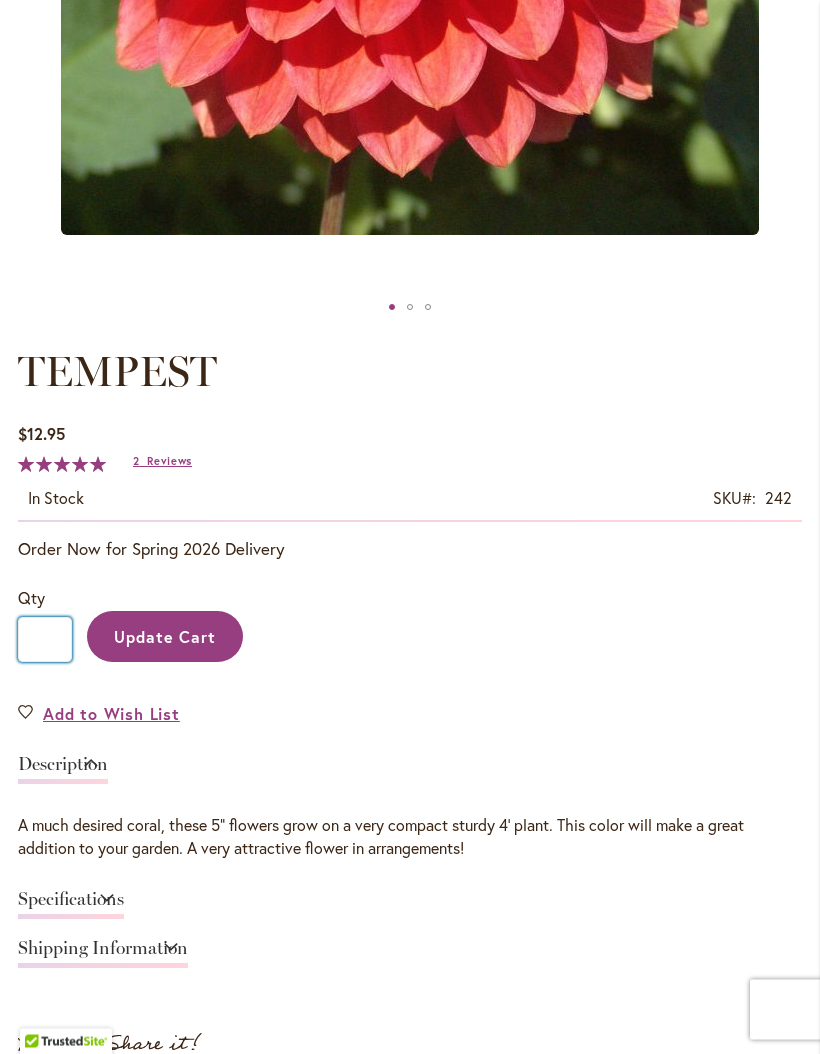 click on "*" at bounding box center (45, 640) 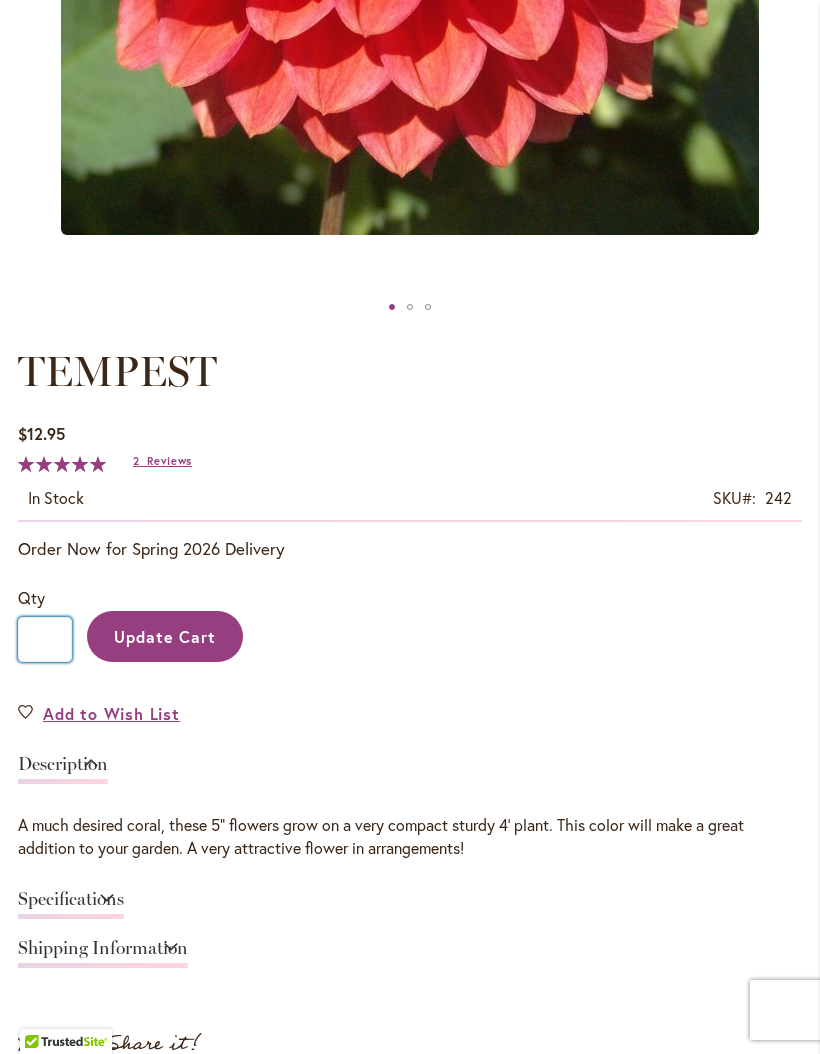 scroll, scrollTop: 785, scrollLeft: 0, axis: vertical 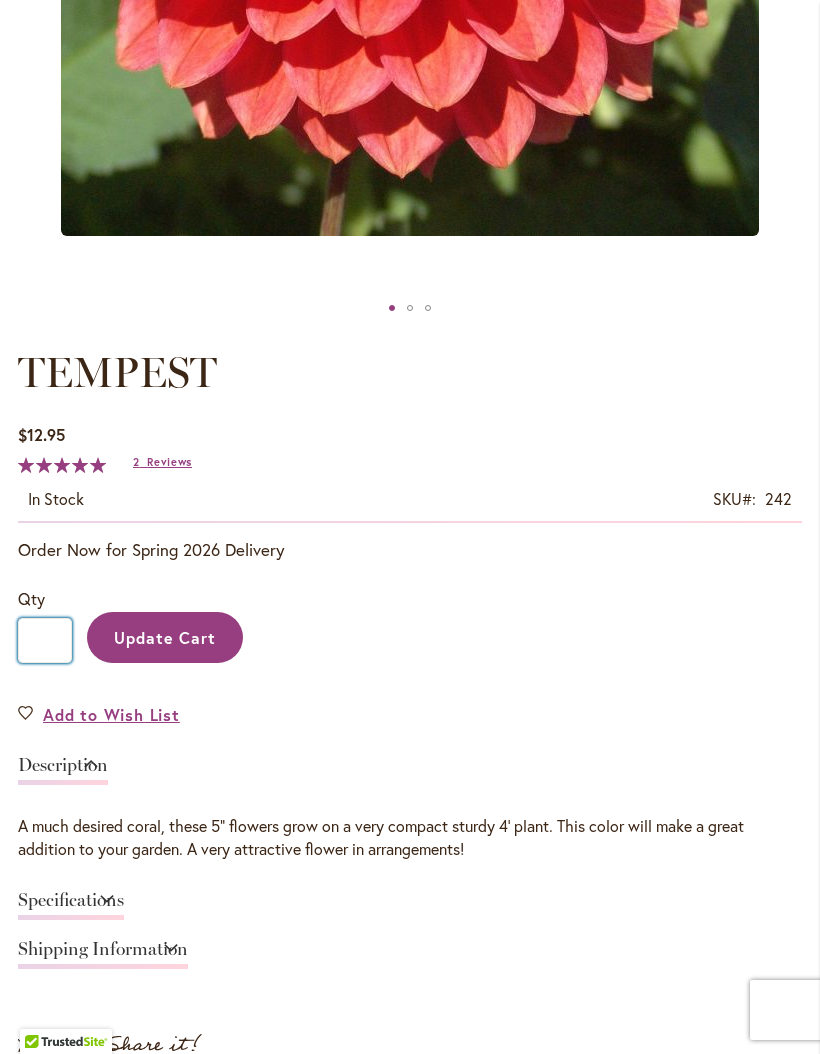 type on "*" 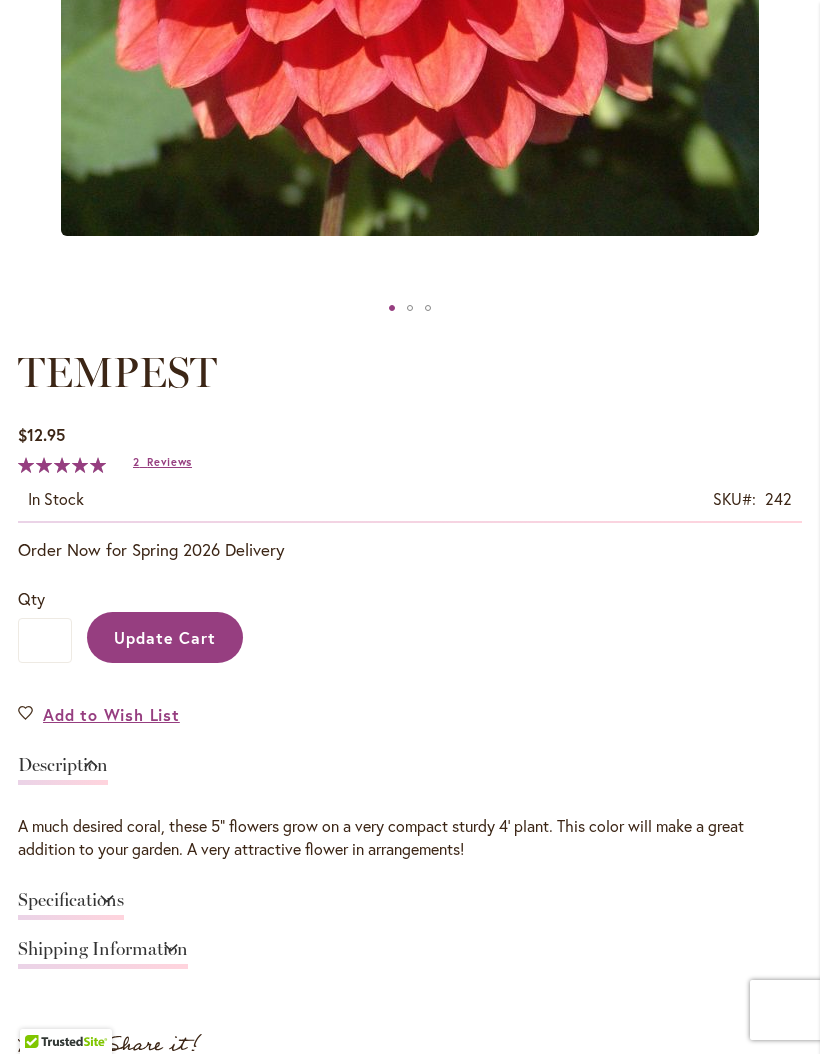 click on "Update Cart" at bounding box center (165, 637) 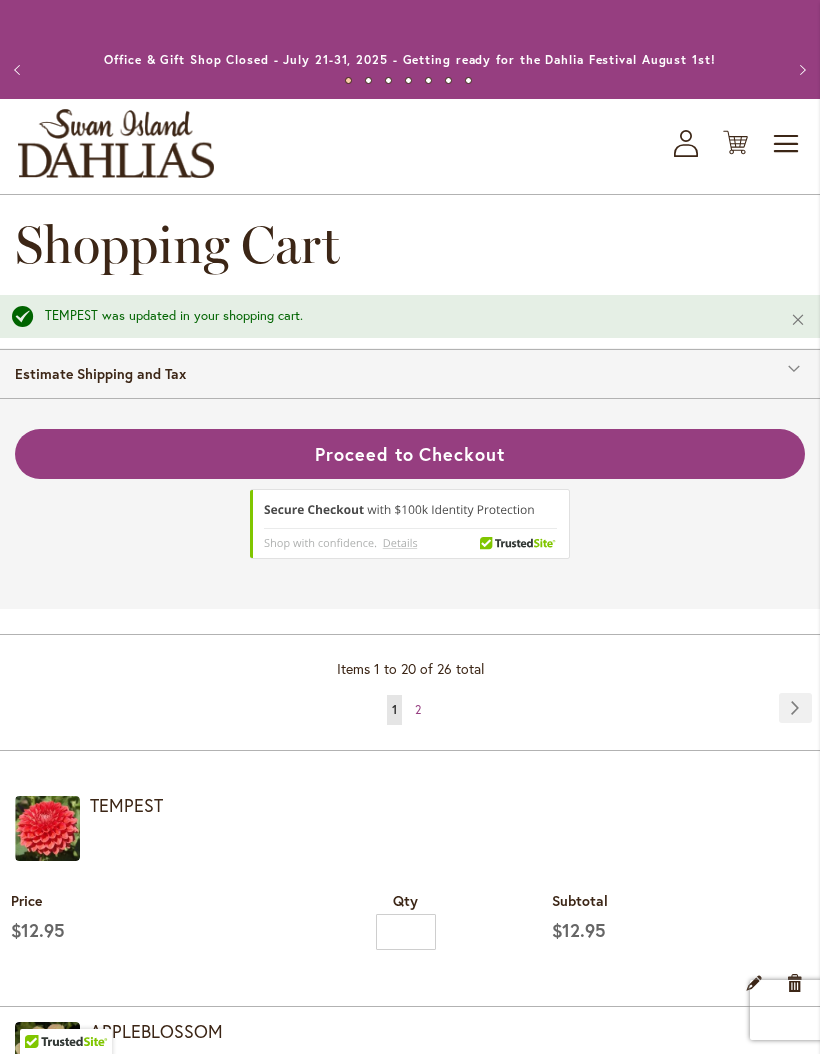 scroll, scrollTop: 0, scrollLeft: 0, axis: both 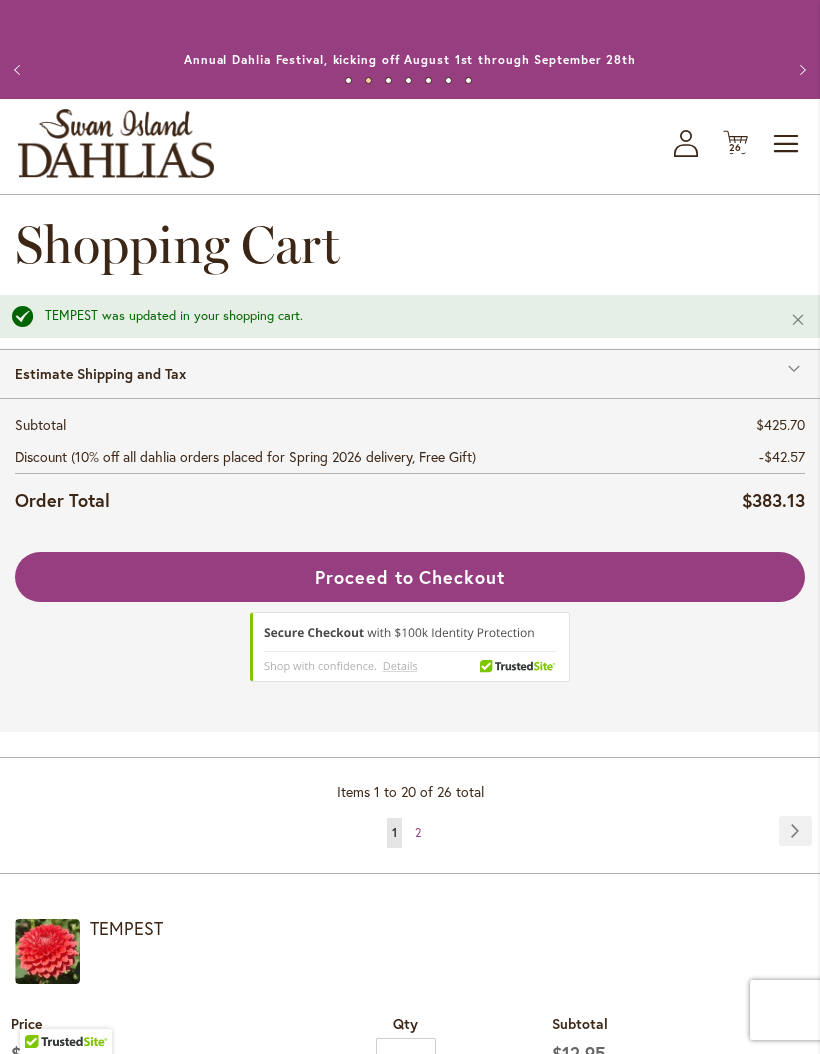click on "Proceed to Checkout" at bounding box center (410, 577) 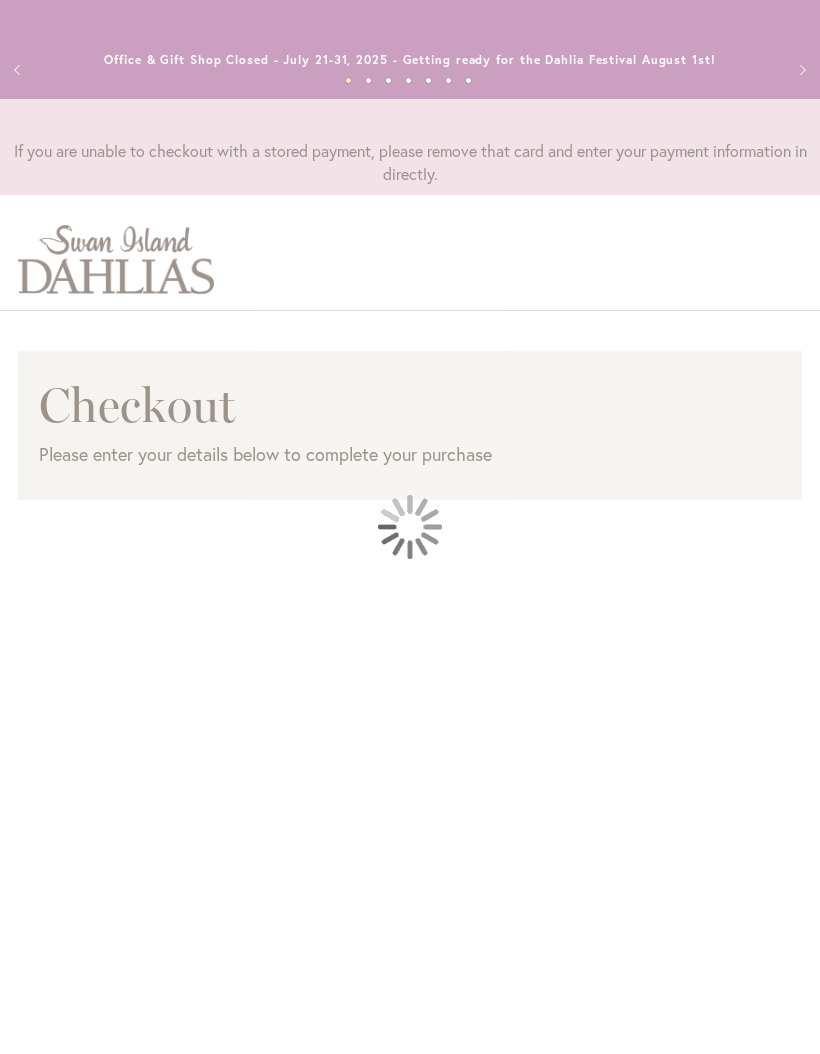 scroll, scrollTop: 0, scrollLeft: 0, axis: both 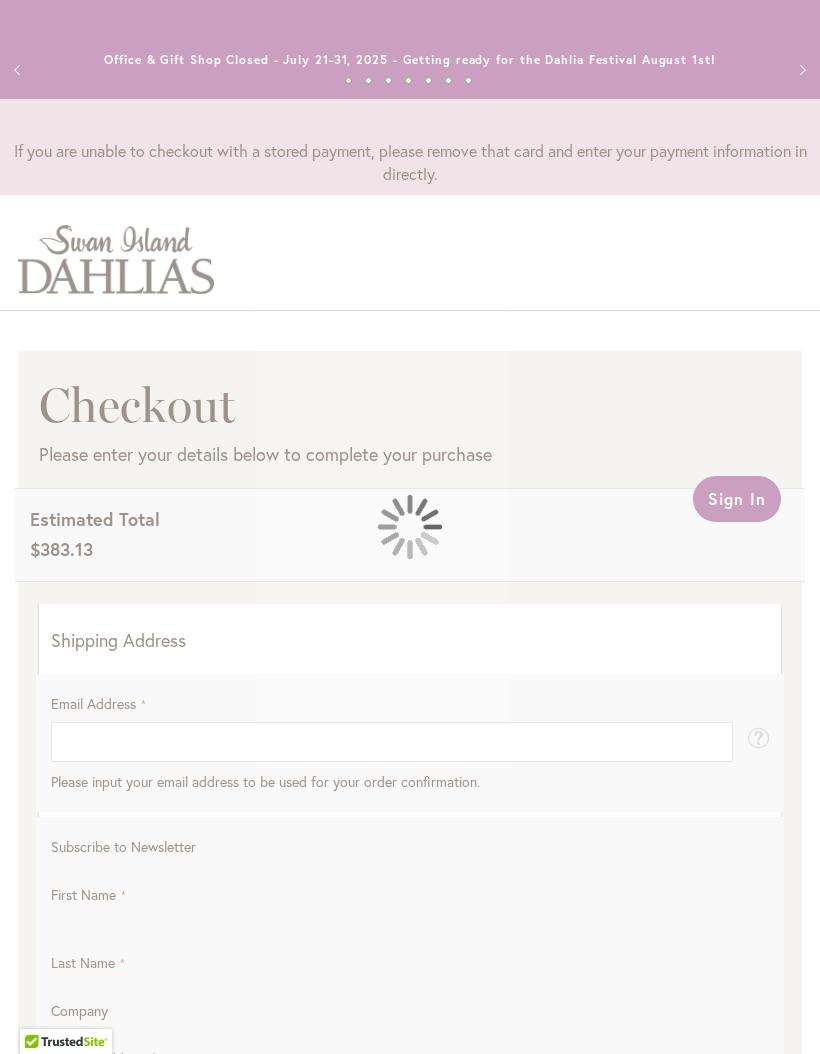 select on "**" 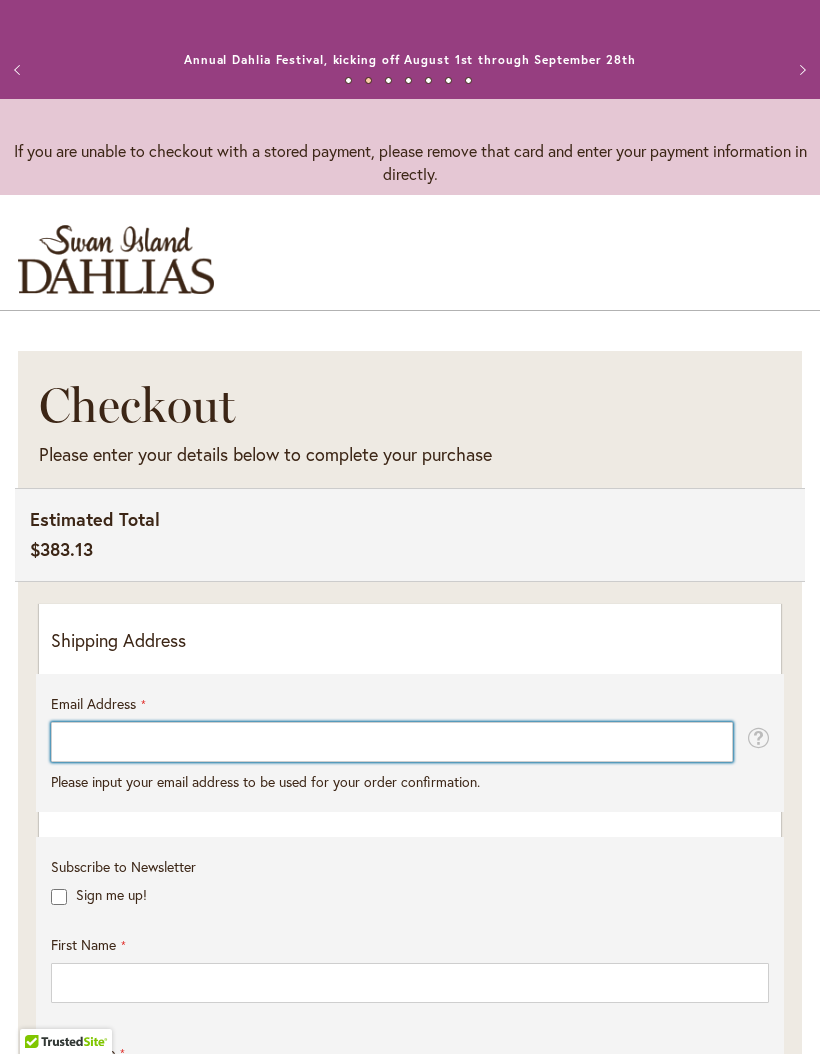 click on "Email Address" at bounding box center [392, 742] 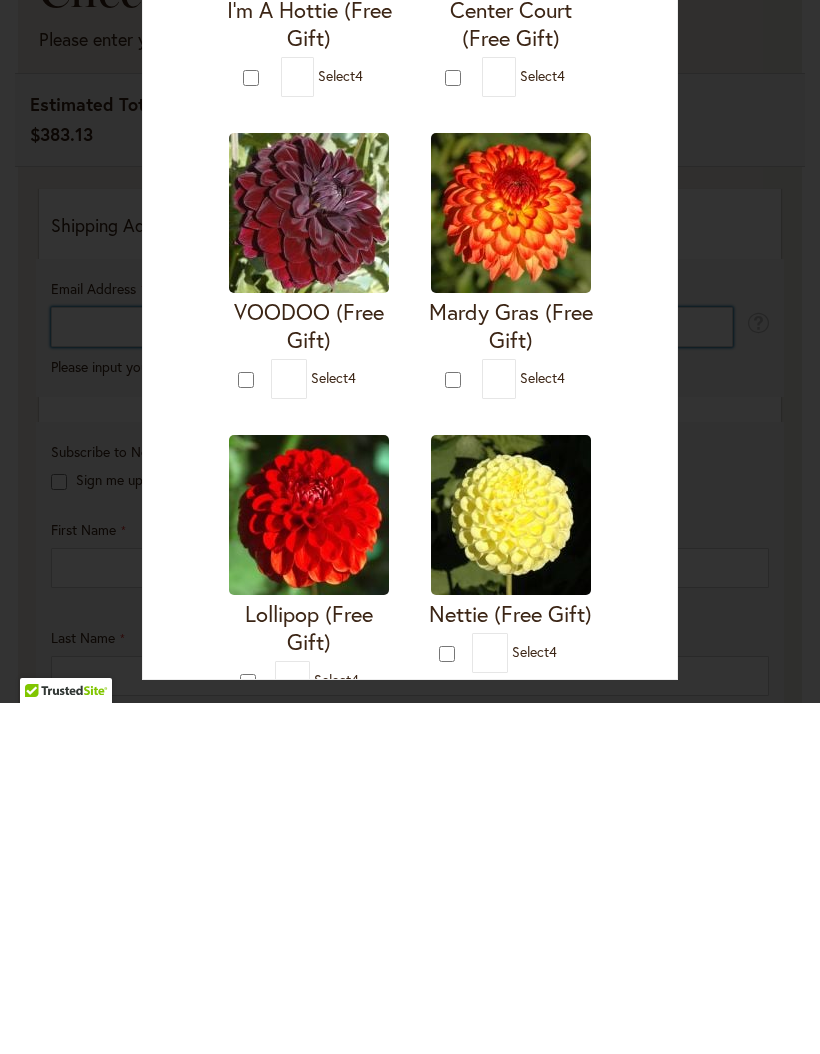 type on "**********" 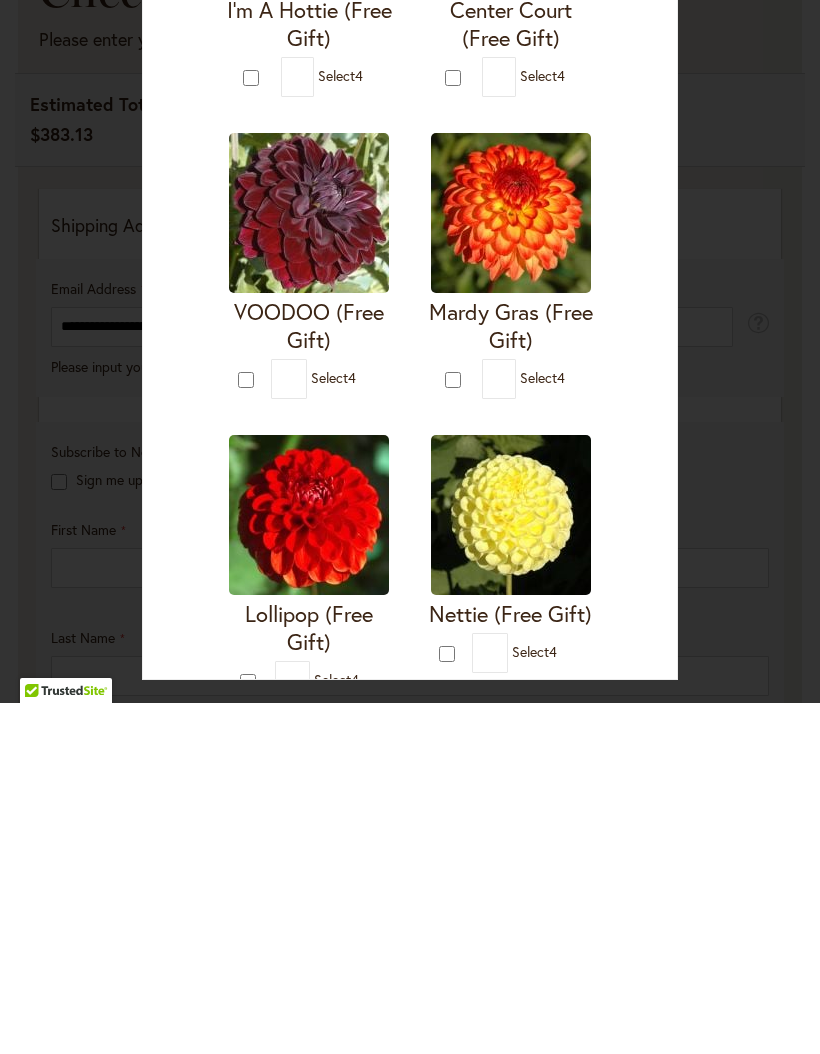 scroll, scrollTop: 416, scrollLeft: 0, axis: vertical 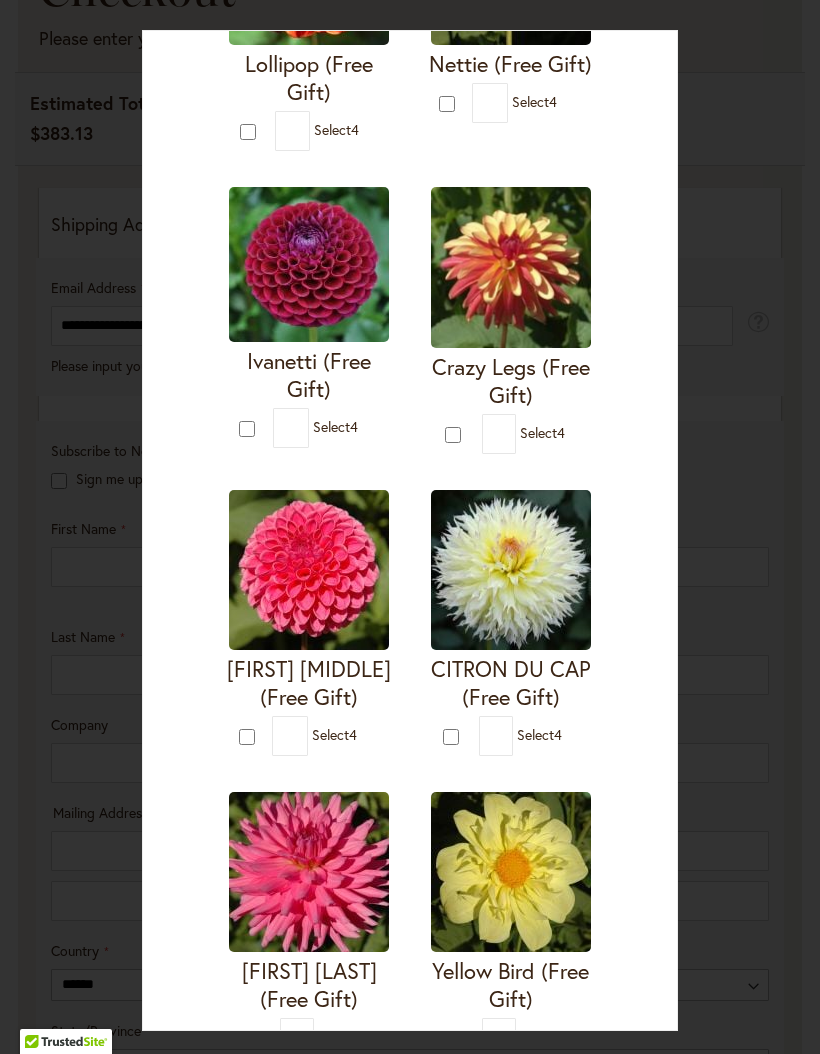 type on "*" 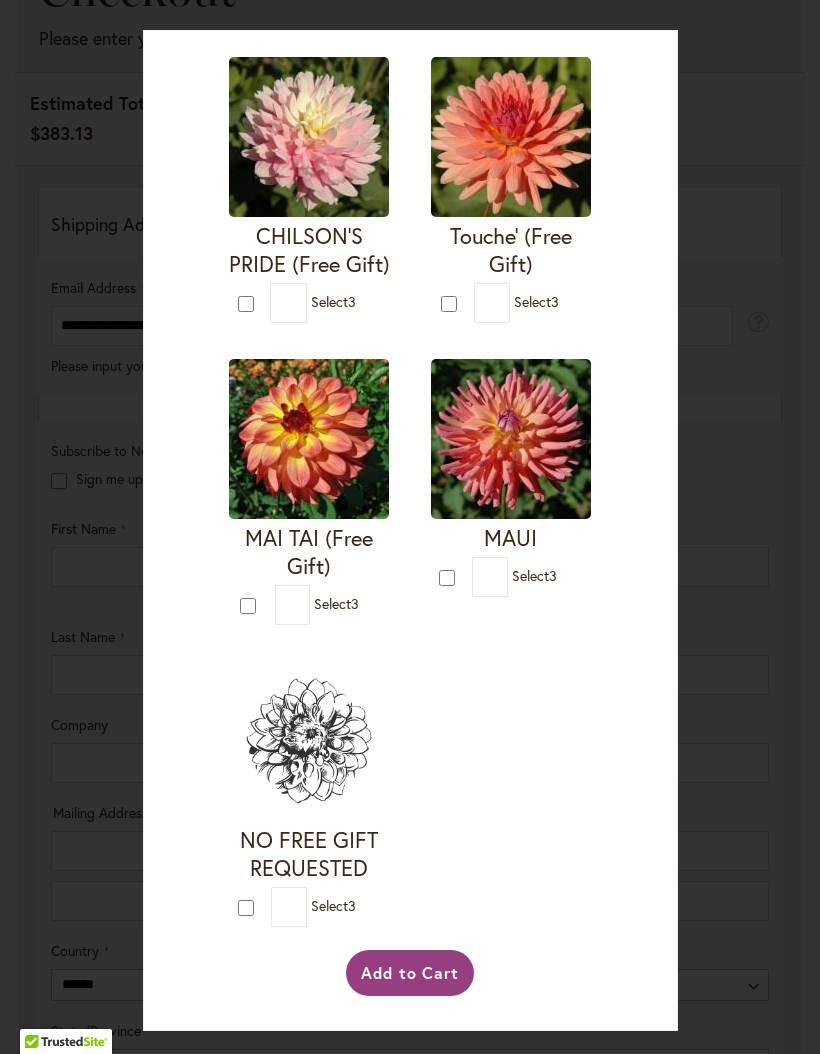 scroll, scrollTop: 3677, scrollLeft: 0, axis: vertical 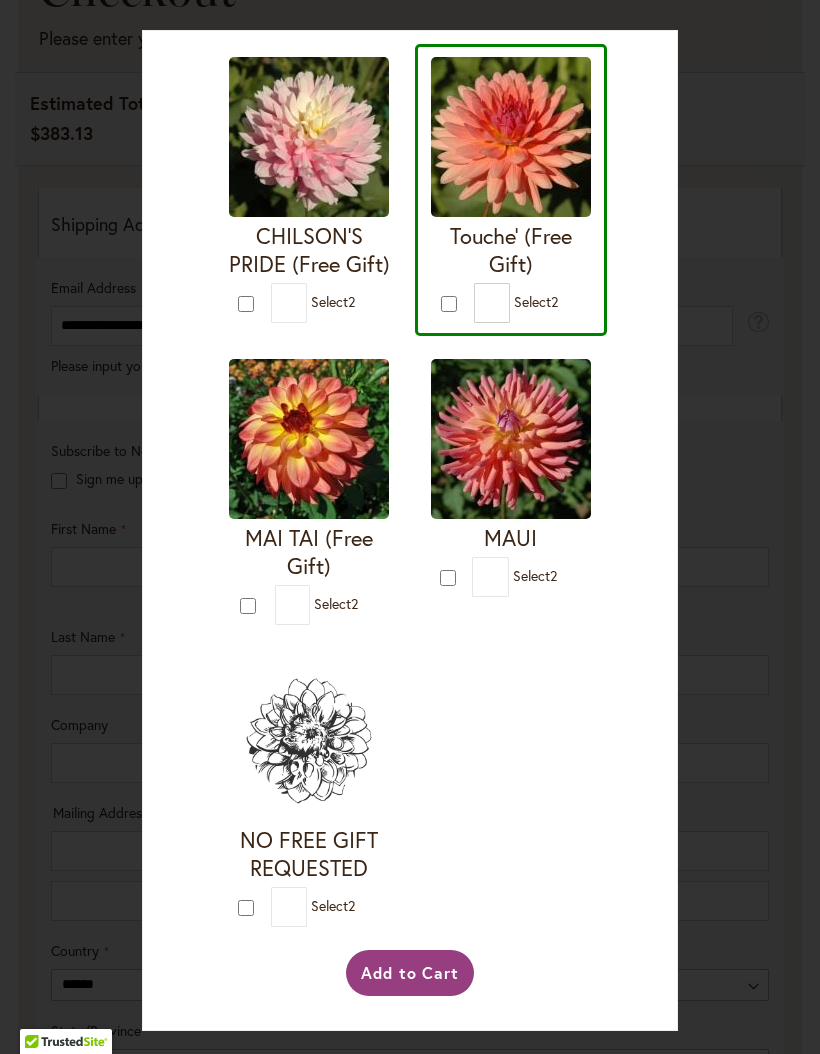 click on "*" at bounding box center [290, -301] 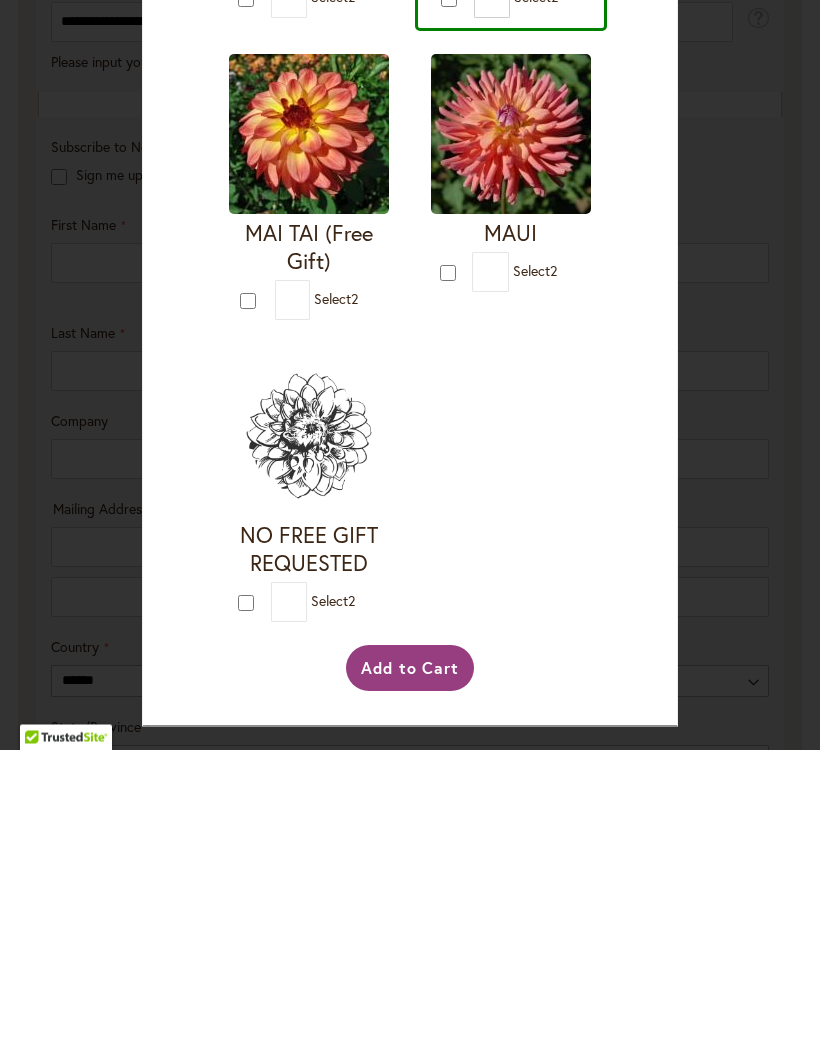 type on "*" 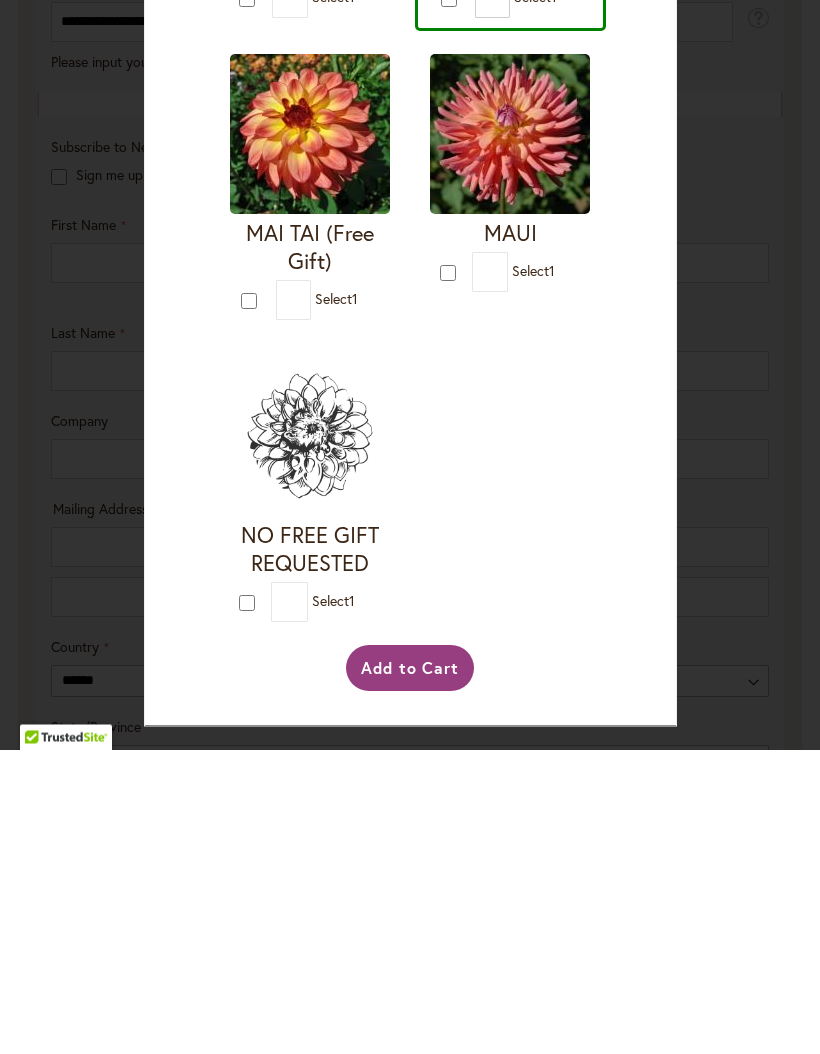 scroll, scrollTop: 3344, scrollLeft: 0, axis: vertical 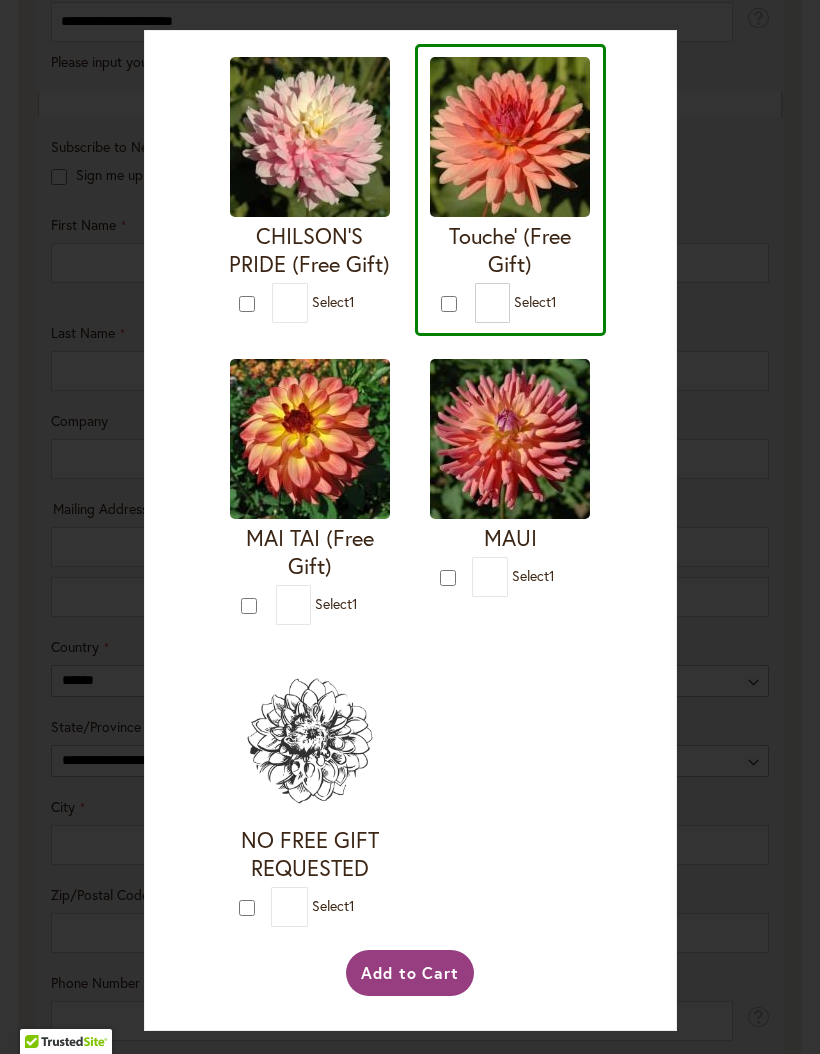 click on "CHILSON'S PRIDE (Free Gift)
* 1" at bounding box center [309, 190] 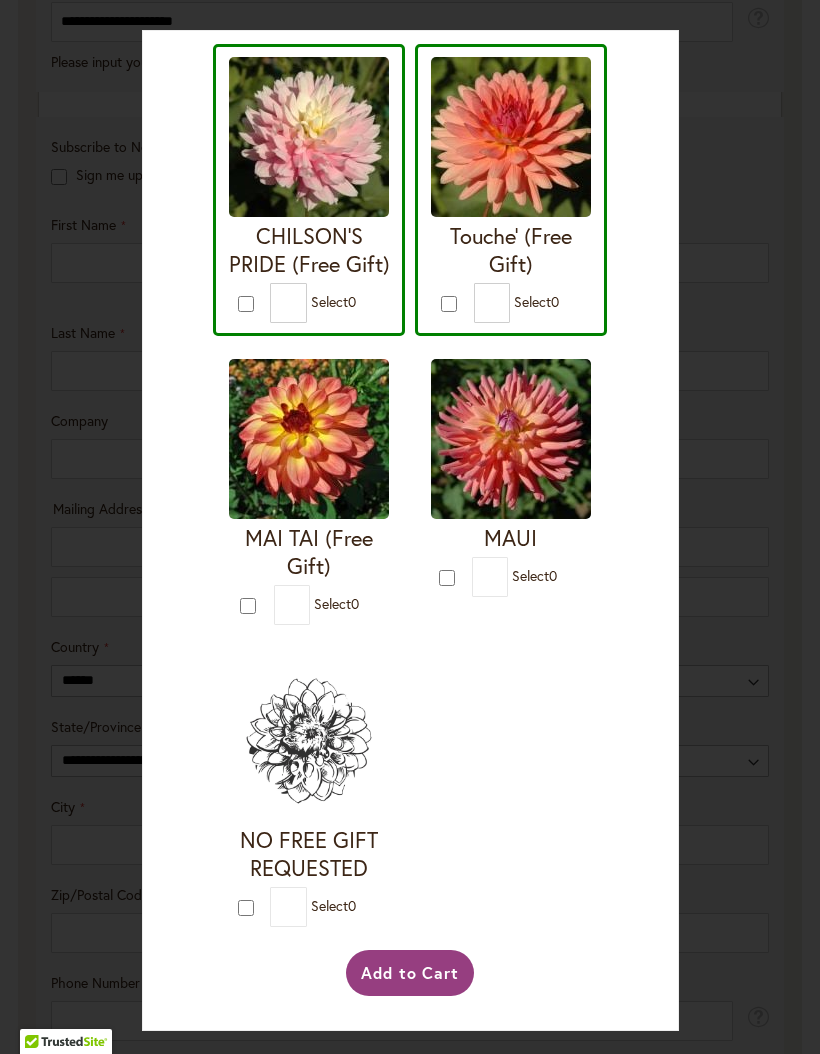 scroll, scrollTop: 4206, scrollLeft: 0, axis: vertical 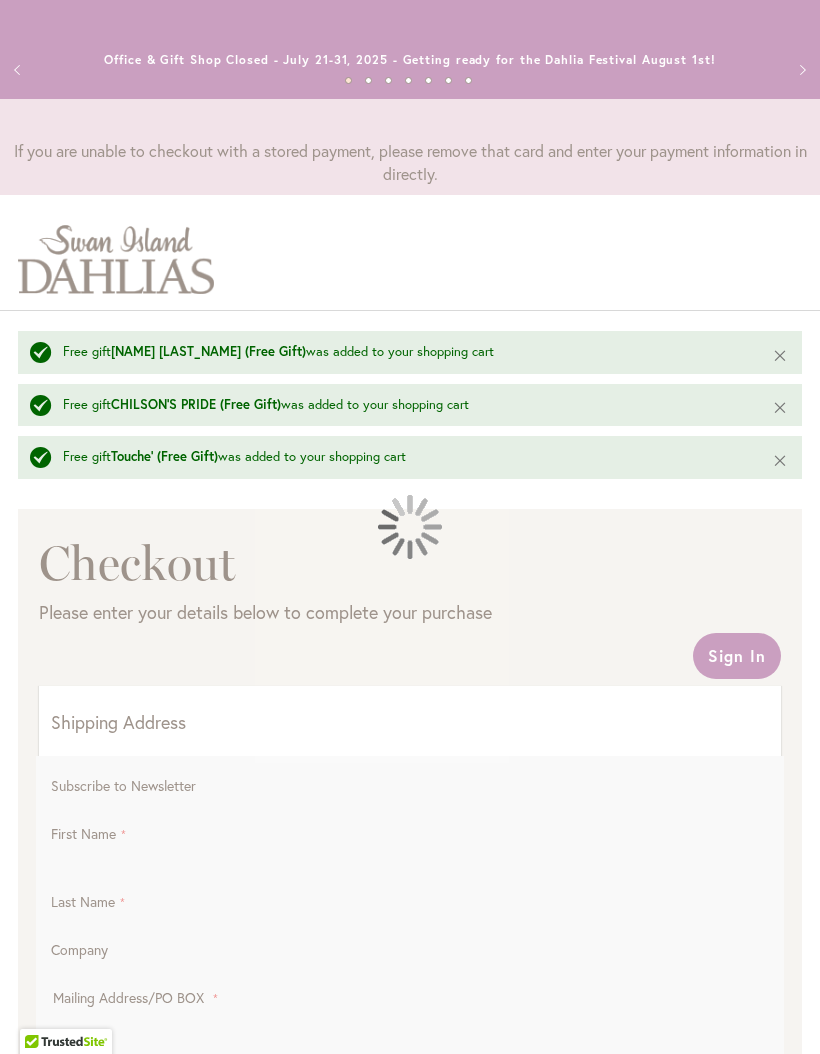 select on "**" 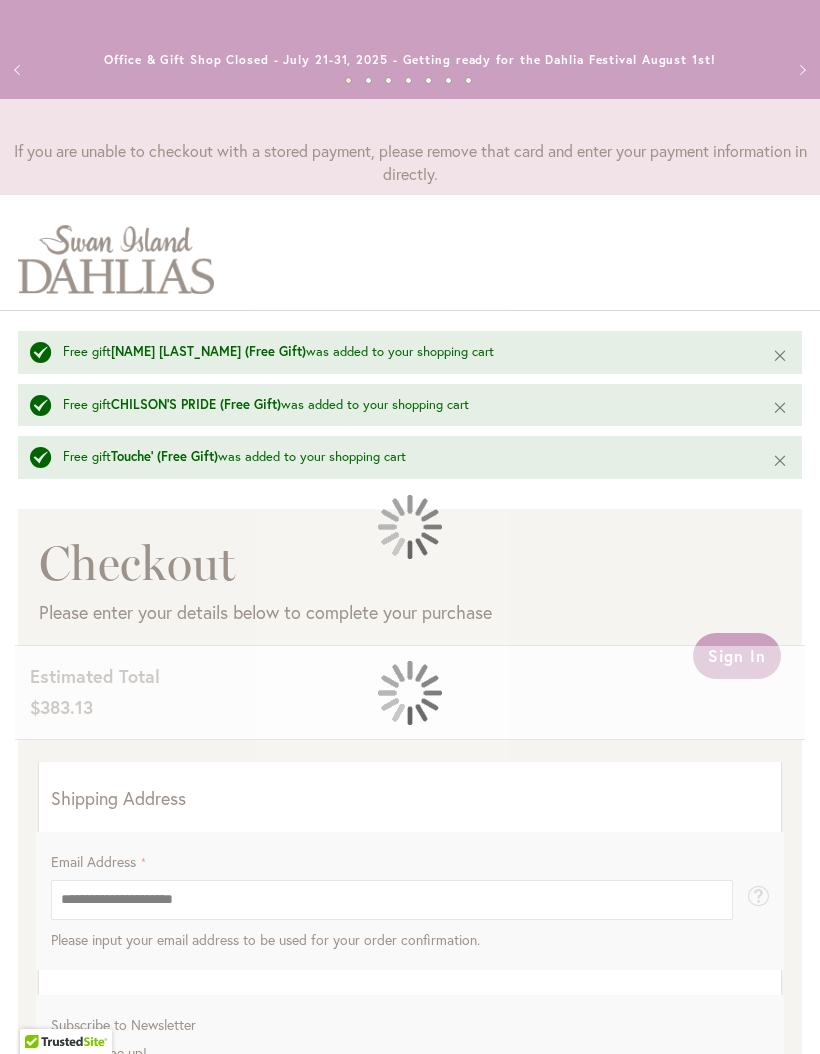 scroll, scrollTop: 720, scrollLeft: 0, axis: vertical 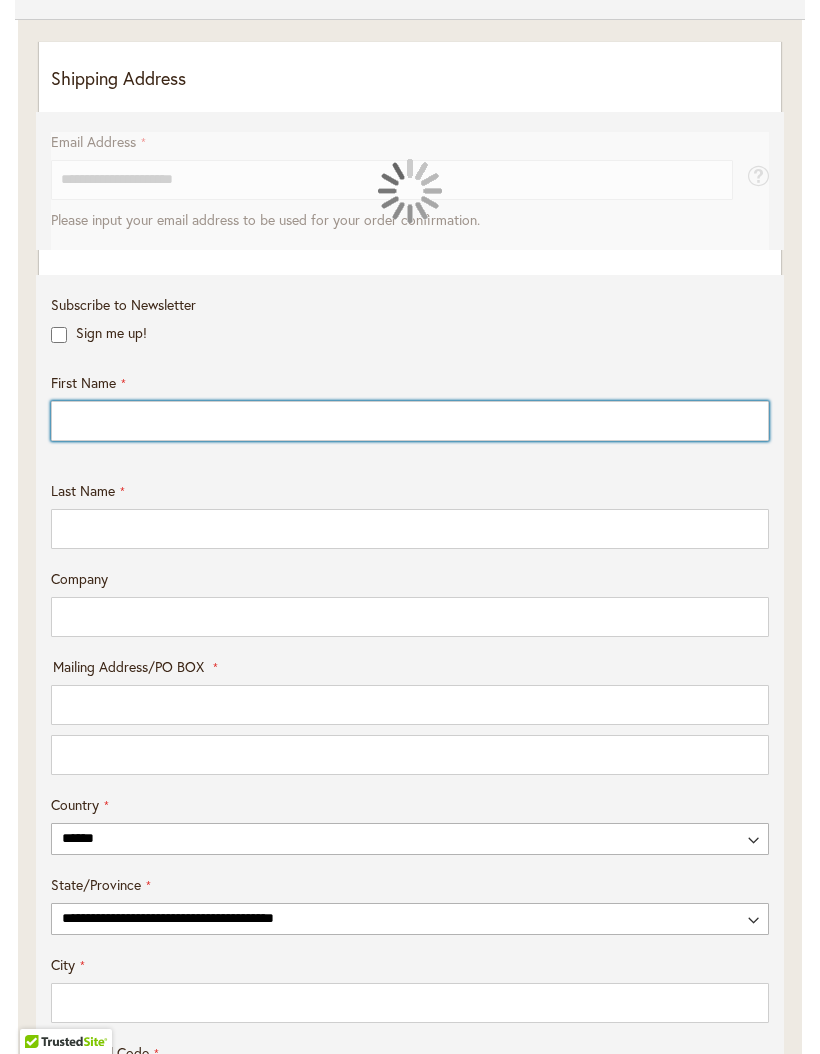 click on "First Name" at bounding box center (410, 421) 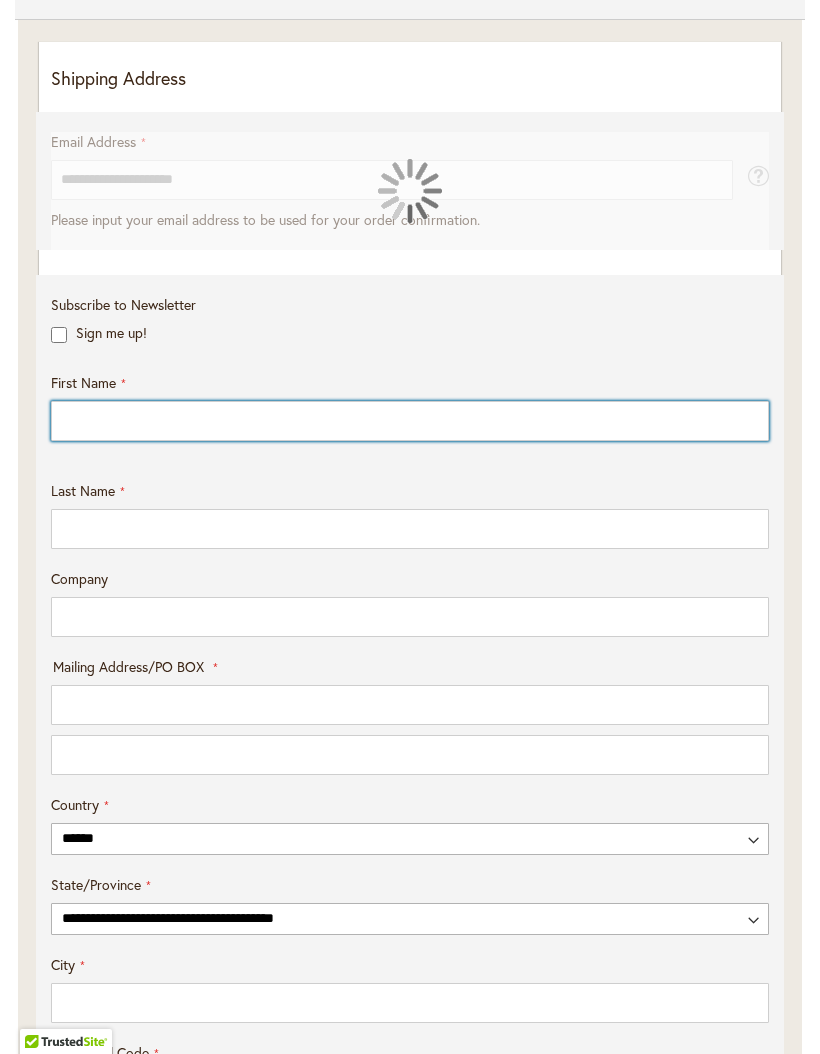 scroll, scrollTop: 719, scrollLeft: 0, axis: vertical 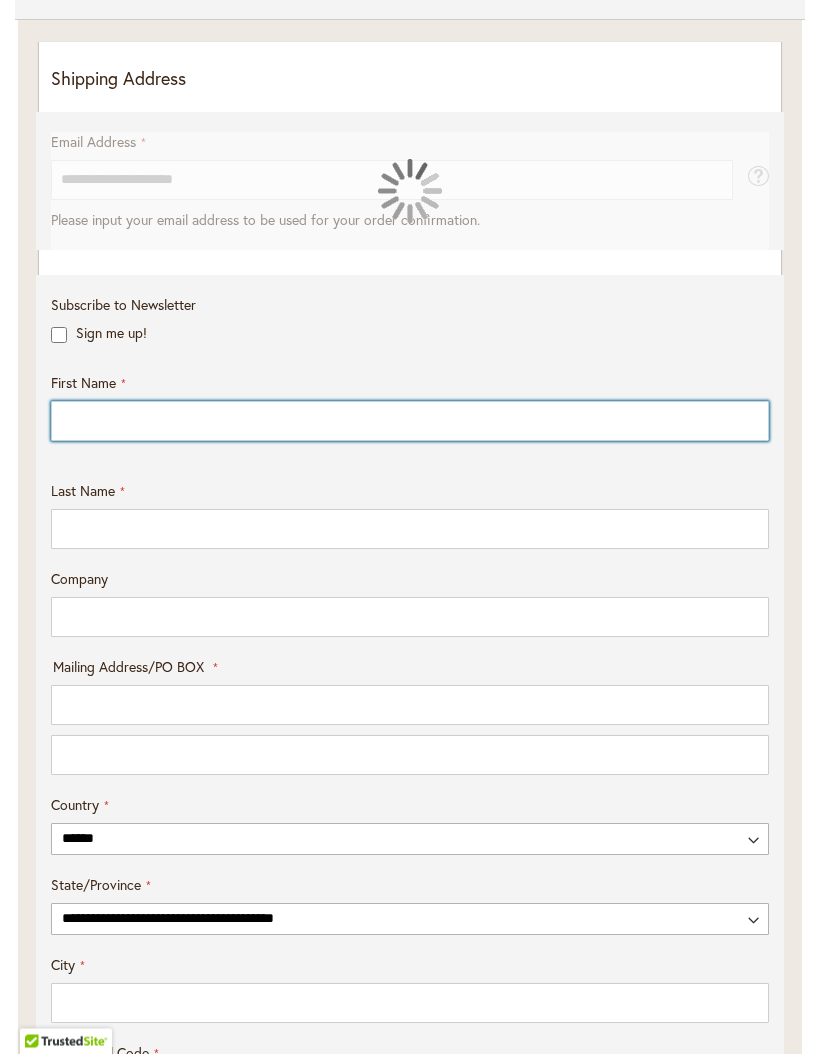 type on "*****" 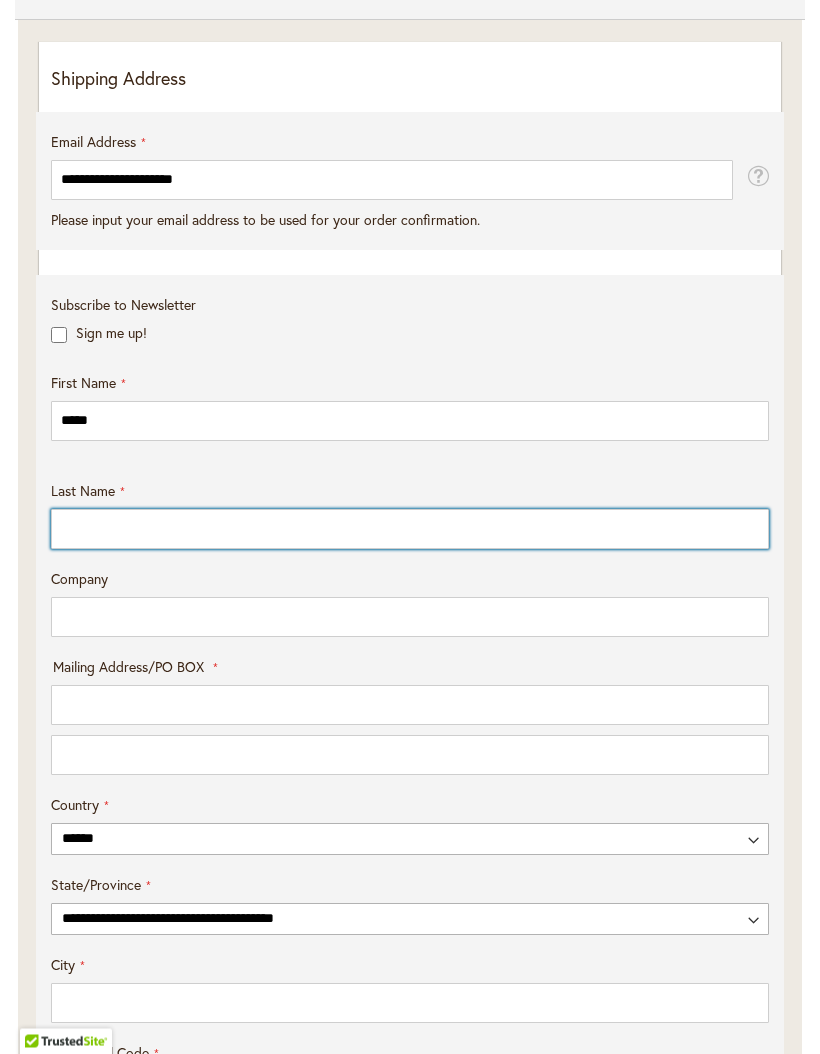 type on "*****" 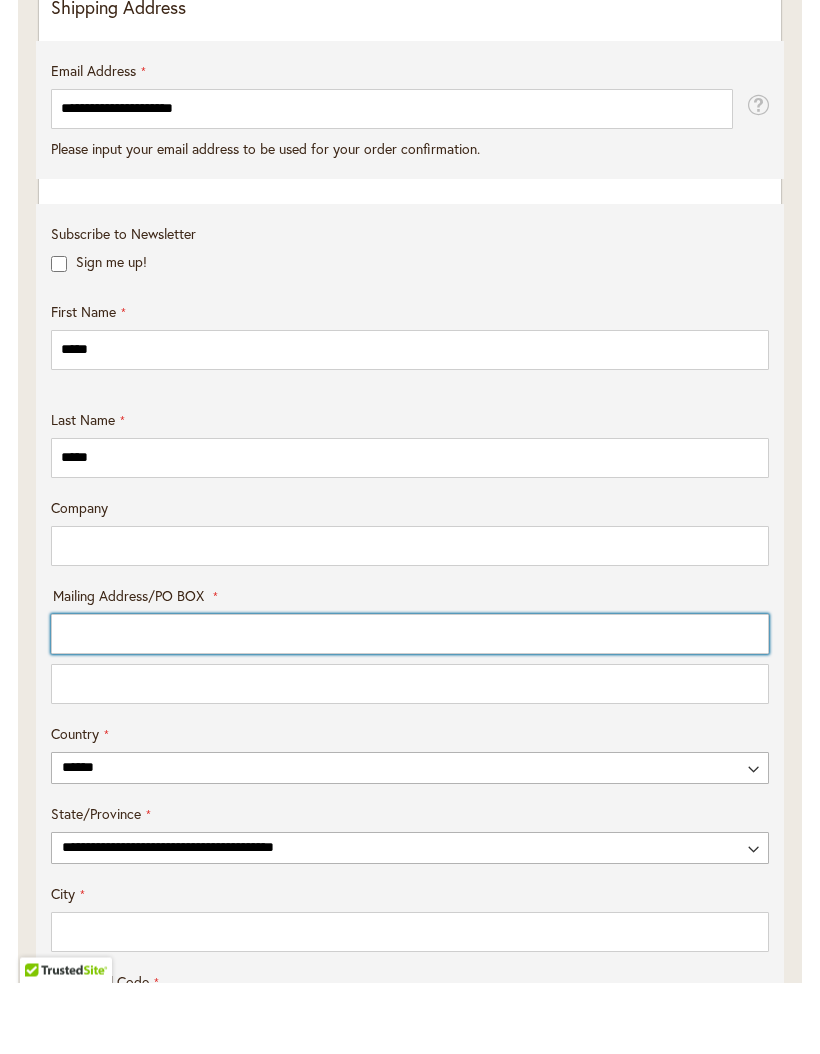 click on "Mailing Address/PO BOX: Line 1" at bounding box center [410, 706] 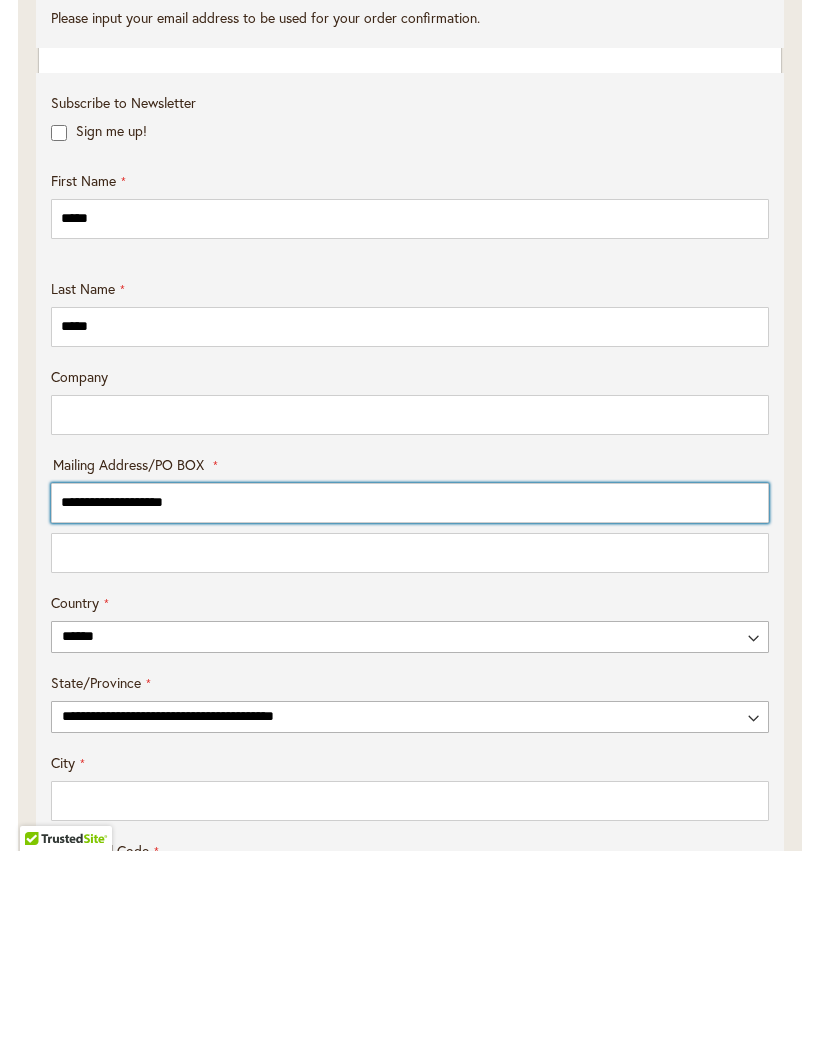 type on "**********" 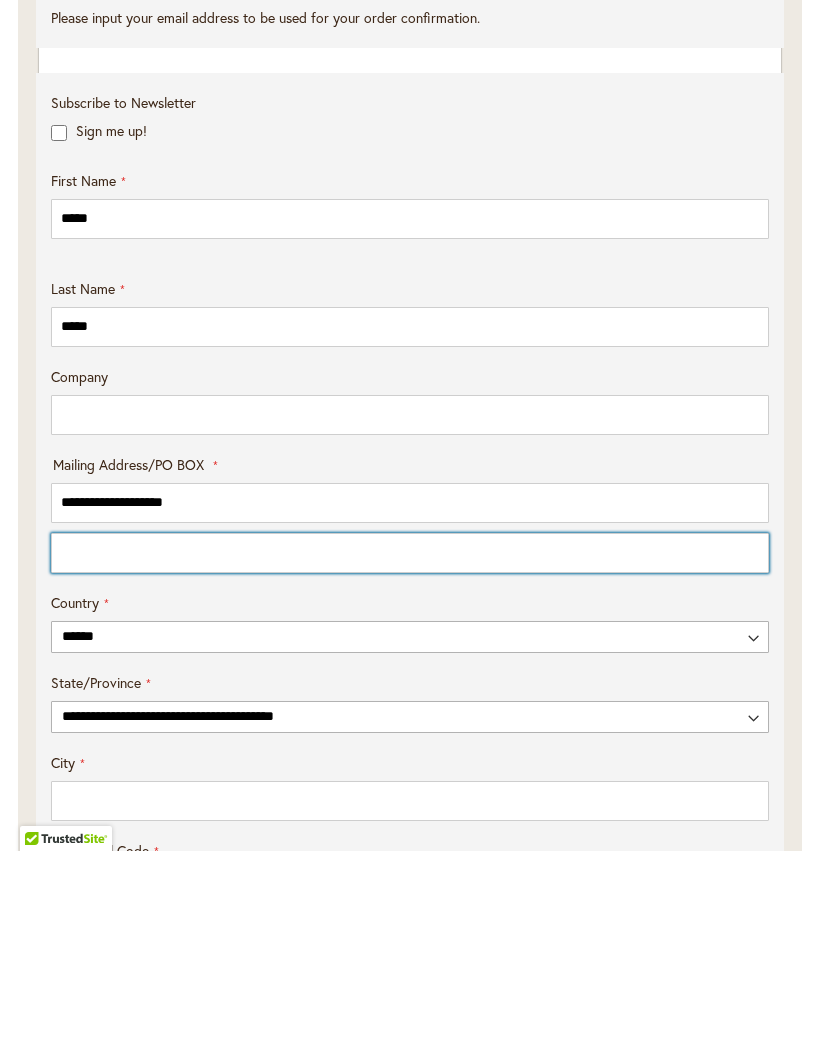 click on "Mailing Address/PO BOX: Line 2" at bounding box center (410, 756) 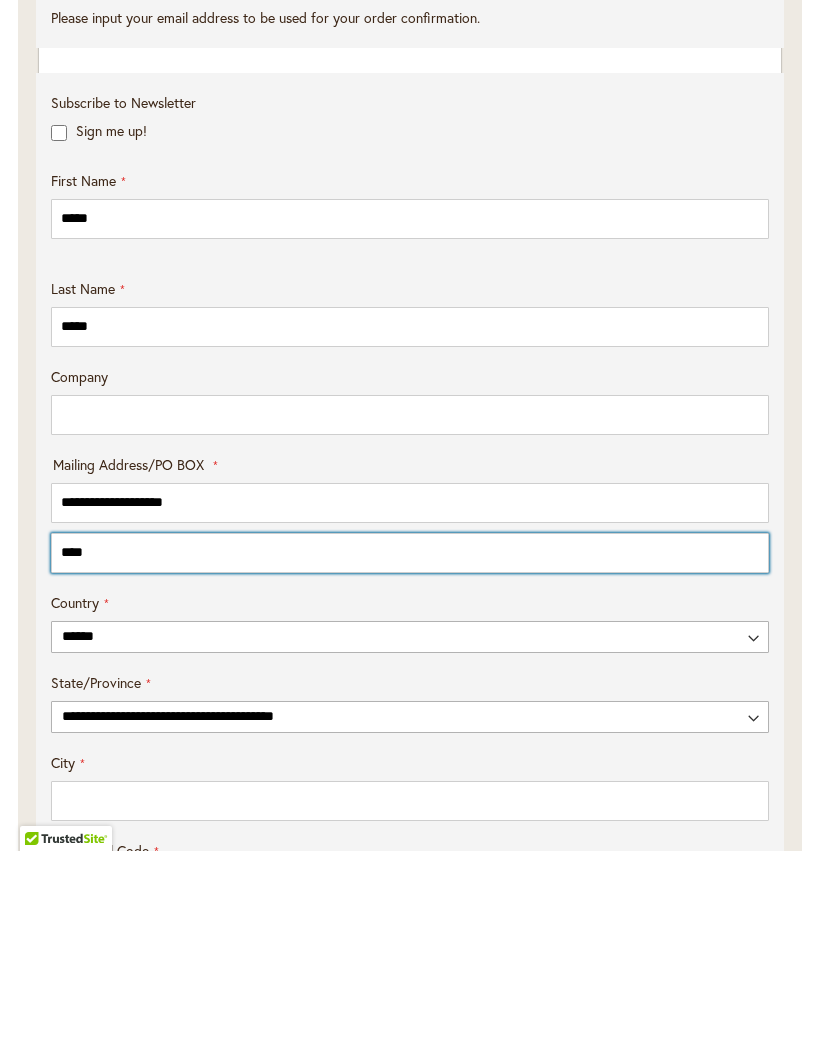 type on "****" 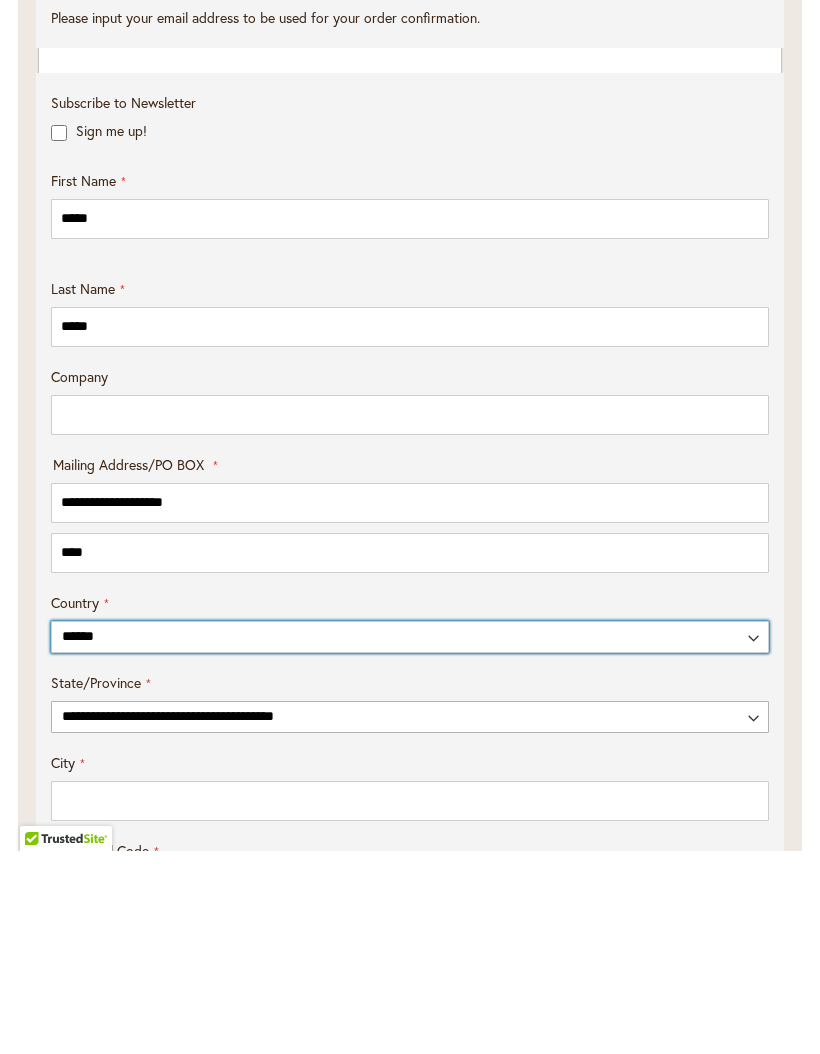 click on "**********" at bounding box center [410, 840] 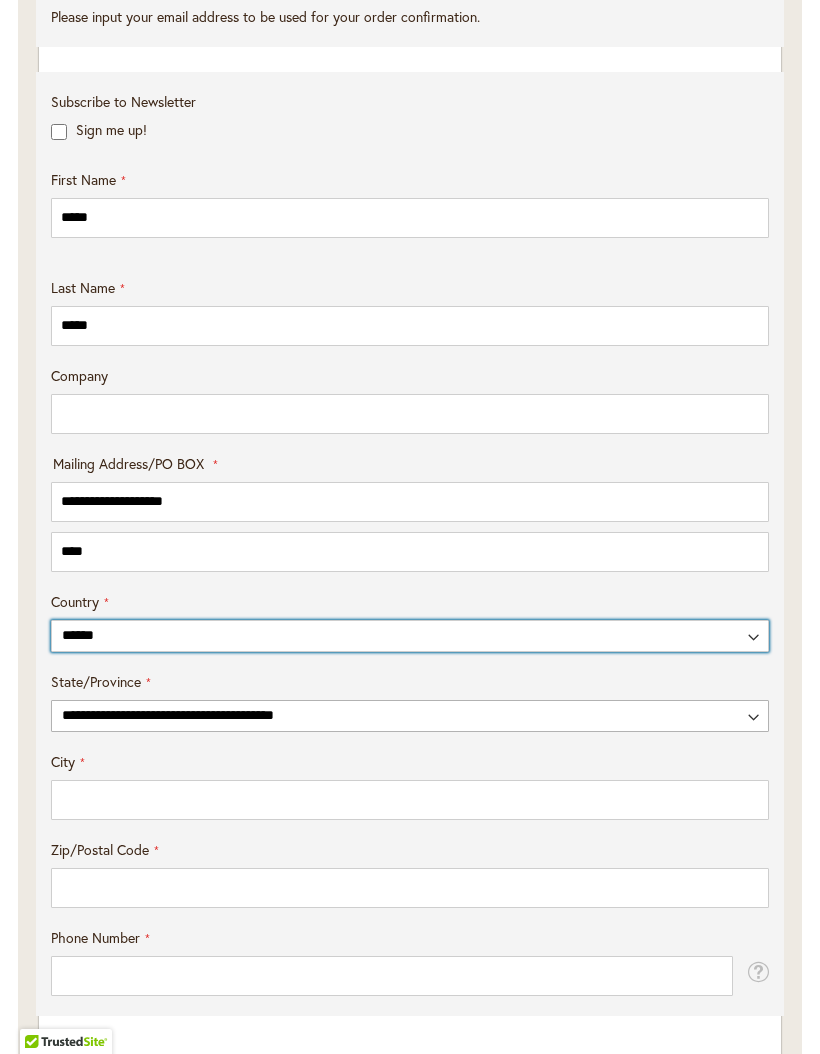 select on "**" 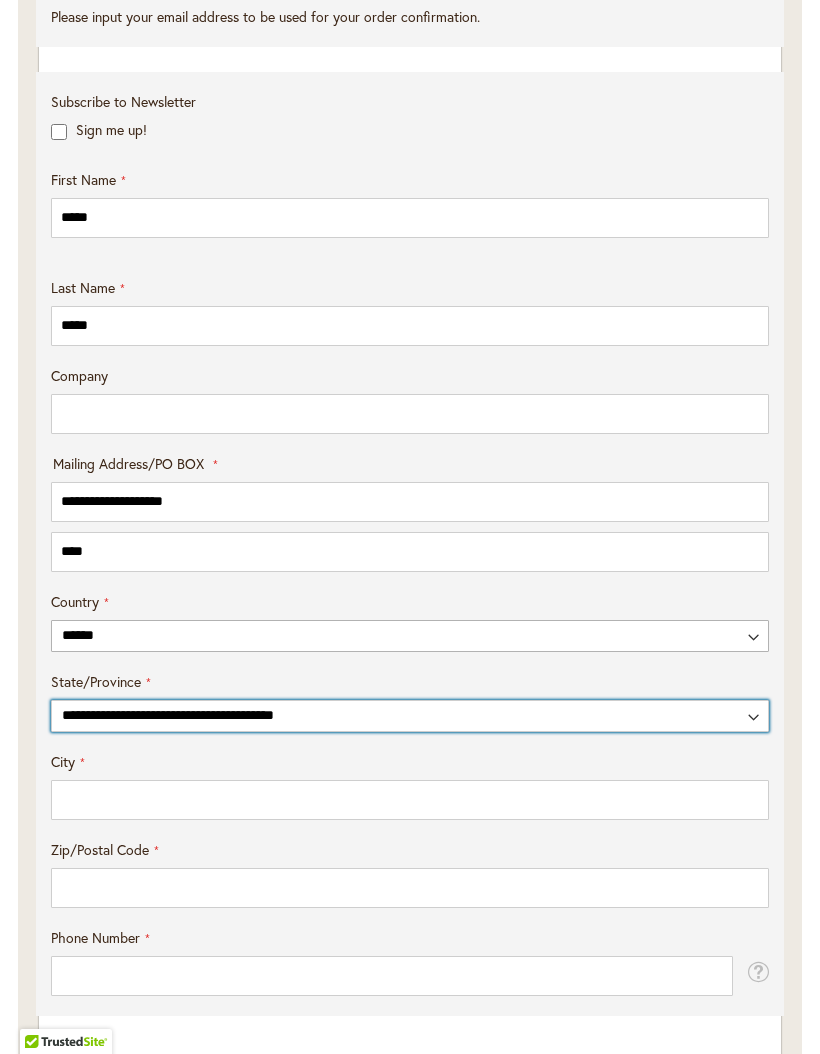 click on "**********" at bounding box center (410, 716) 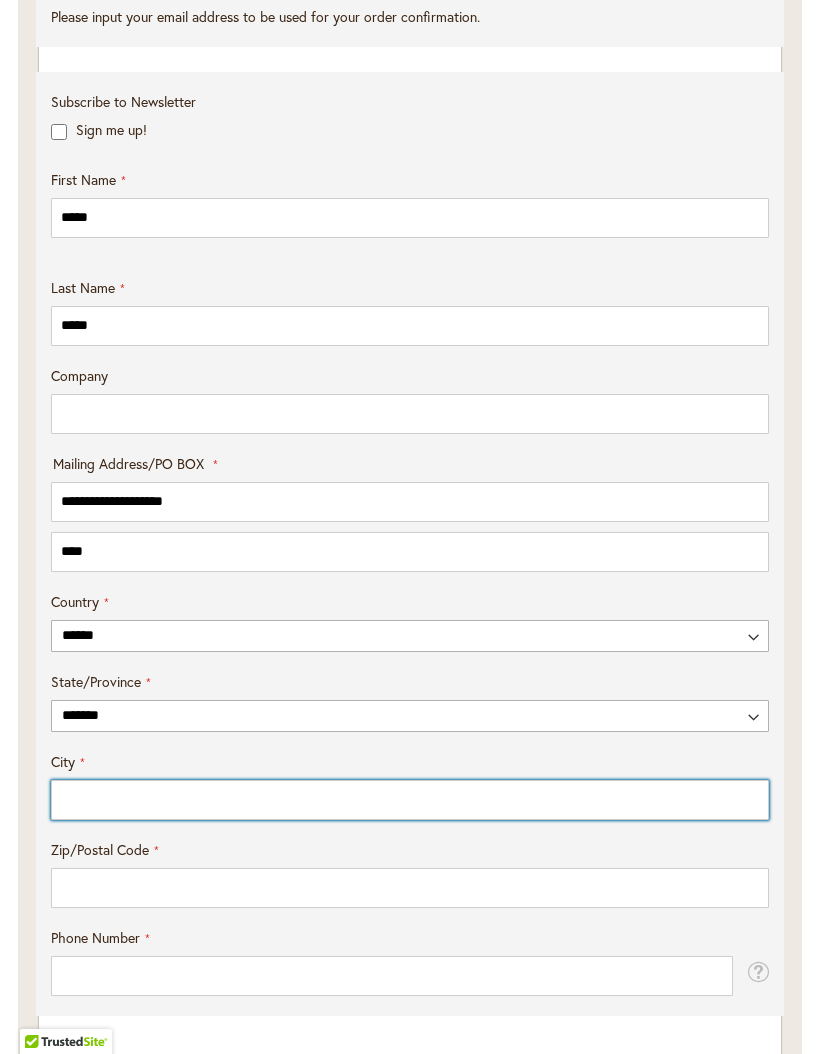 click on "City" at bounding box center (410, 800) 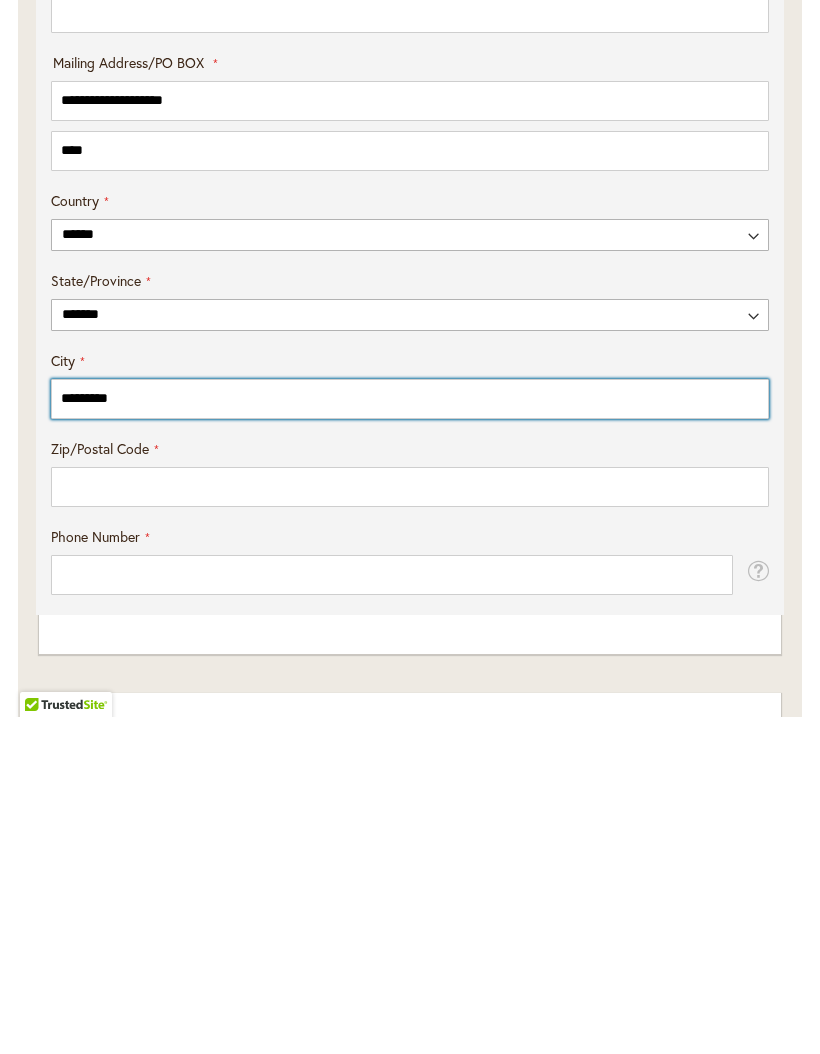 type on "********" 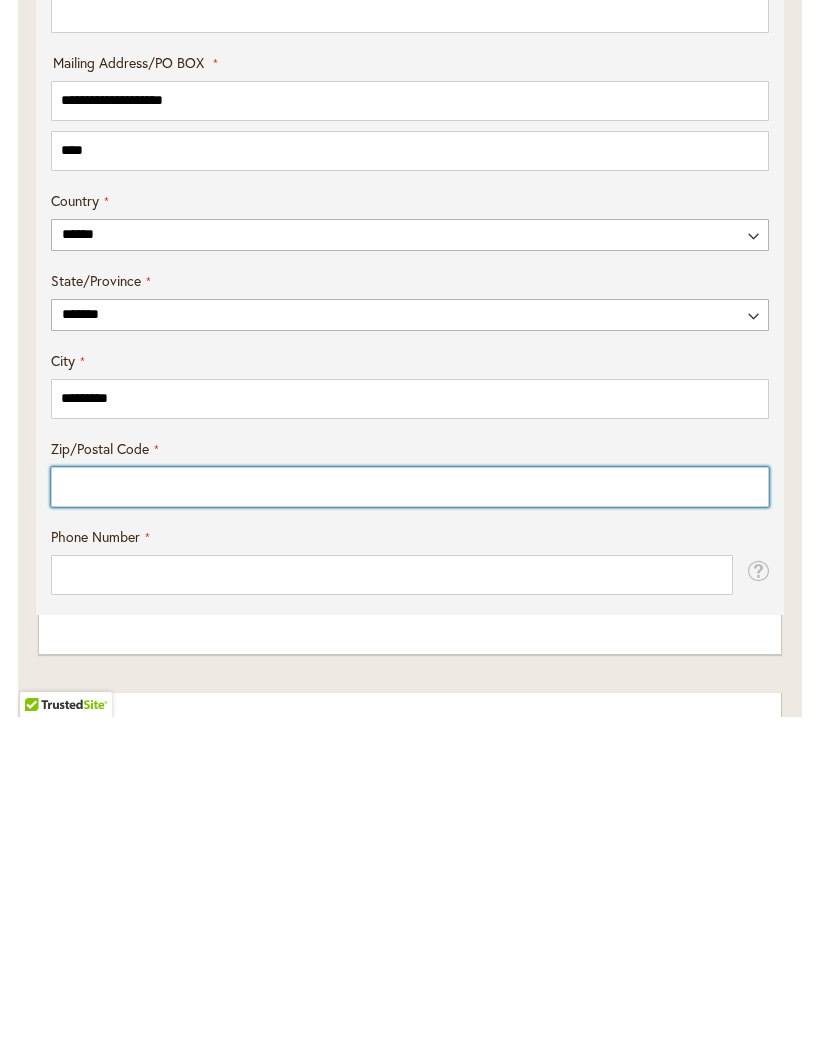 click on "Zip/Postal Code" at bounding box center [410, 824] 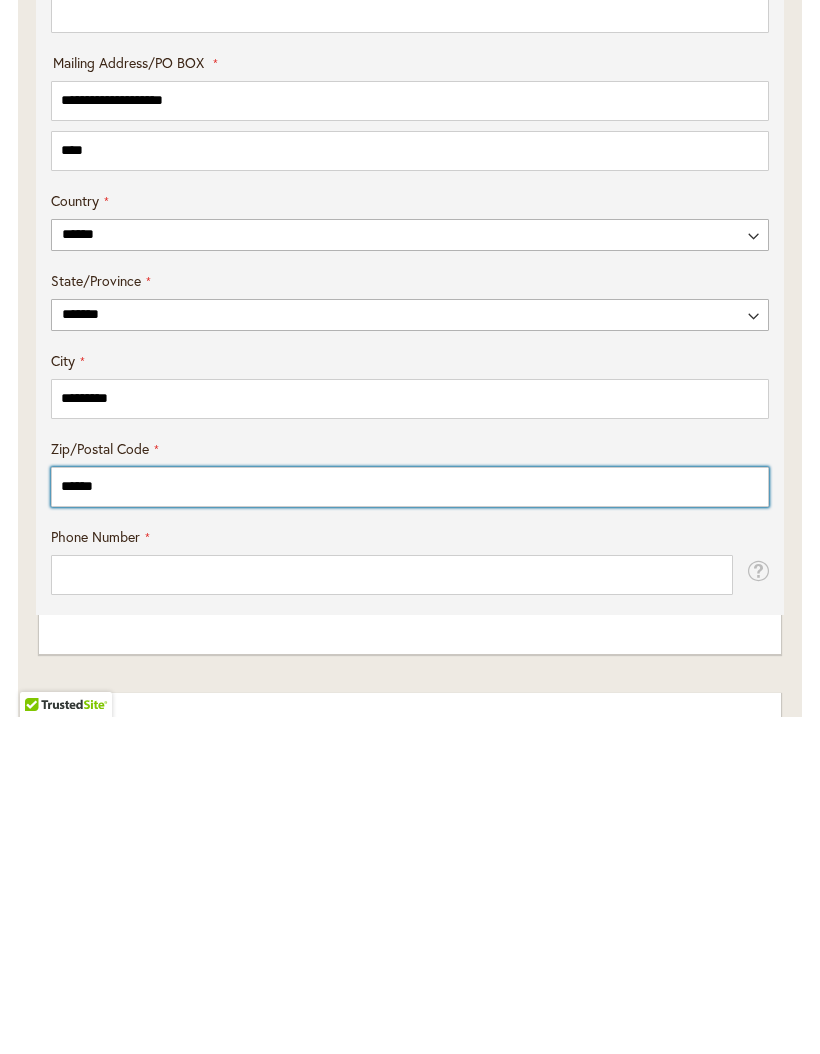 type on "******" 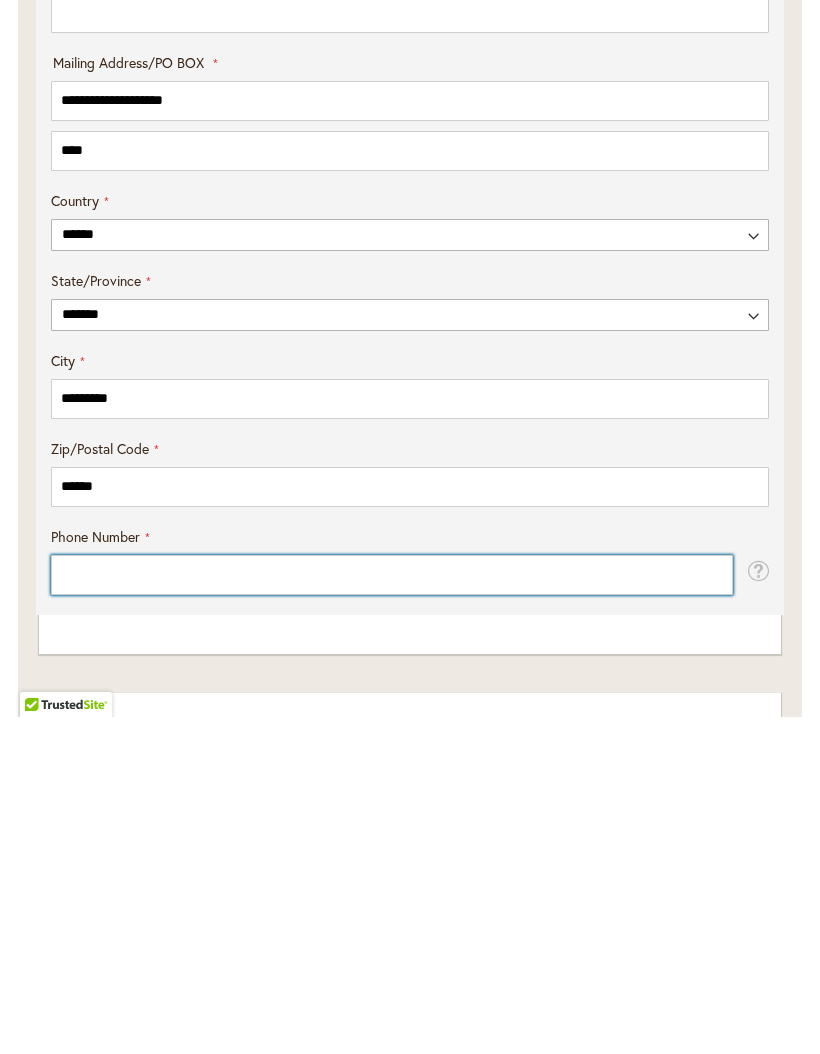 click on "Phone Number" at bounding box center (392, 912) 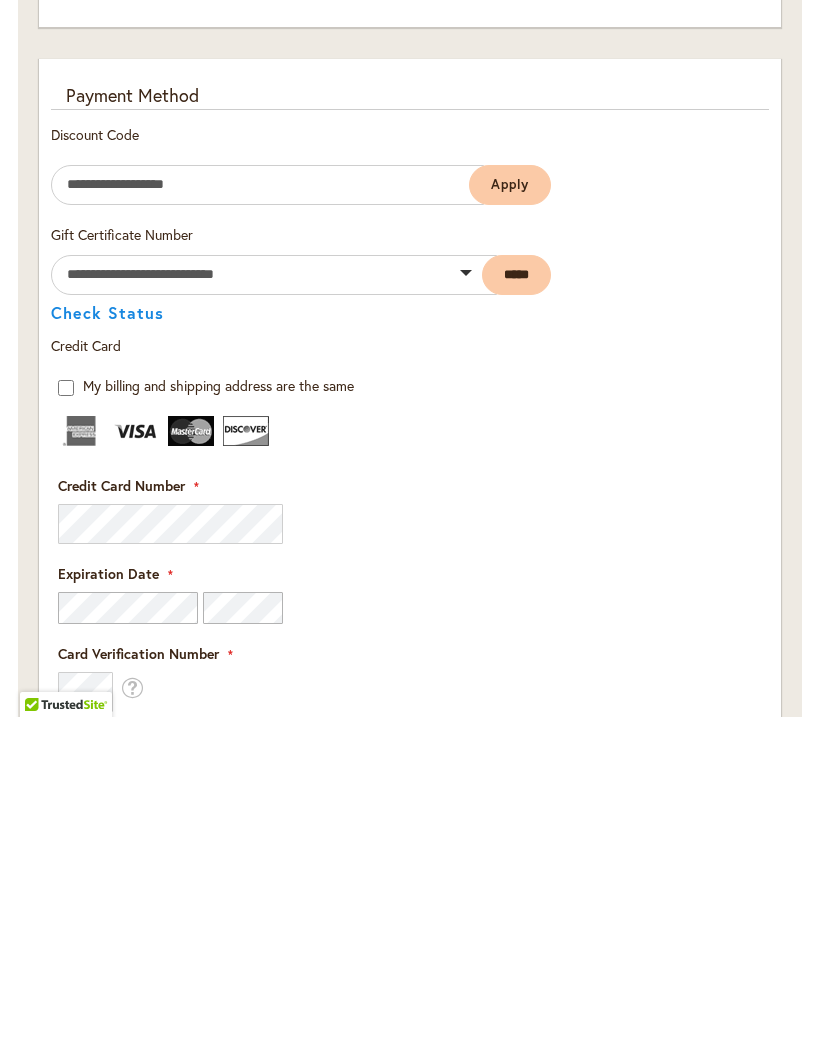 scroll, scrollTop: 1852, scrollLeft: 0, axis: vertical 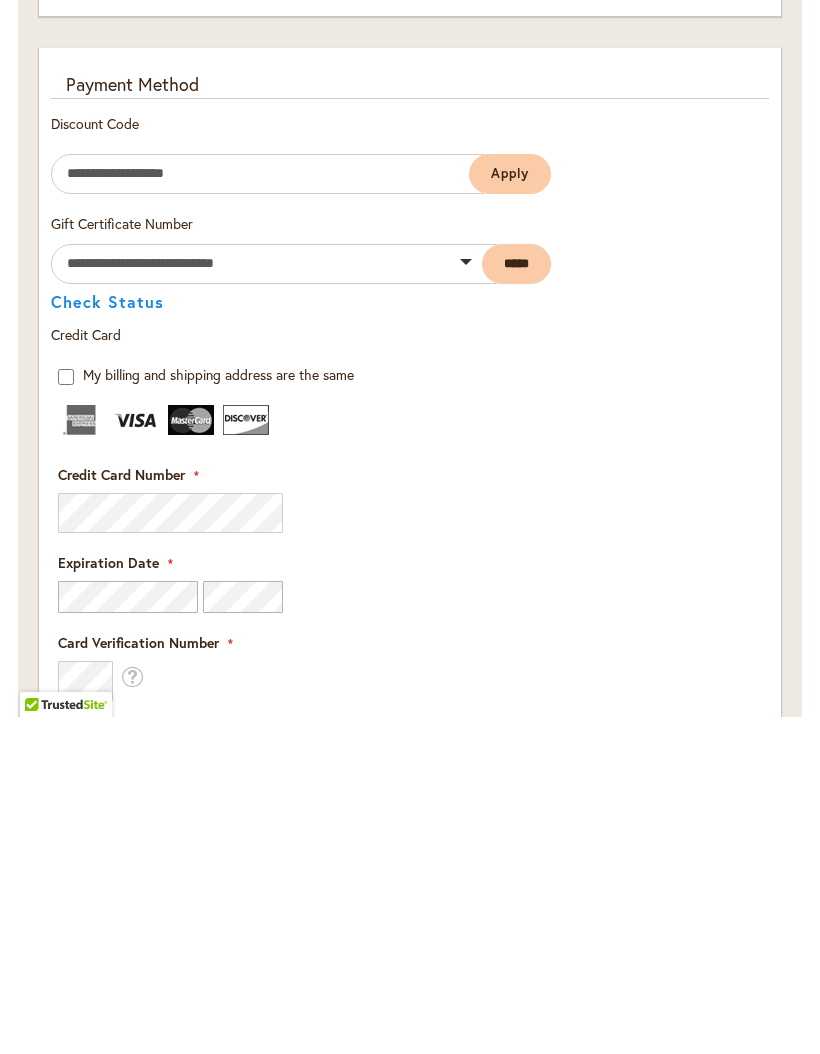 type on "**********" 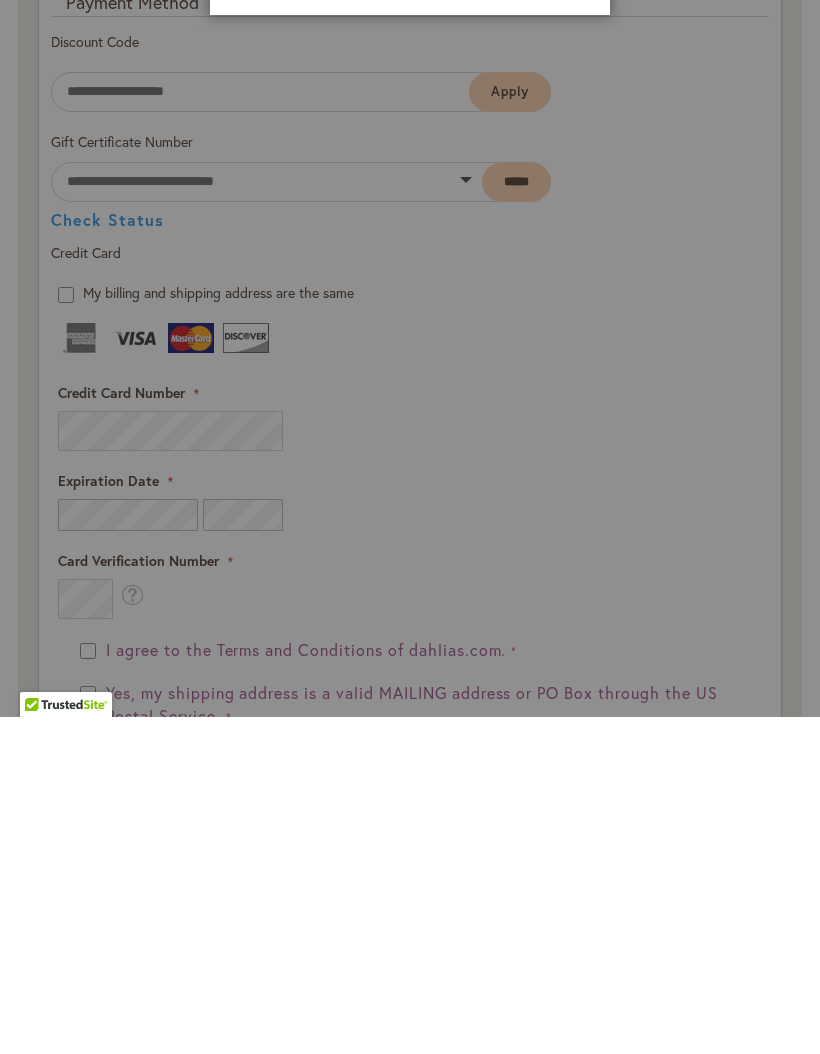 scroll, scrollTop: 2068, scrollLeft: 0, axis: vertical 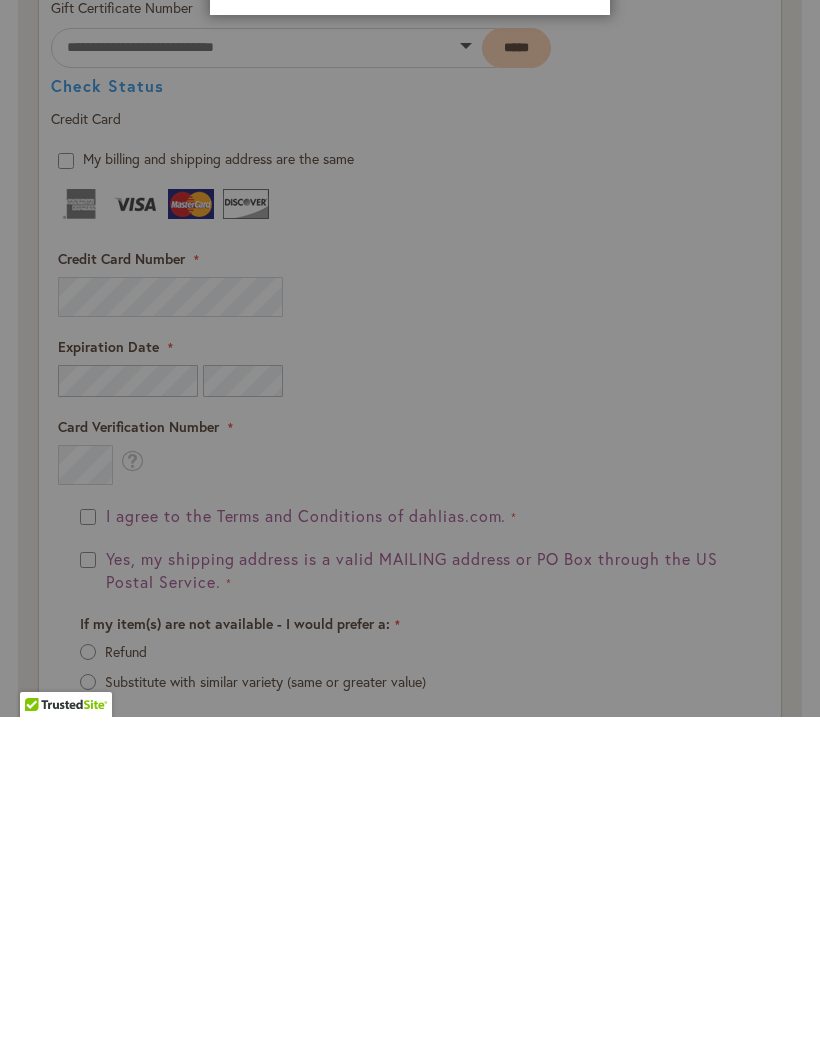 click on "Address Validation
Close
Please review your address and make any necessary changes. Please remember this address should be a valid US Postal Service (USPS) delivery location, not a FedEx or UPS.
Use Original Address:
[NUMBER] [STREET] RR#[NUMBER], [CITY], [STATE], [POSTAL_CODE], [COUNTRY]
Continue" at bounding box center (410, 527) 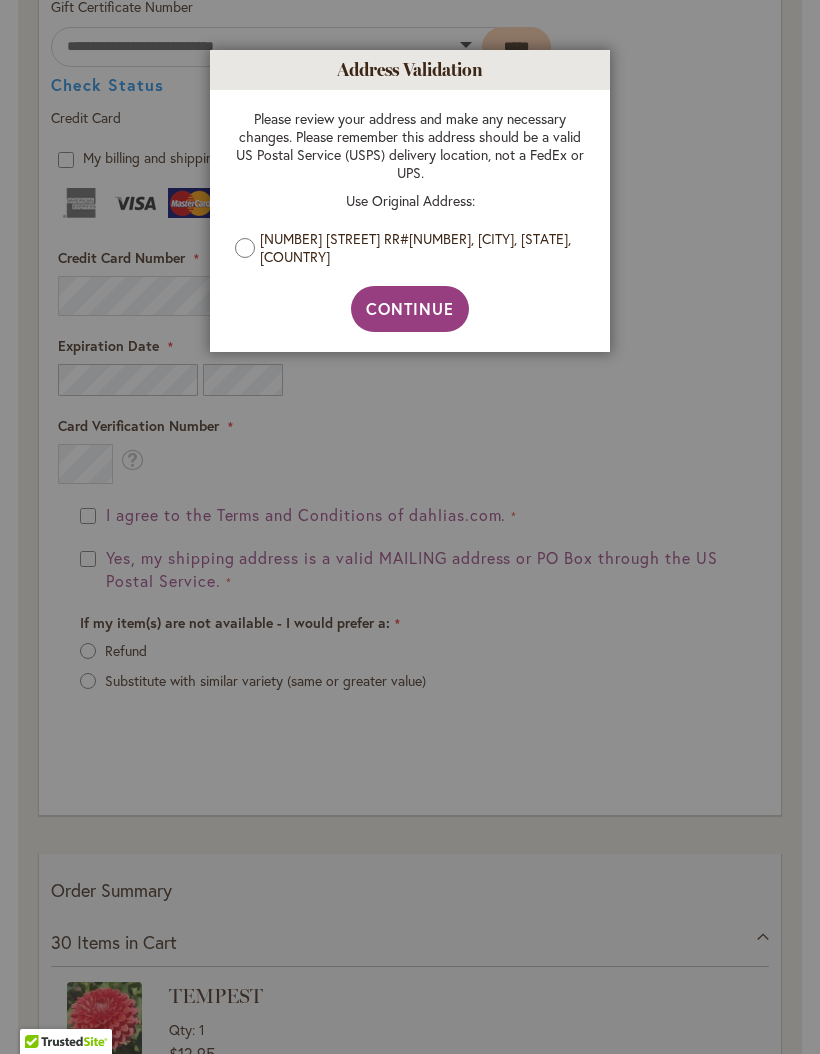 click on "Address Validation
Close
Please review your address and make any necessary changes. Please remember this address should be a valid US Postal Service (USPS) delivery location, not a FedEx or UPS.
Use Original Address:
[NUMBER] [STREET] RR#[NUMBER], [CITY], [STATE], [POSTAL_CODE], [COUNTRY]
Continue" at bounding box center (410, 527) 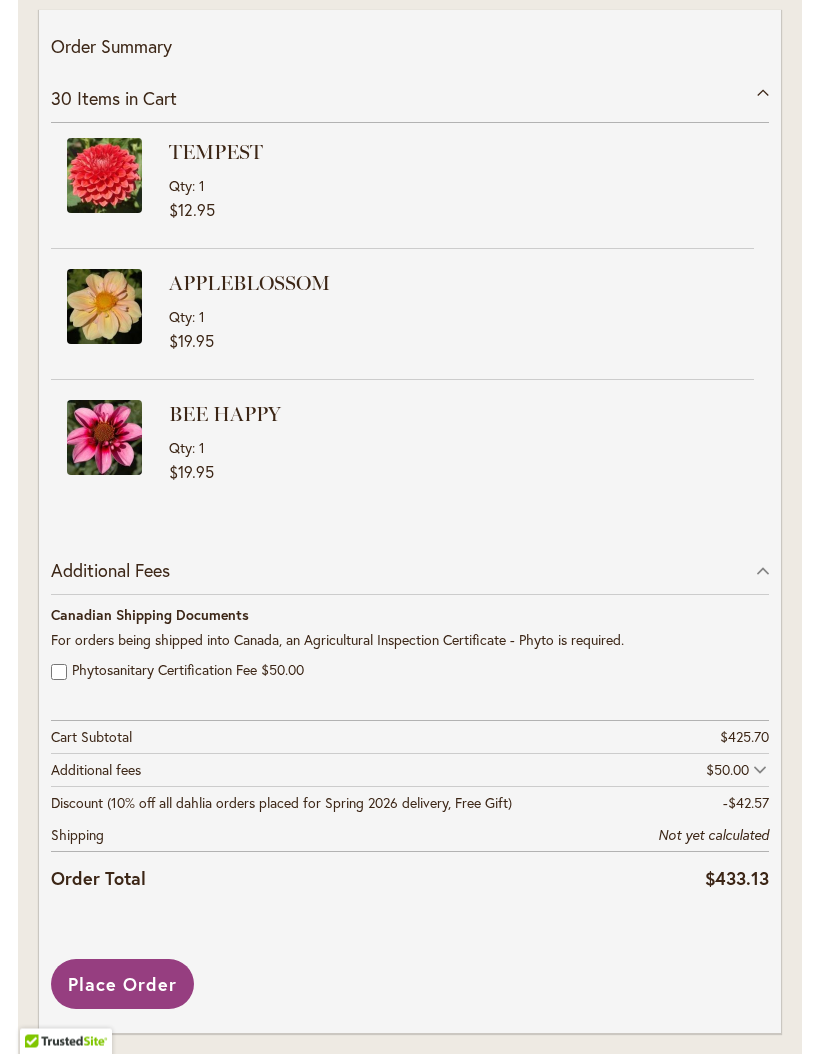 scroll, scrollTop: 3249, scrollLeft: 0, axis: vertical 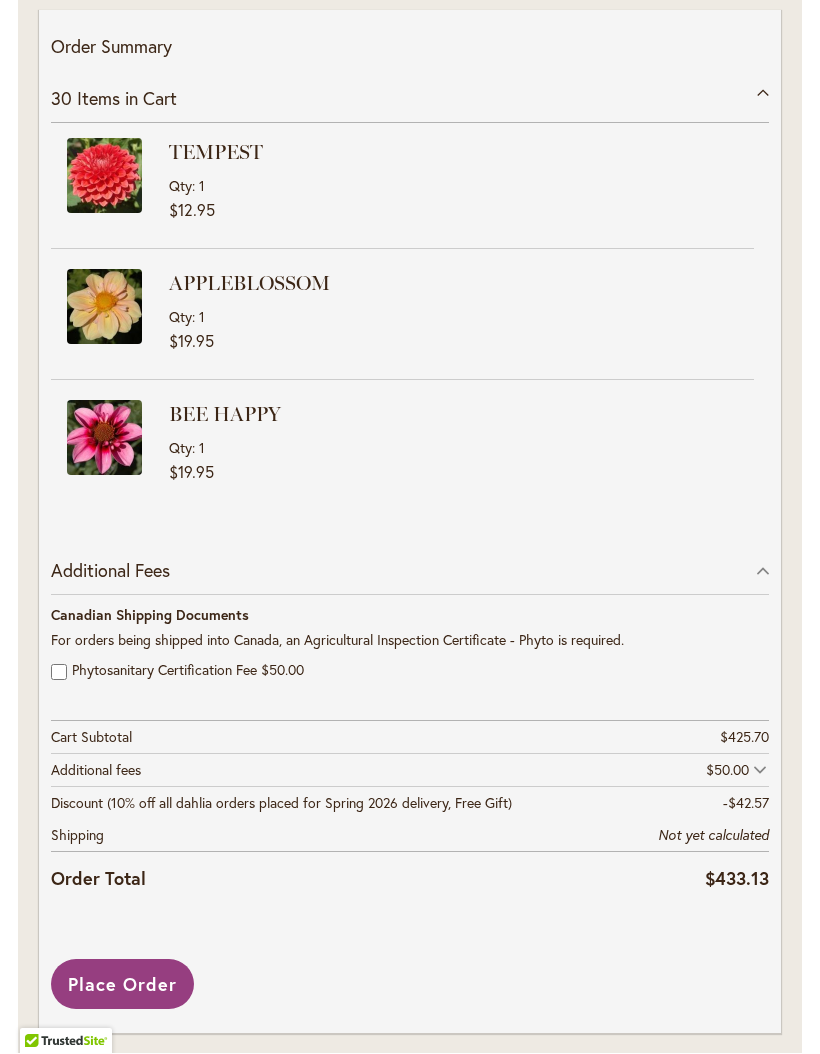 click on "Place Order" at bounding box center (122, 985) 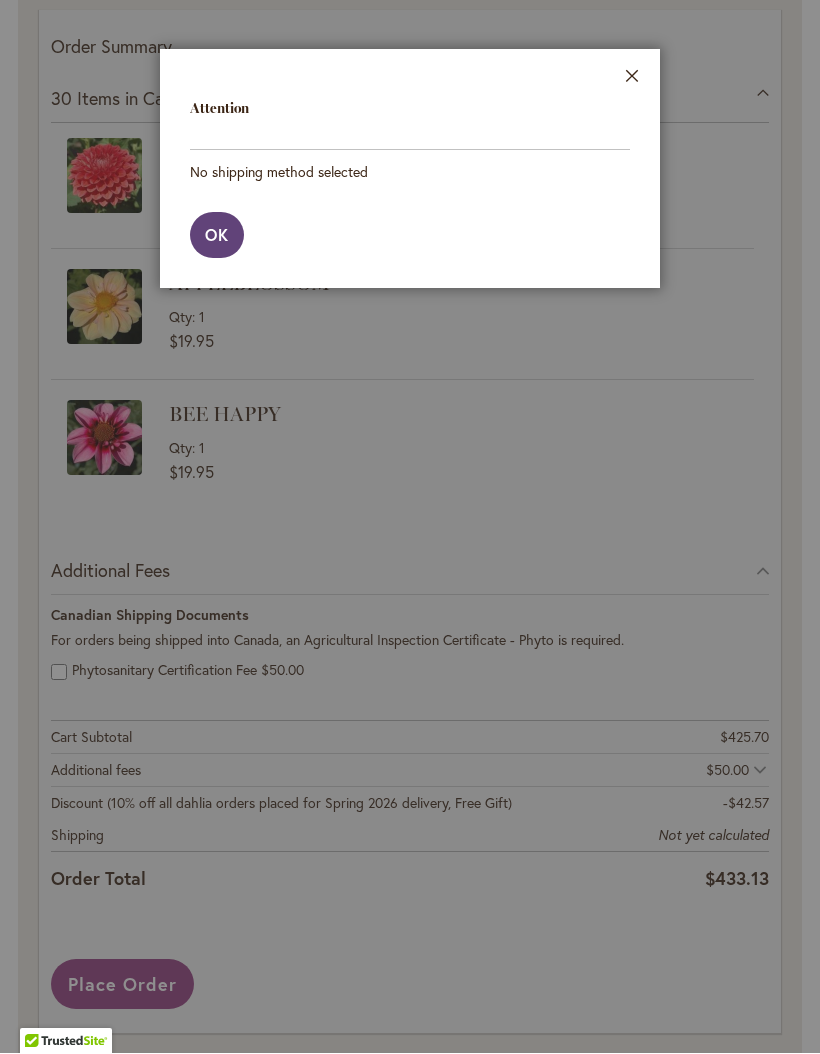 click on "OK" at bounding box center (217, 236) 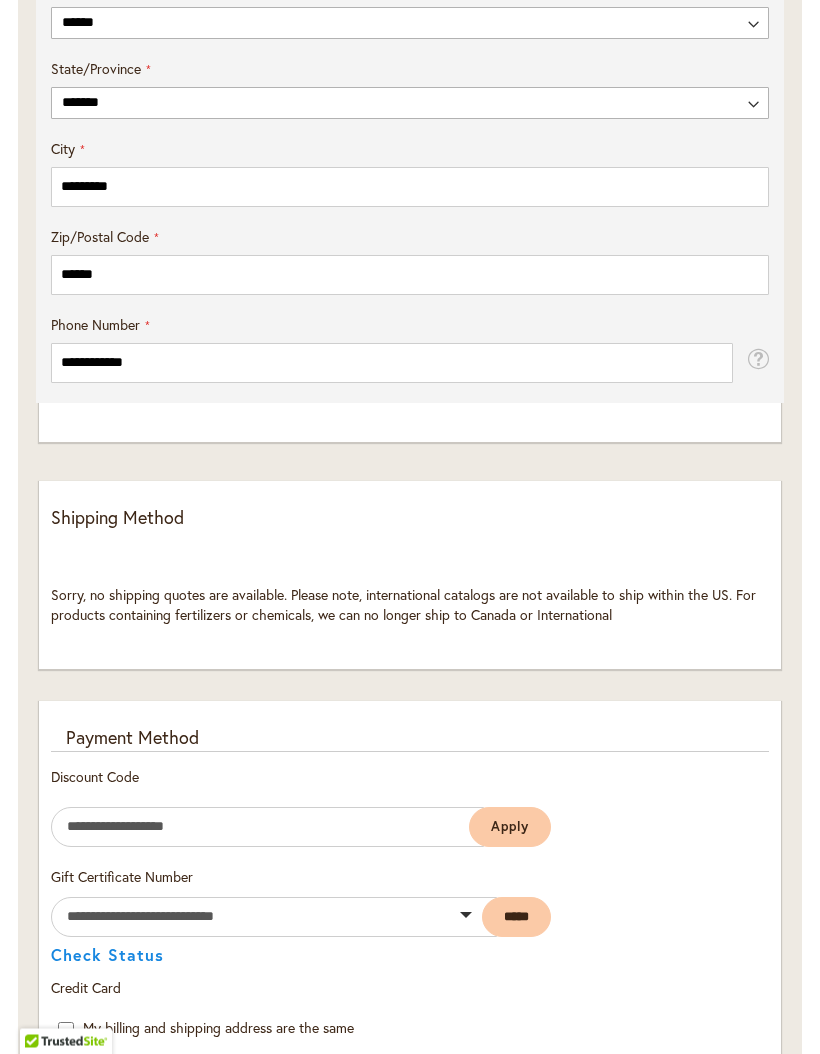 scroll, scrollTop: 1536, scrollLeft: 0, axis: vertical 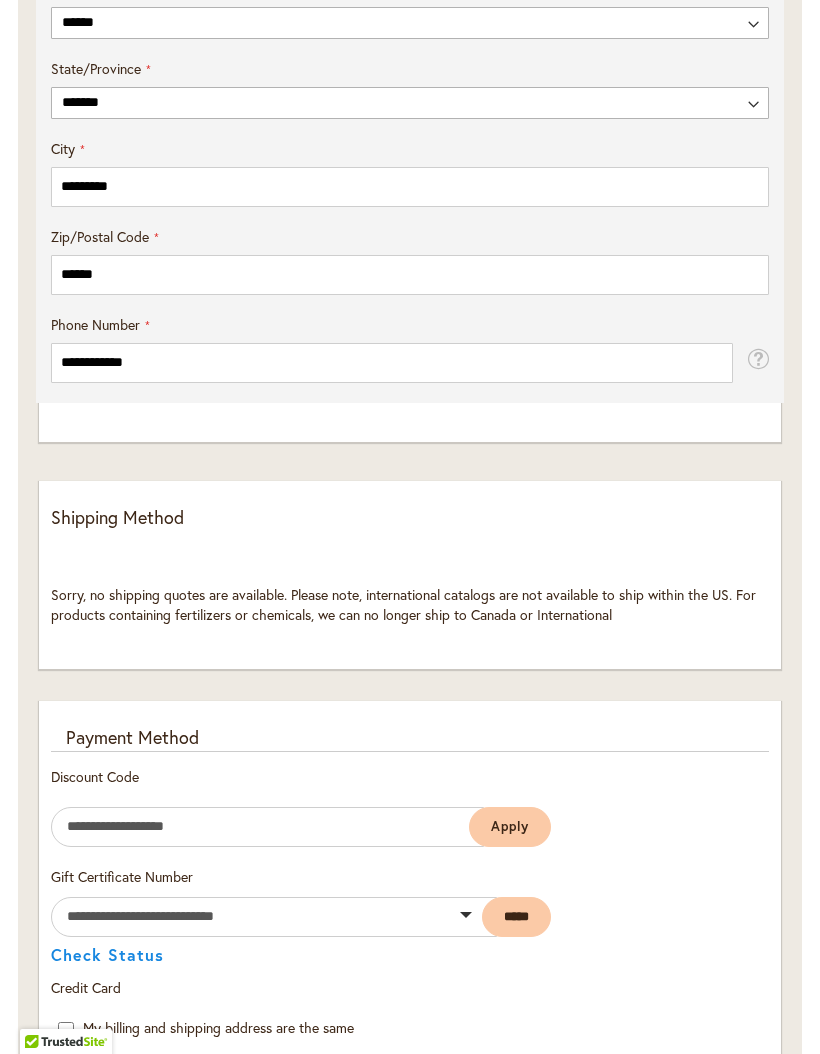 click on "Sorry, no shipping quotes are available. Please note, international catalogs are not available to ship within the US. For products containing fertilizers or chemicals, we can no longer ship to Canada or International" at bounding box center (403, 604) 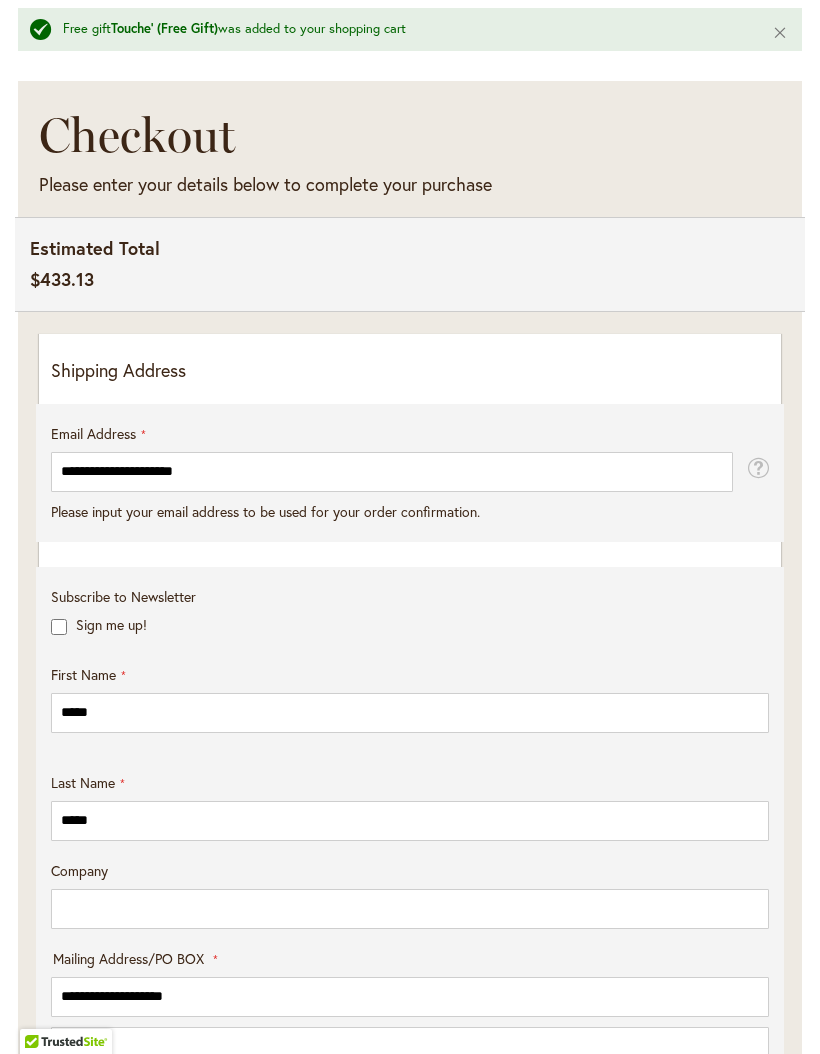 scroll, scrollTop: 0, scrollLeft: 0, axis: both 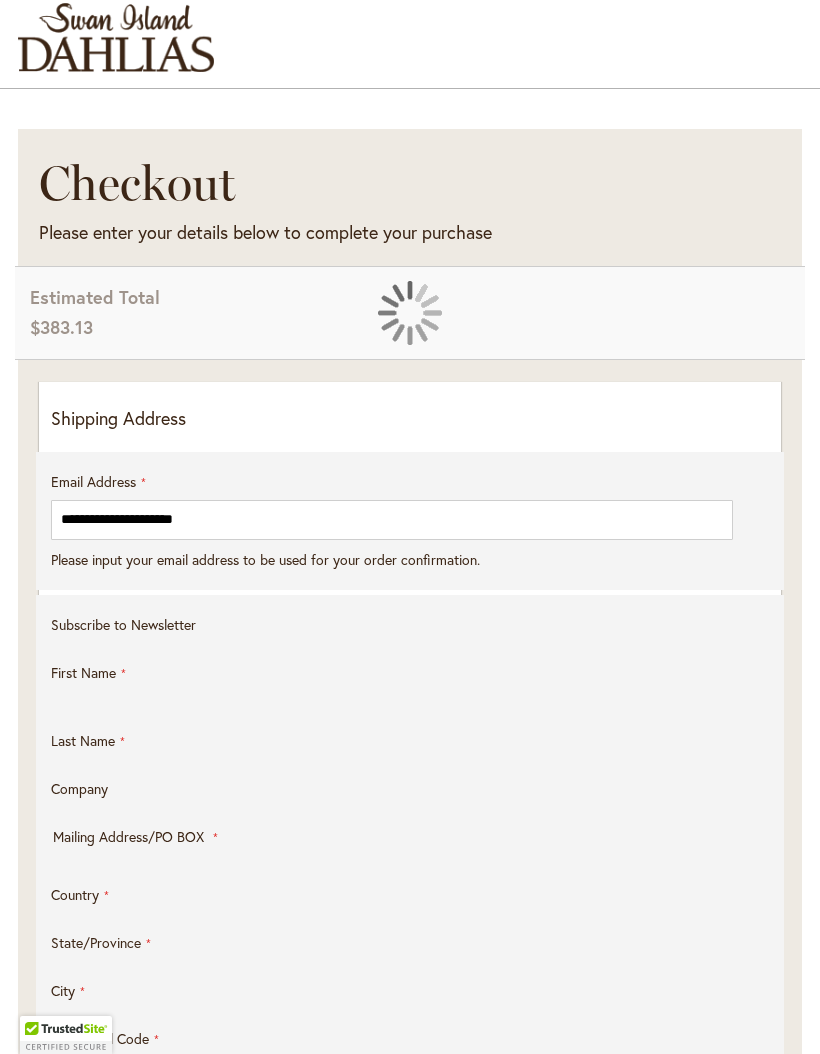 select on "**" 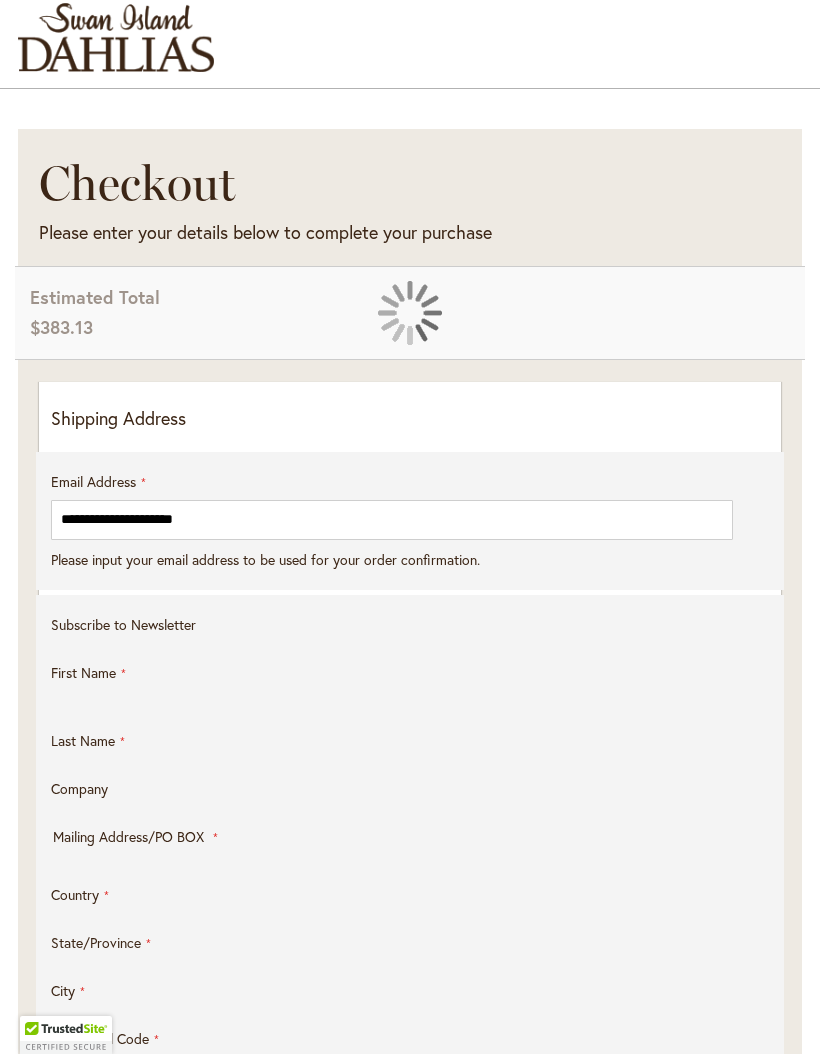 select on "**" 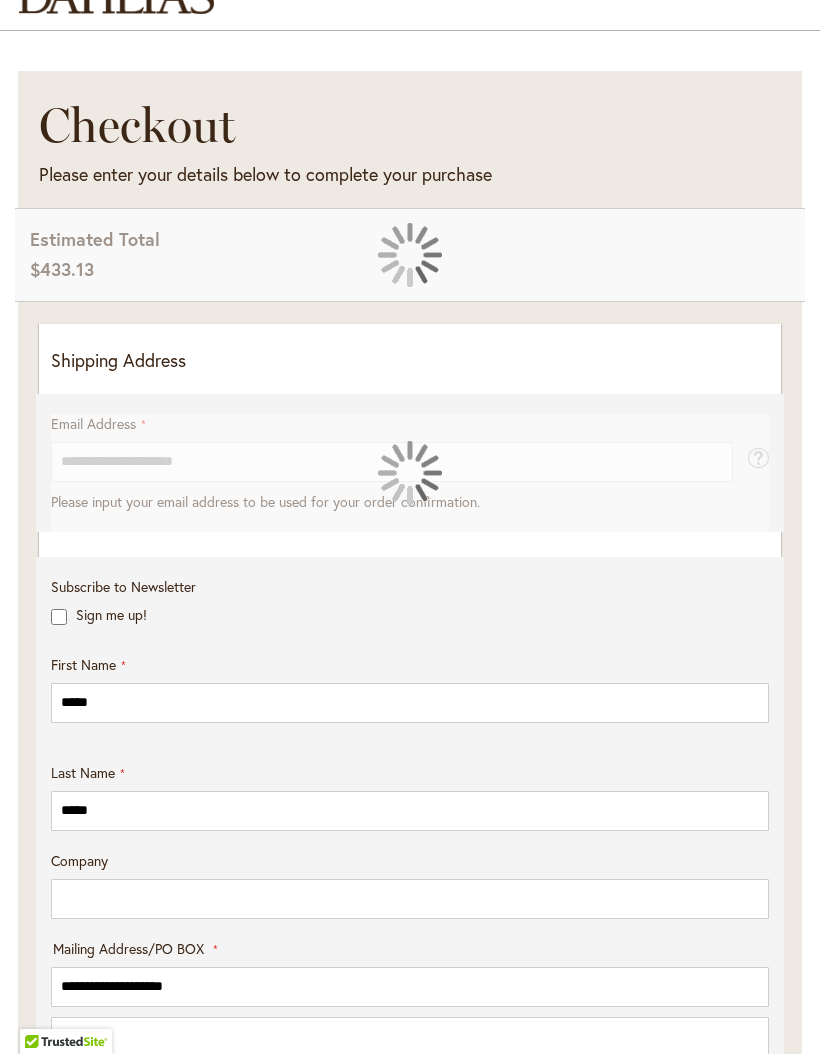 scroll, scrollTop: 308, scrollLeft: 0, axis: vertical 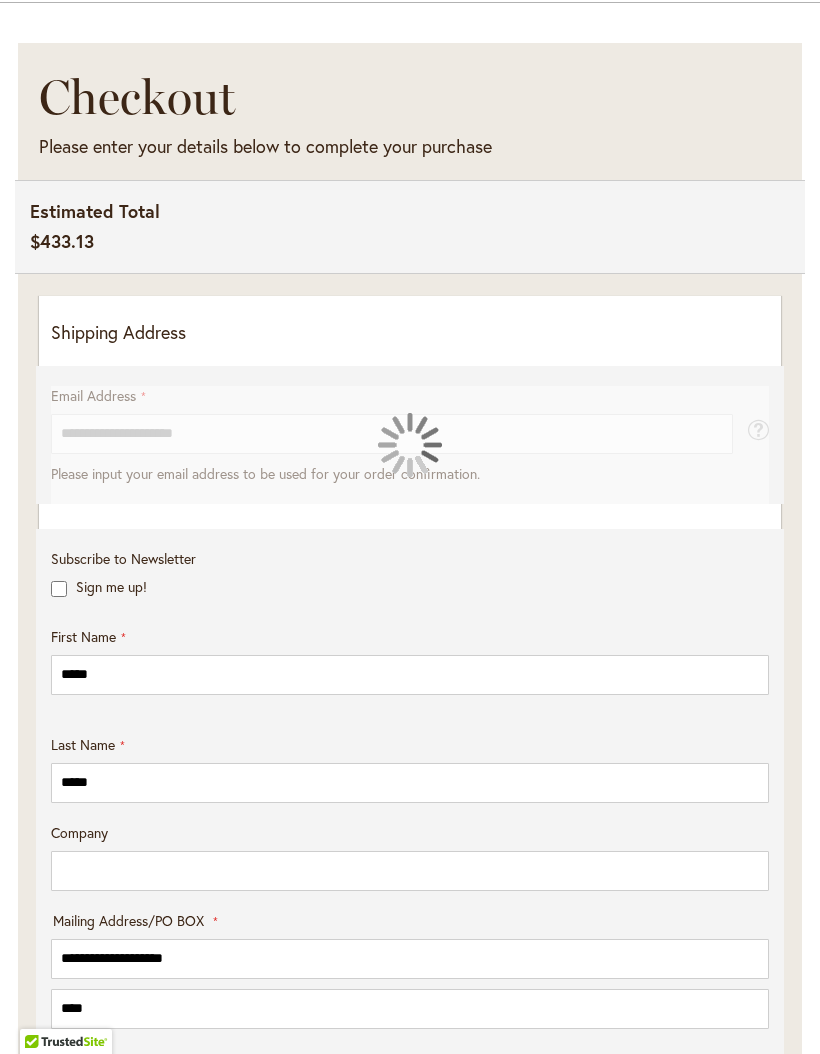 click on "Shipping Address" at bounding box center (410, 333) 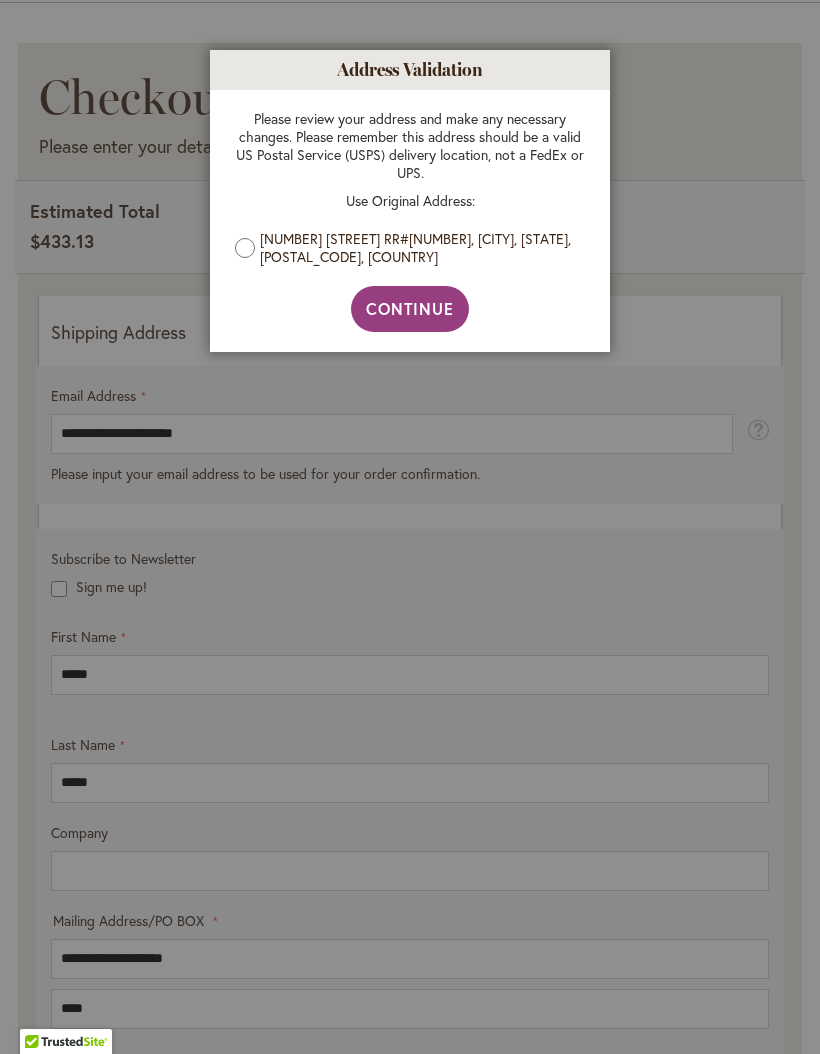 click on "Continue" at bounding box center (410, 308) 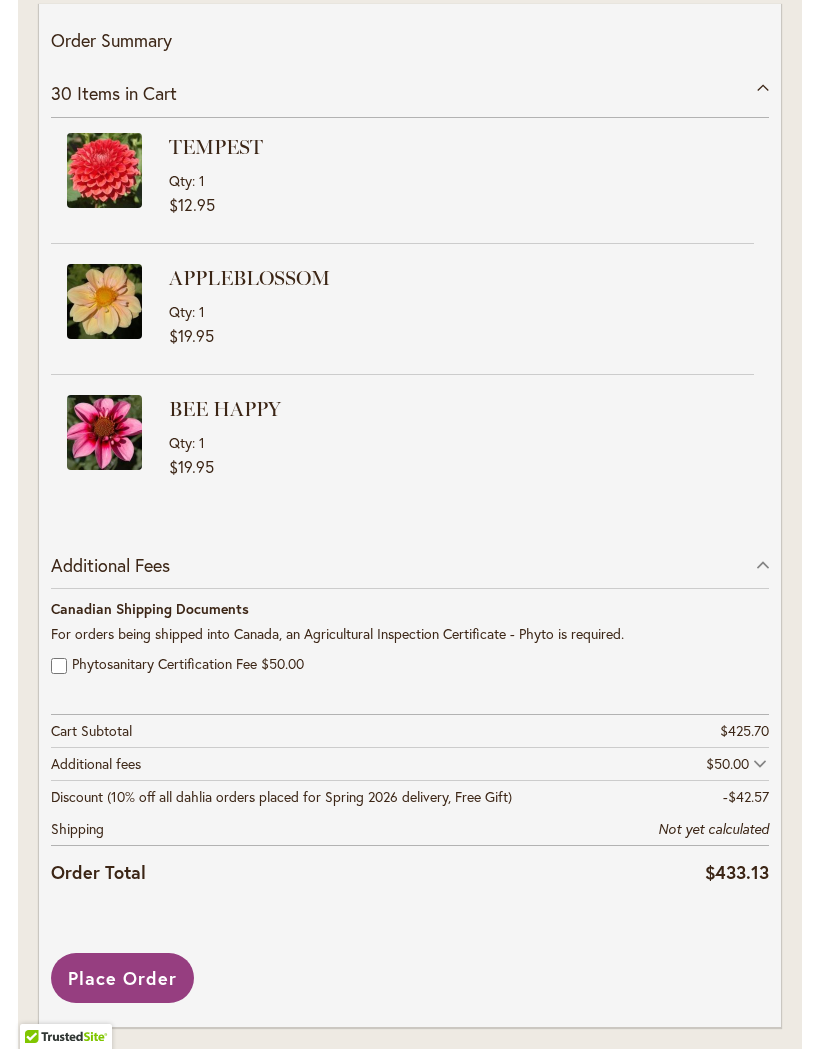 scroll, scrollTop: 3093, scrollLeft: 0, axis: vertical 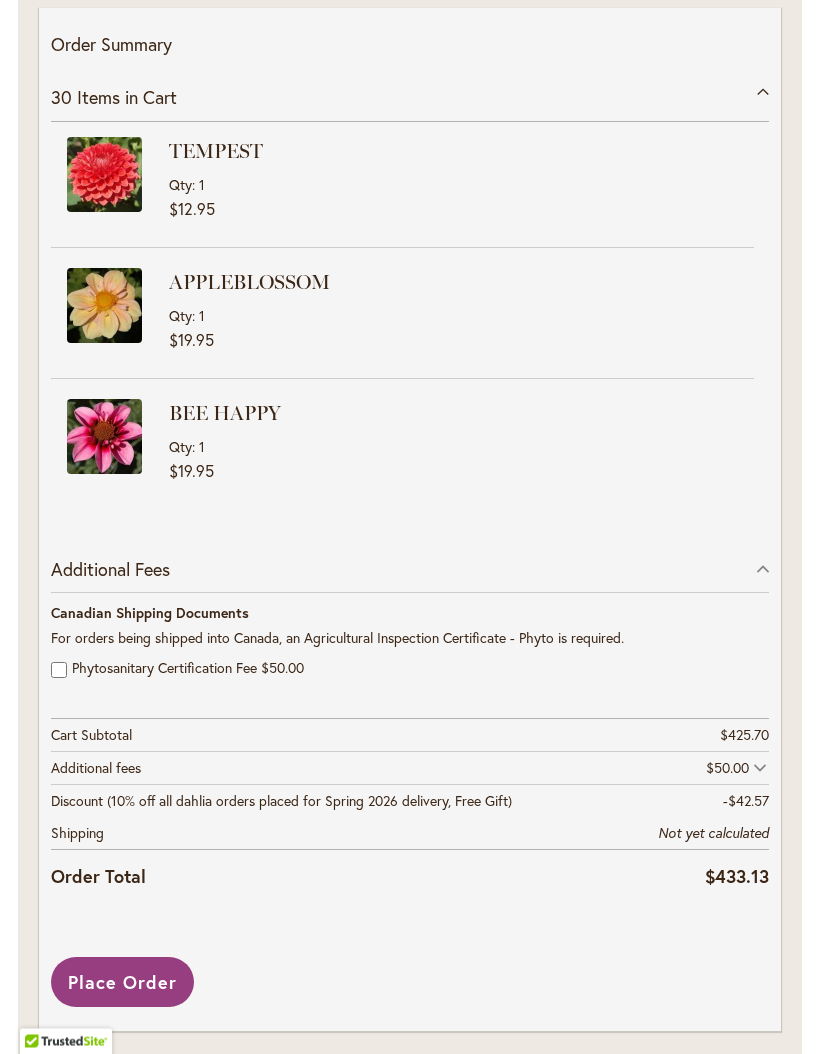 click on "Place Order" at bounding box center [122, 983] 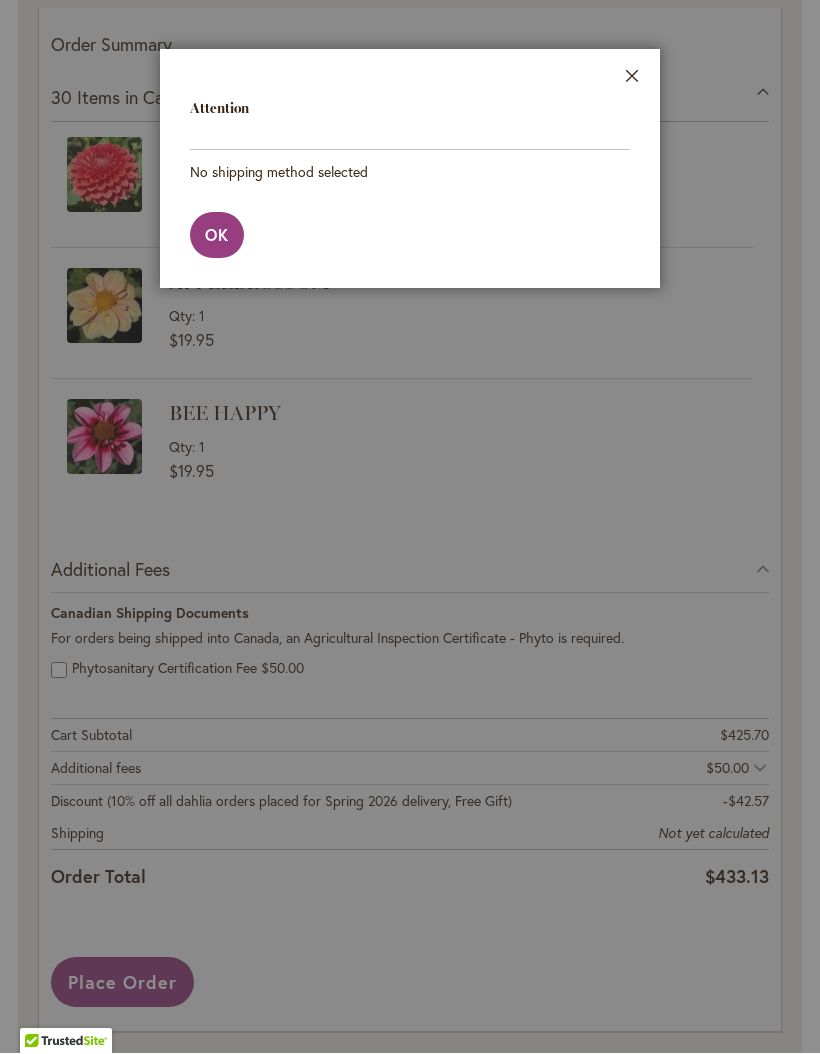 click on "OK" at bounding box center [217, 235] 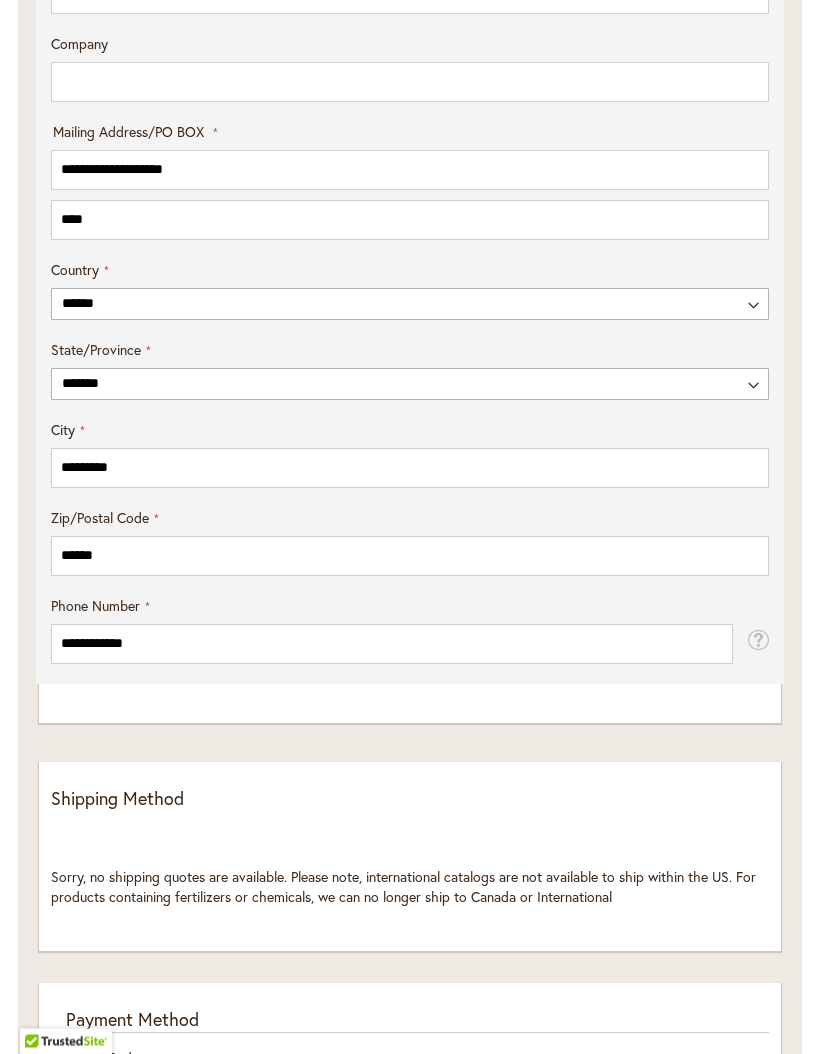 scroll, scrollTop: 1098, scrollLeft: 0, axis: vertical 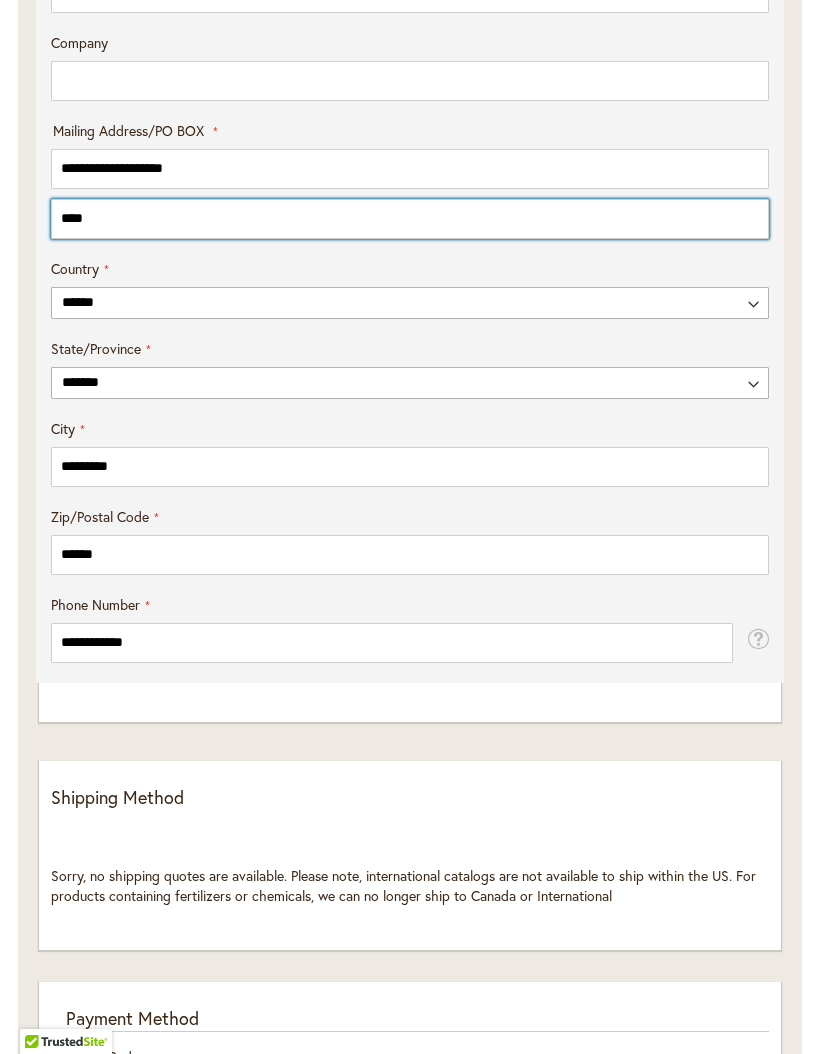 click on "****" at bounding box center [410, 219] 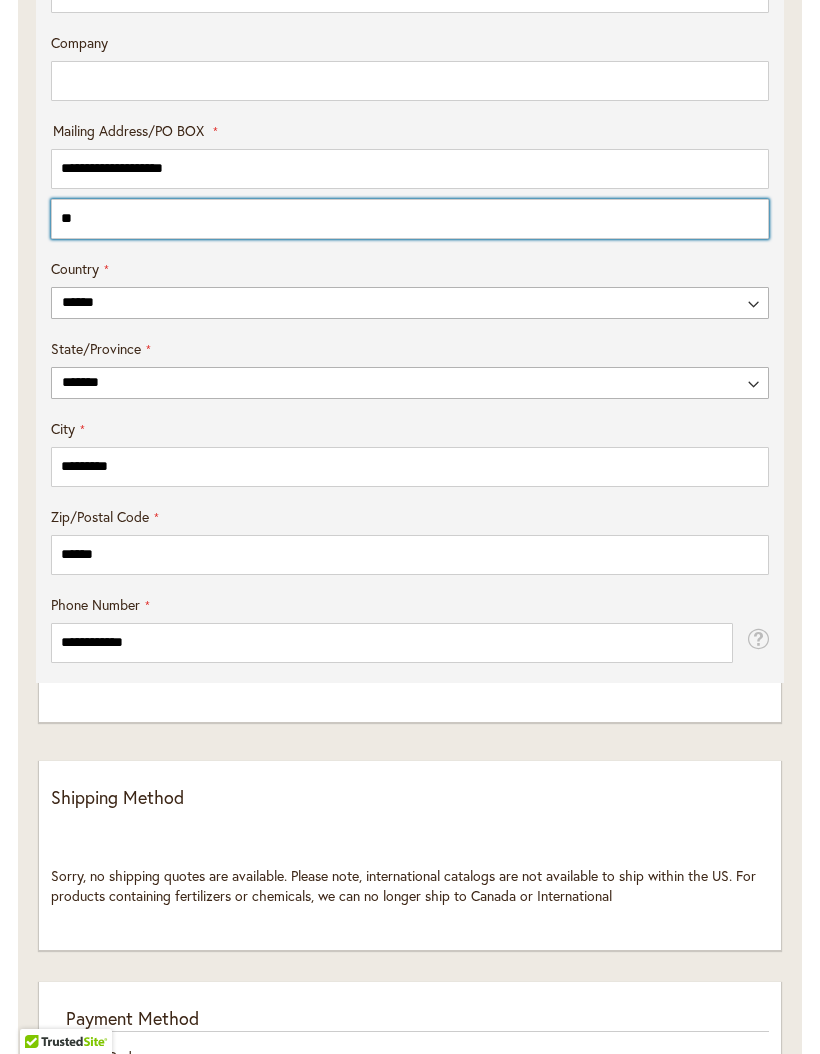 type on "*" 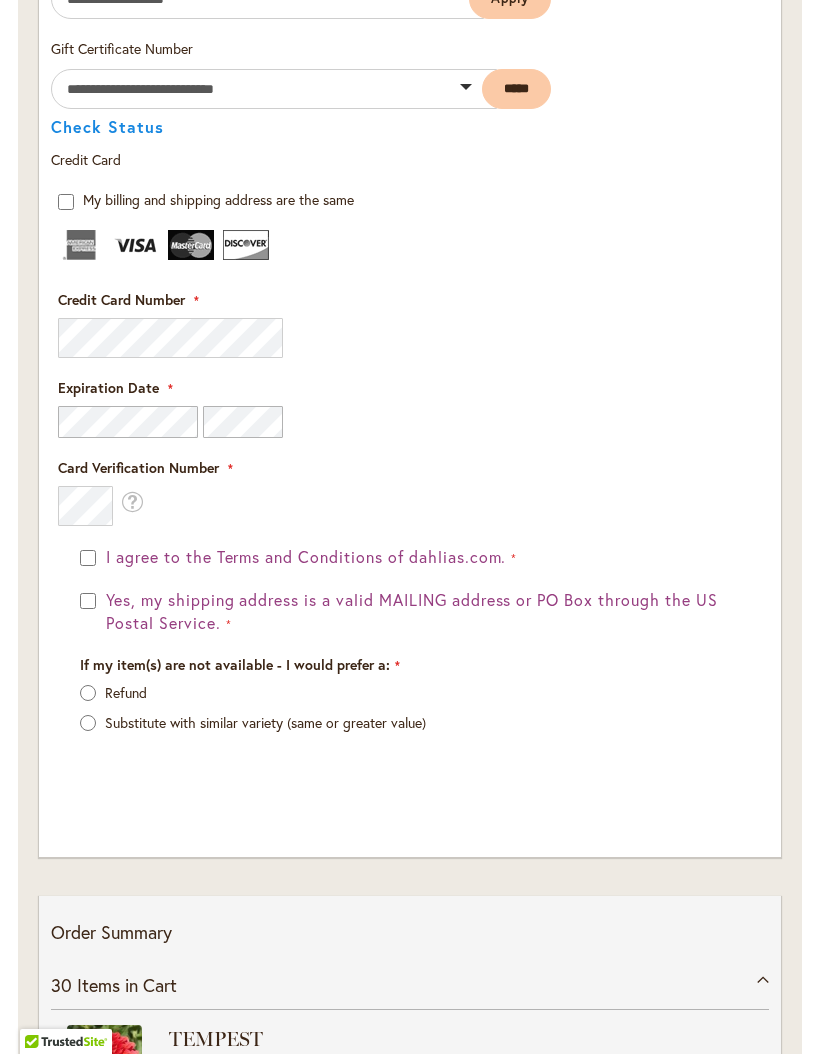 scroll, scrollTop: 2203, scrollLeft: 0, axis: vertical 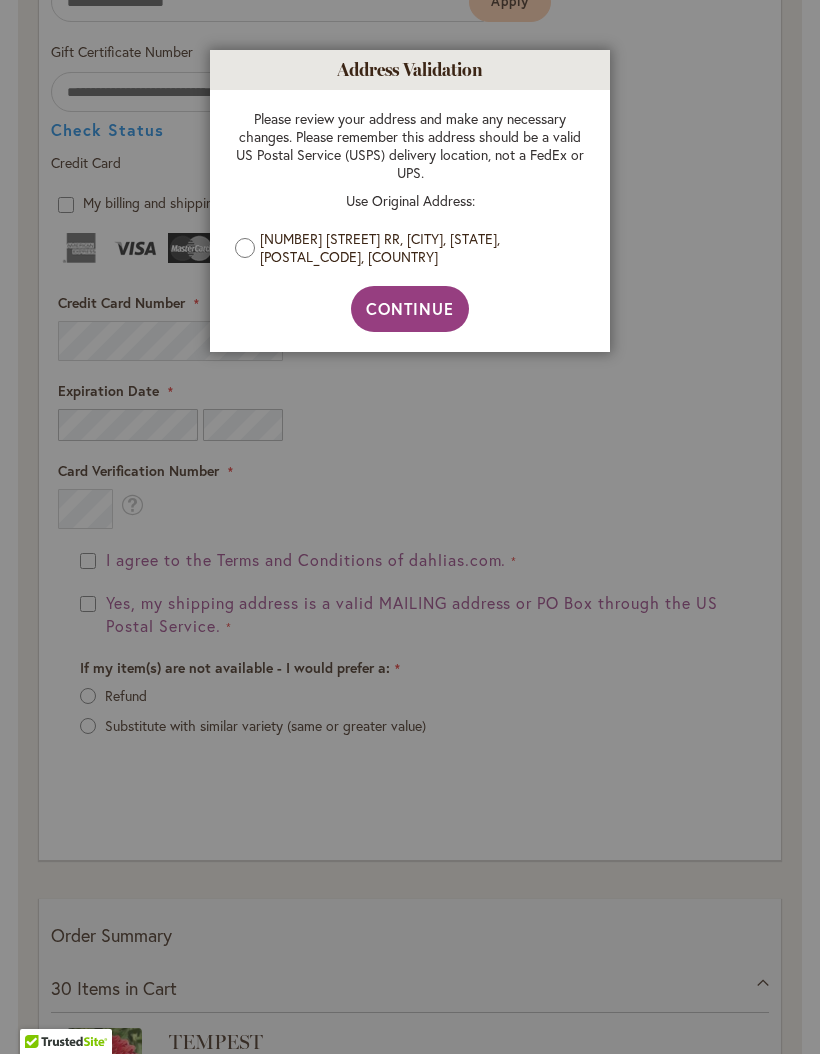 type 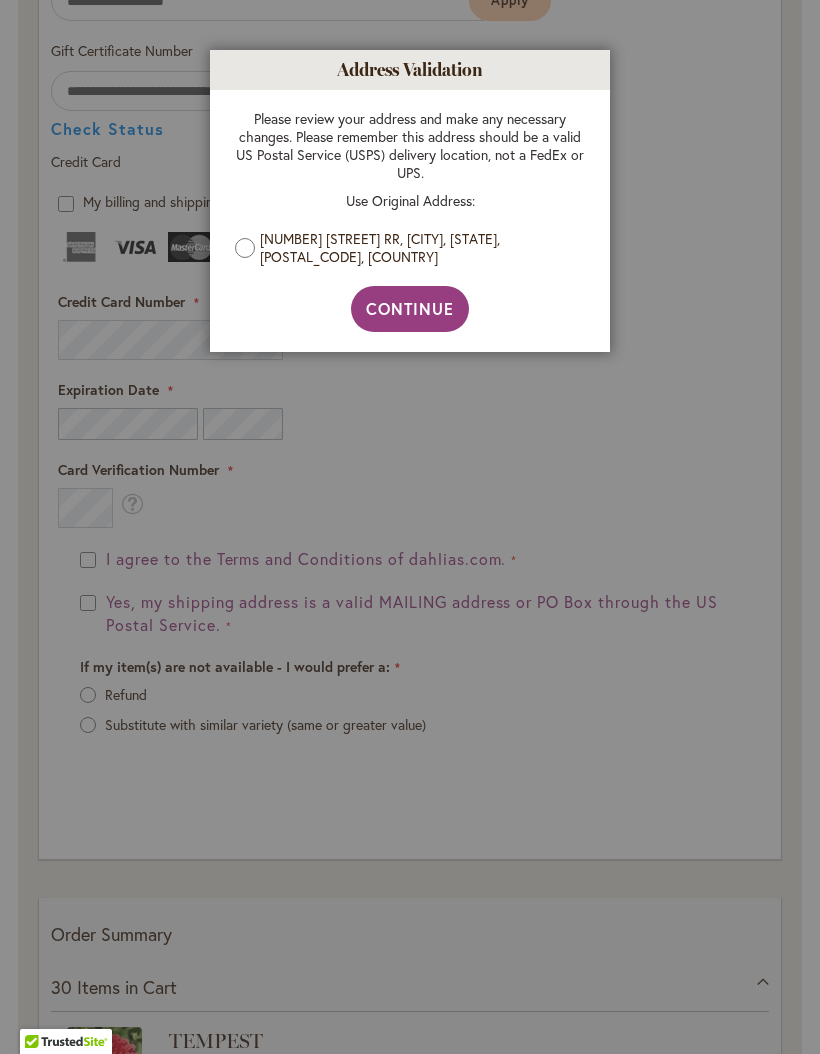 click on "Continue" at bounding box center [410, 308] 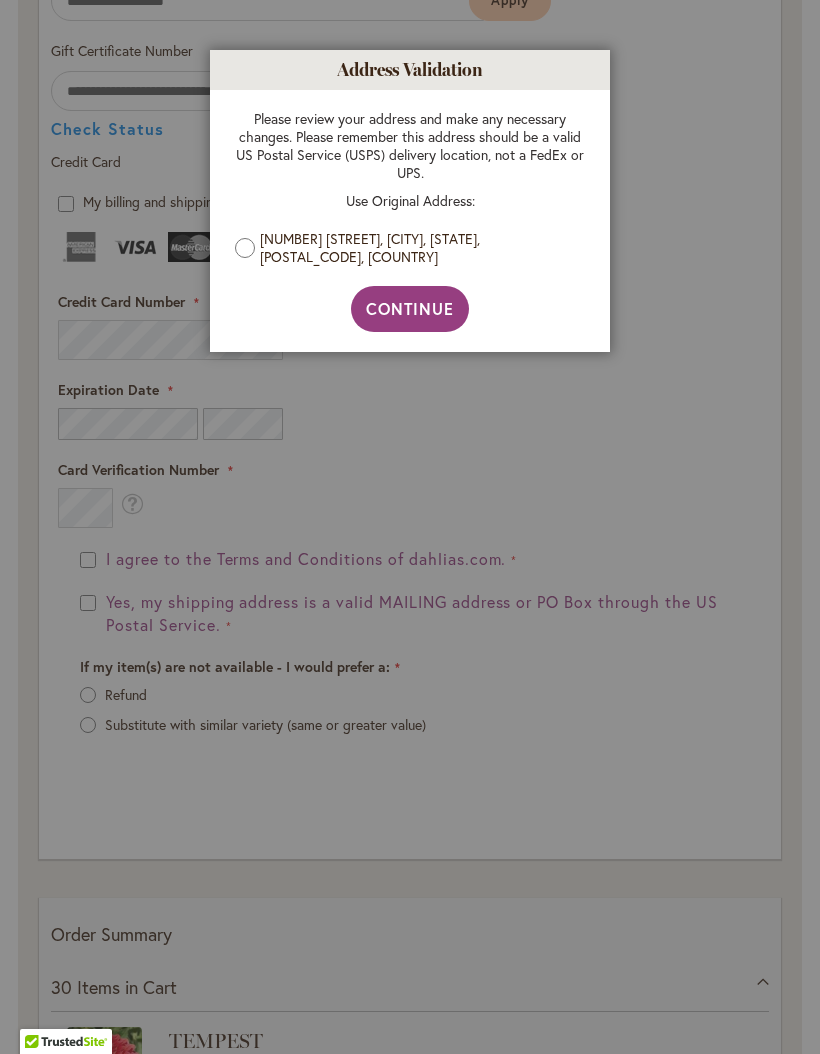 click on "Continue" at bounding box center [410, 308] 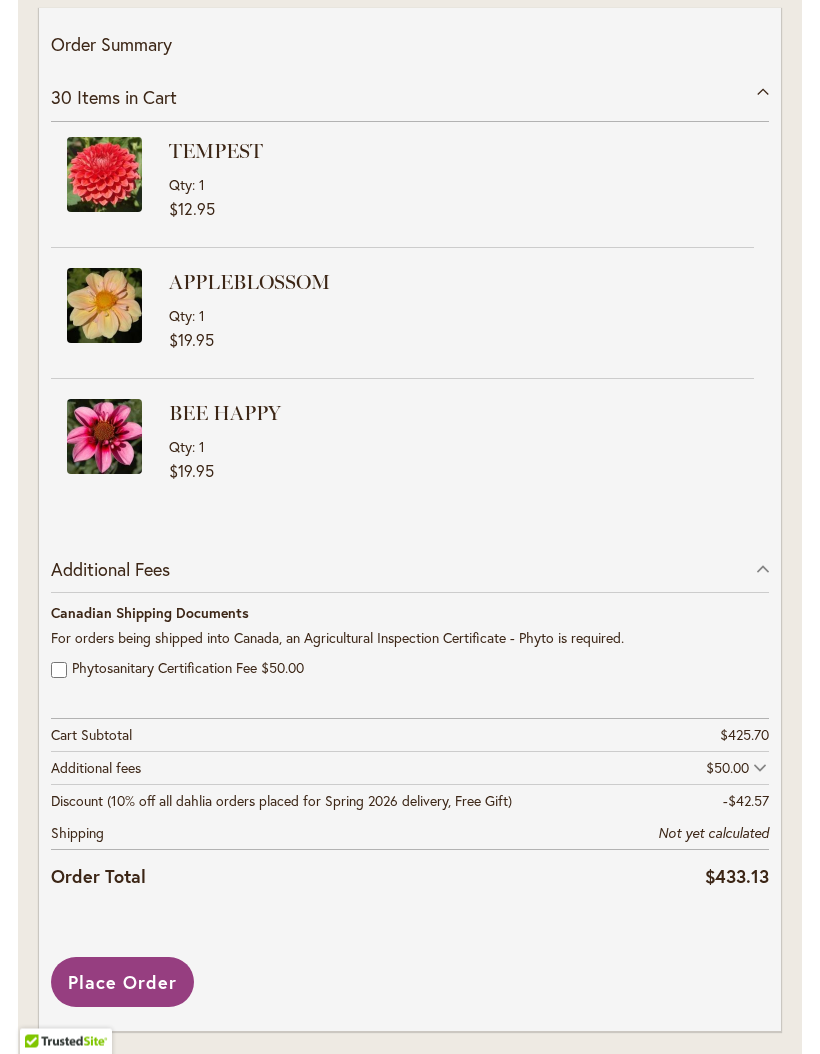 scroll, scrollTop: 3093, scrollLeft: 0, axis: vertical 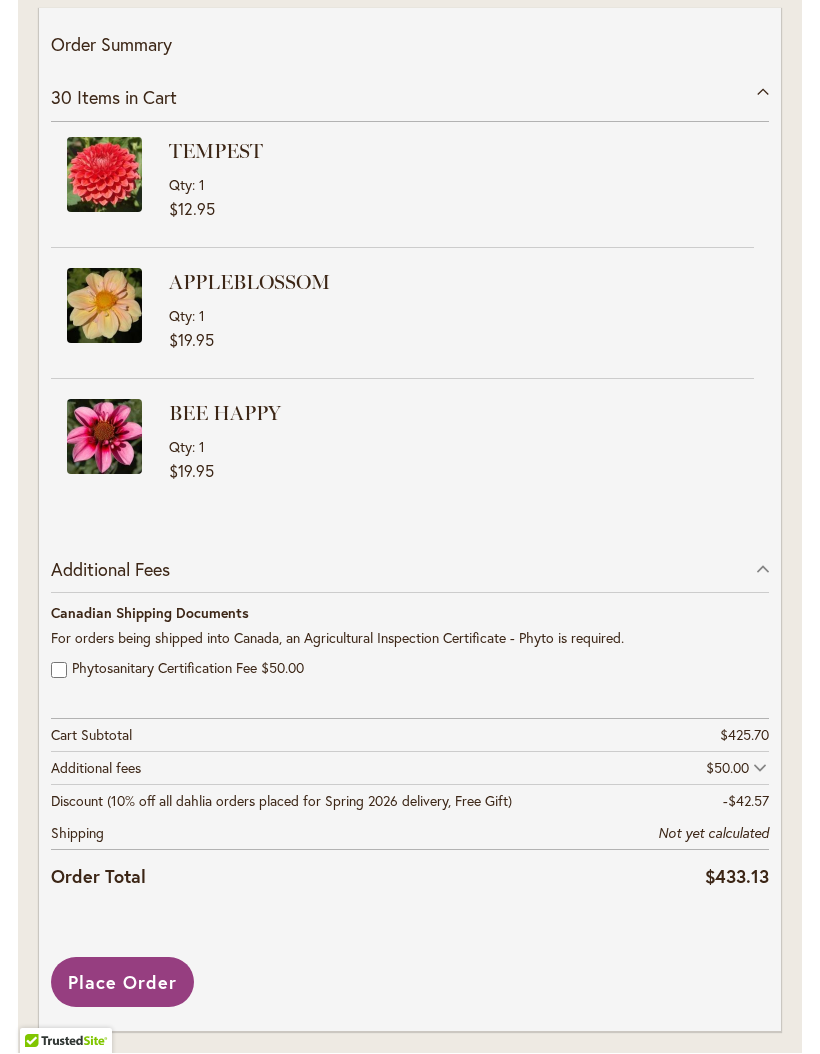 click on "Place Order" at bounding box center [122, 983] 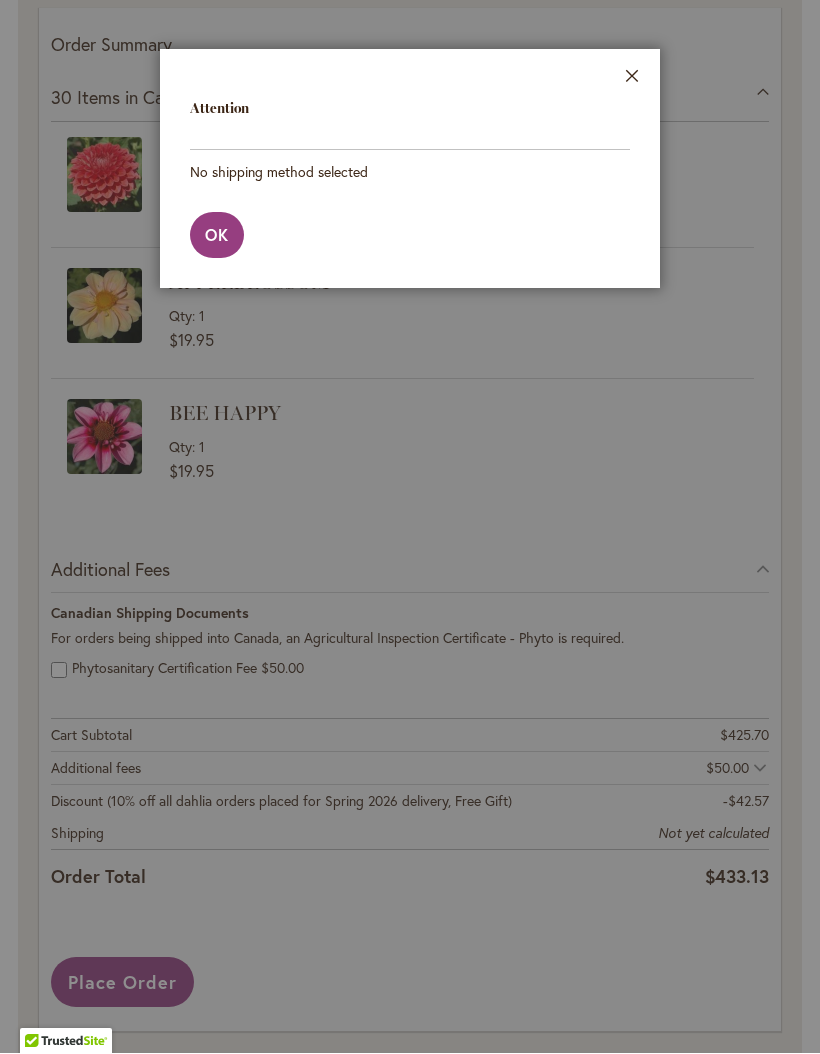 click on "OK" at bounding box center (217, 236) 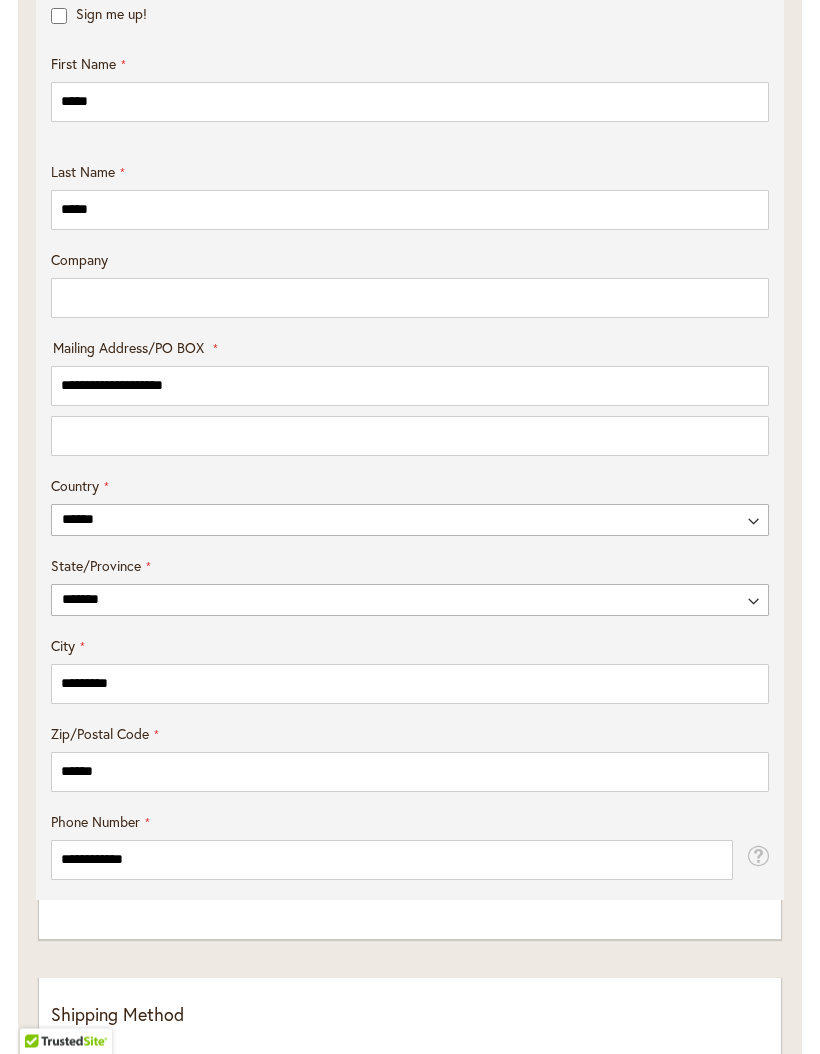 scroll, scrollTop: 879, scrollLeft: 0, axis: vertical 